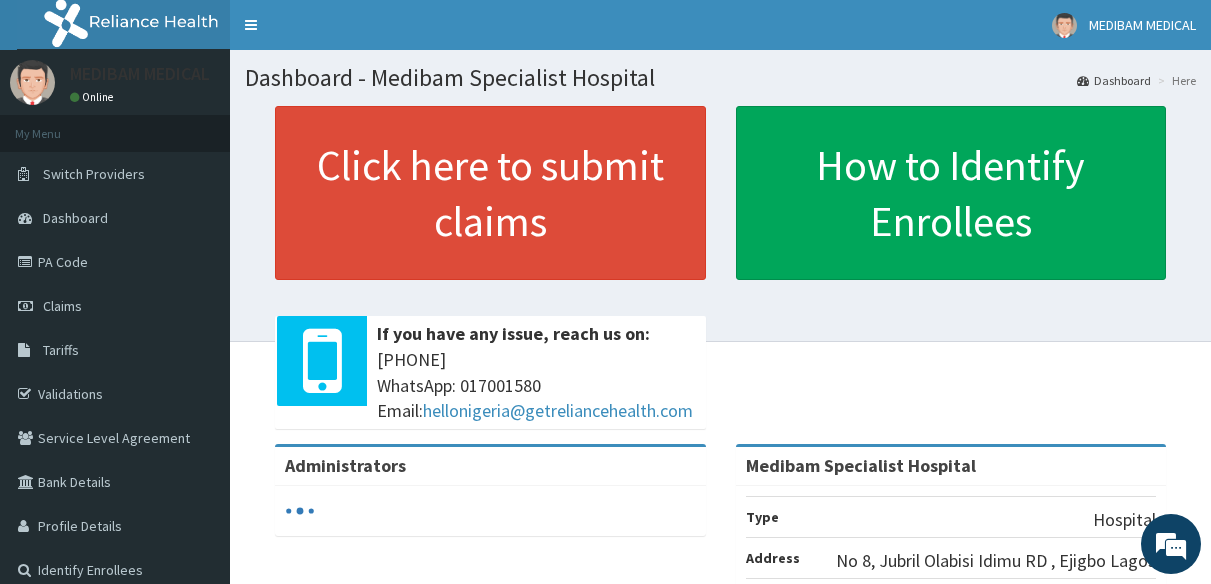 scroll, scrollTop: 0, scrollLeft: 0, axis: both 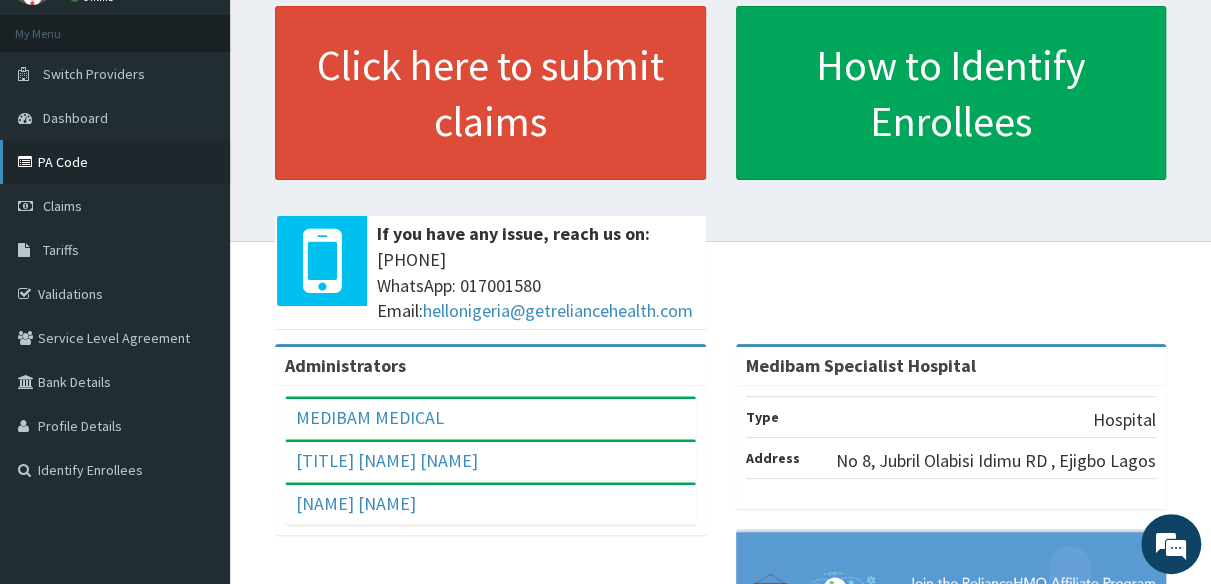 click on "PA Code" at bounding box center (115, 162) 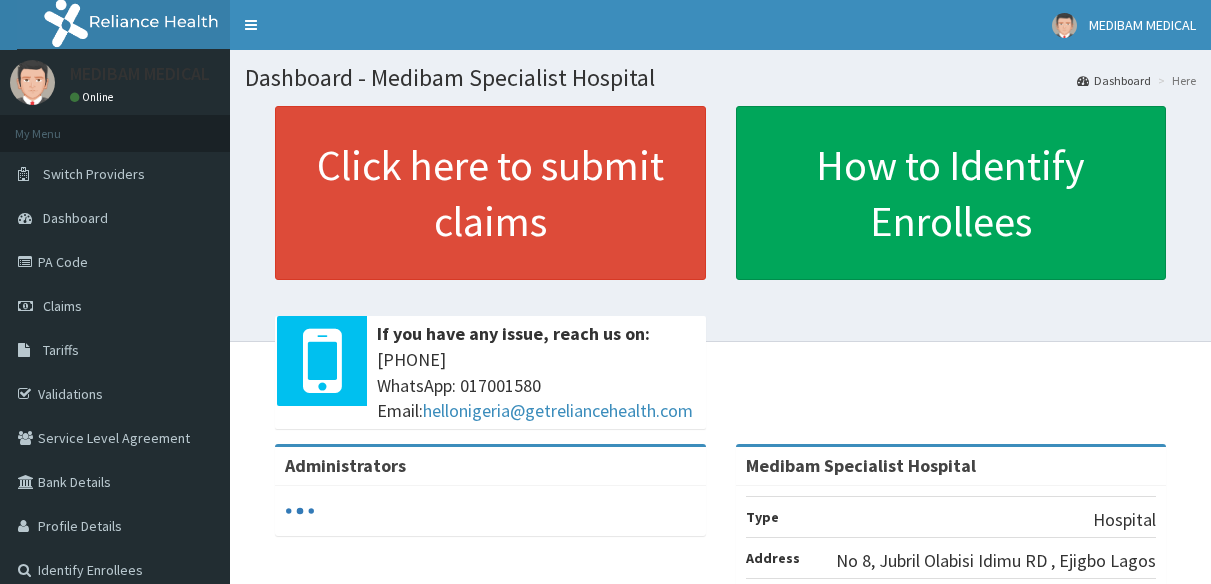 scroll, scrollTop: 0, scrollLeft: 0, axis: both 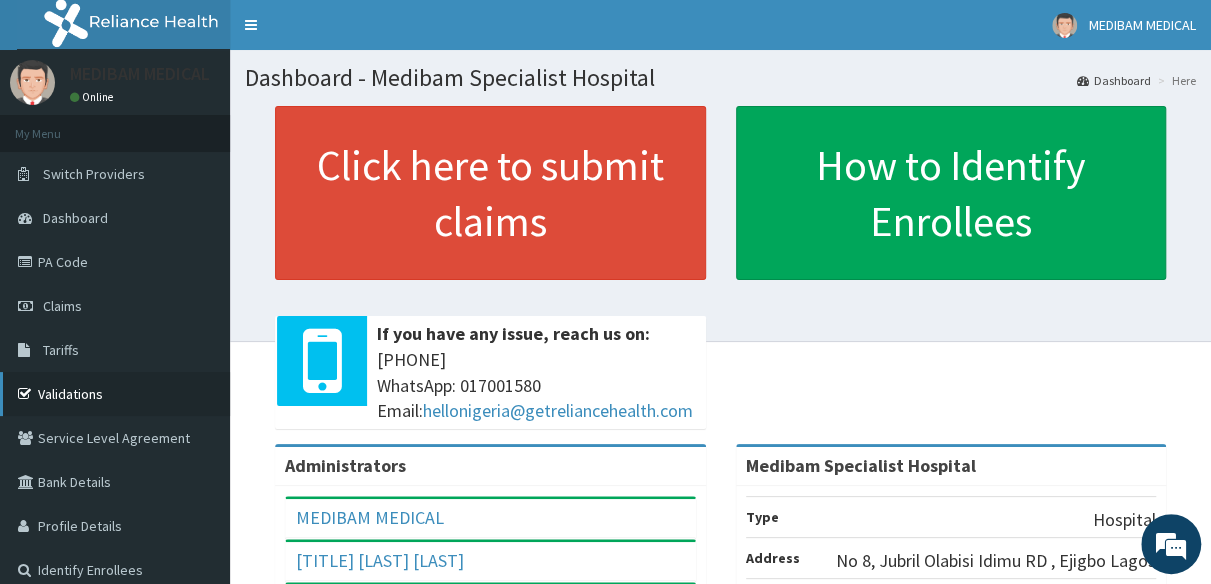 click on "Validations" at bounding box center (115, 394) 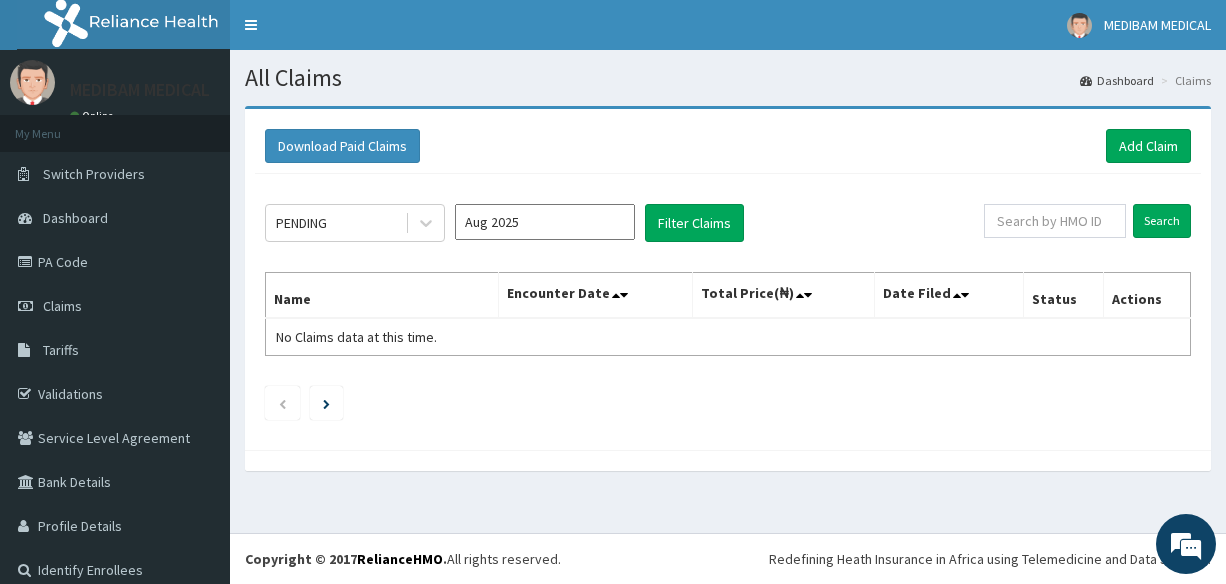 scroll, scrollTop: 0, scrollLeft: 0, axis: both 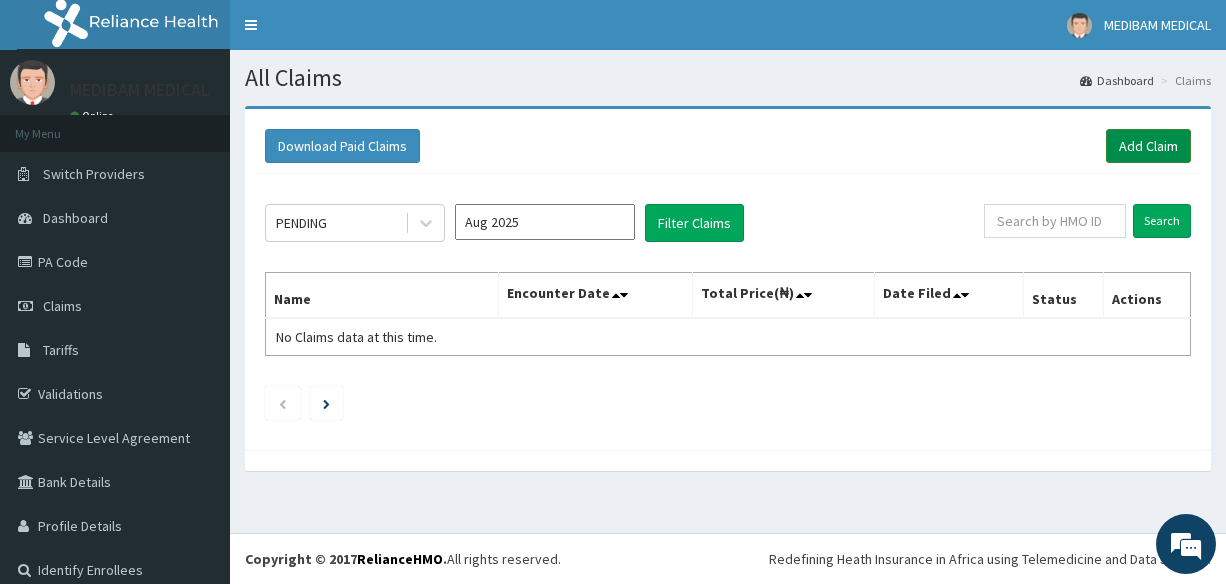 click on "Add Claim" at bounding box center (1148, 146) 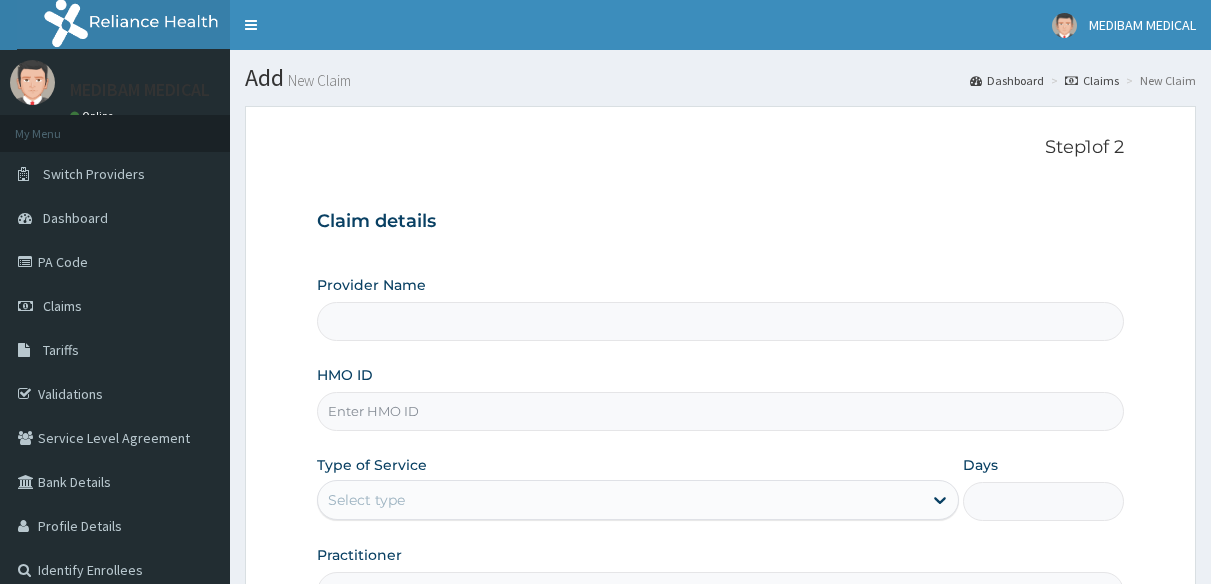 scroll, scrollTop: 0, scrollLeft: 0, axis: both 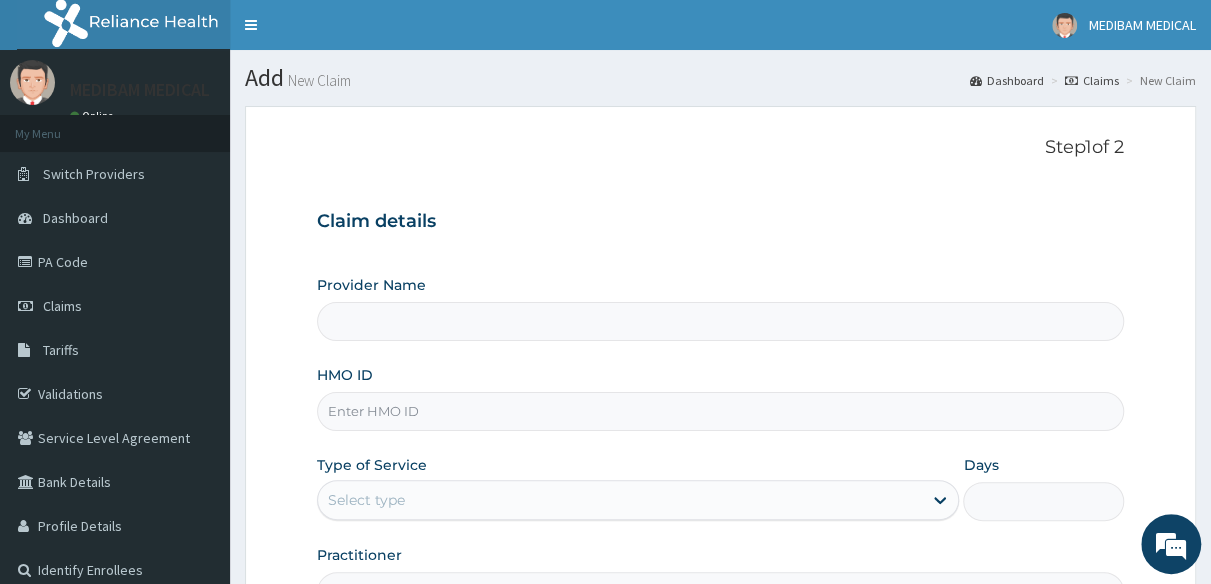 click on "HMO ID" at bounding box center [720, 411] 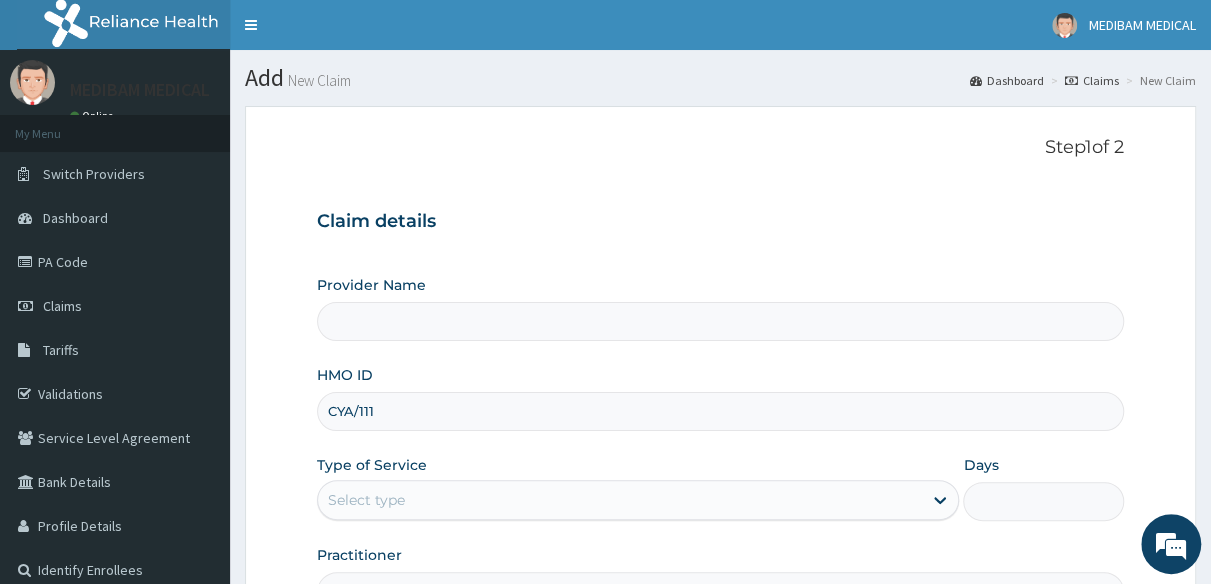 scroll, scrollTop: 0, scrollLeft: 0, axis: both 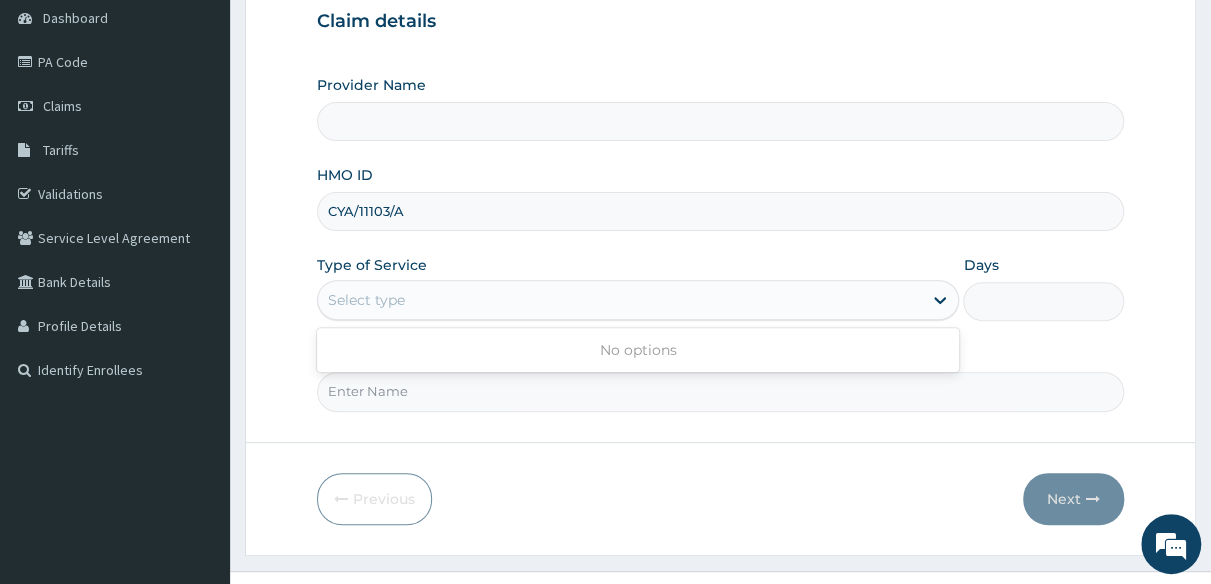 click on "Select type" at bounding box center (620, 300) 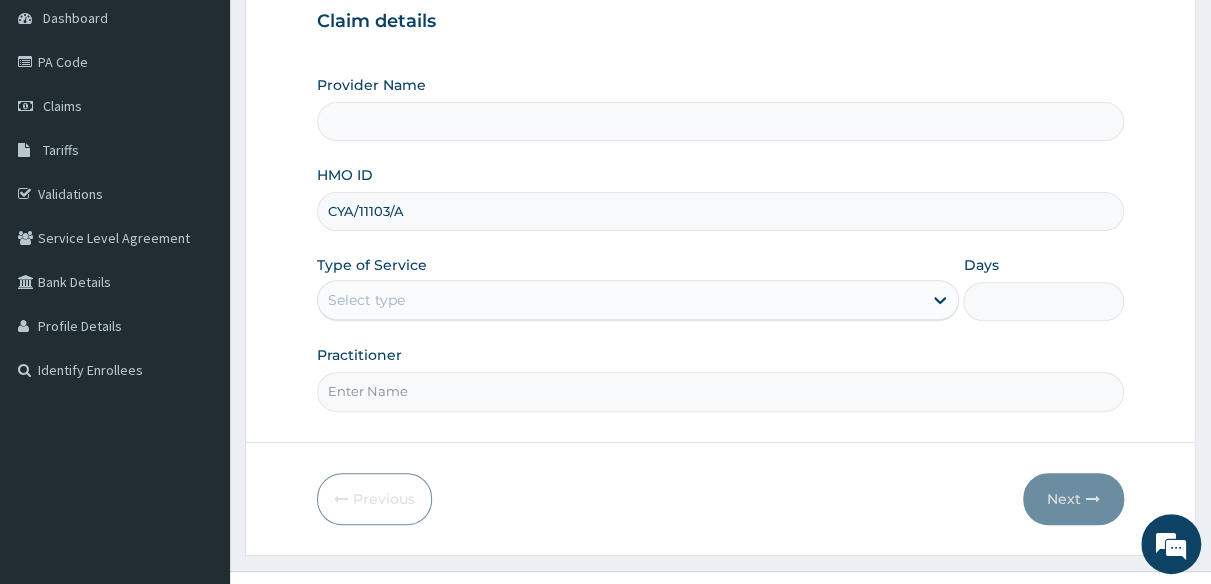 drag, startPoint x: 326, startPoint y: 211, endPoint x: 422, endPoint y: 218, distance: 96.25487 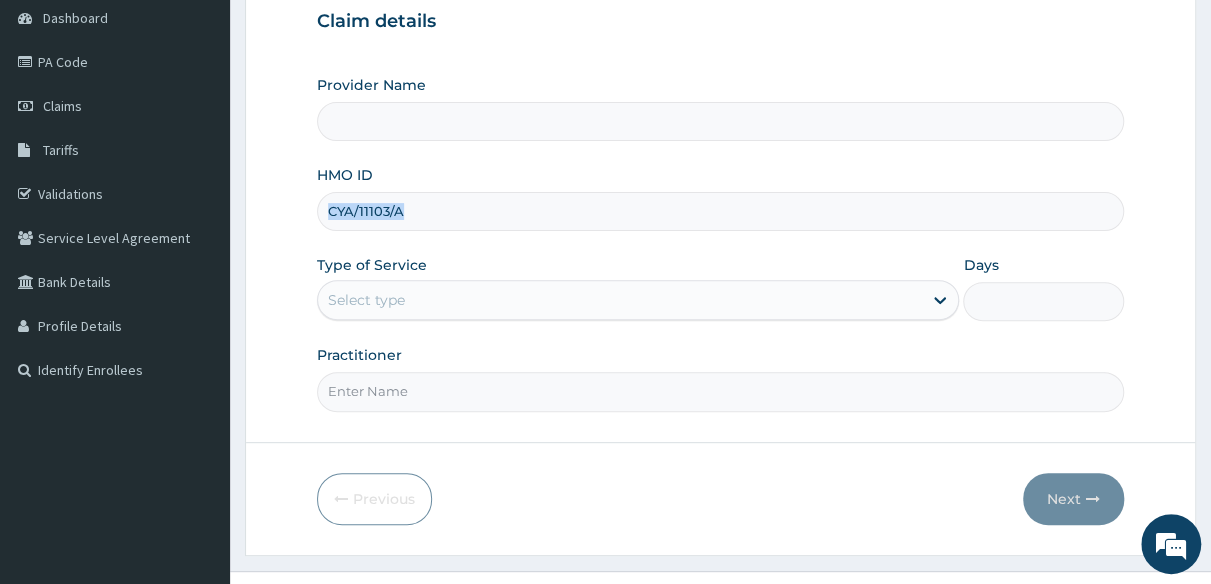 copy 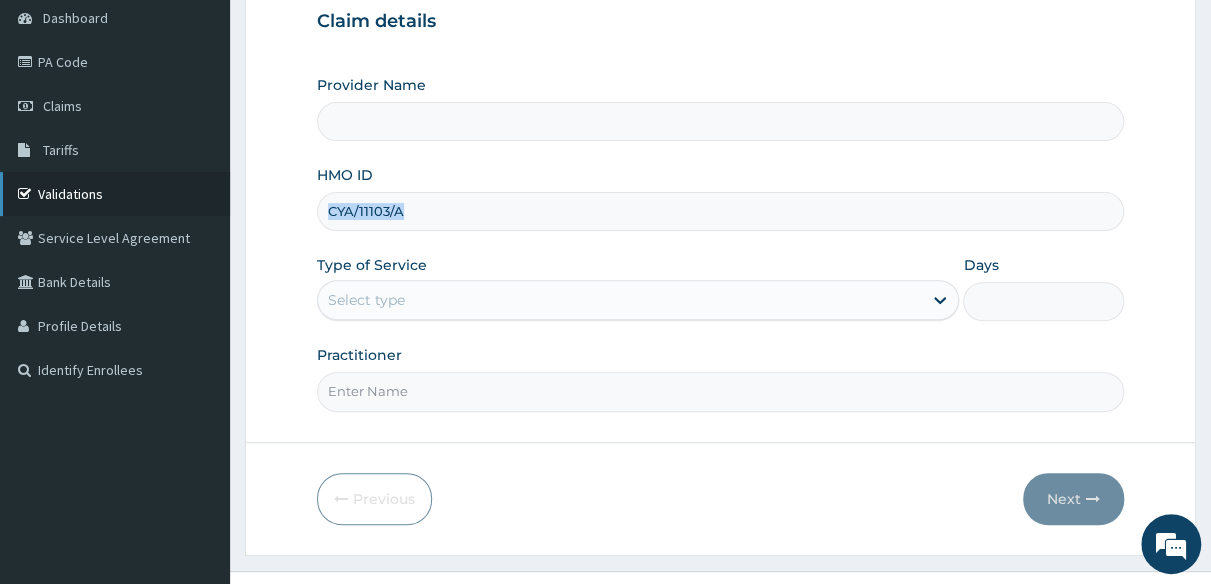 click on "Validations" at bounding box center (115, 194) 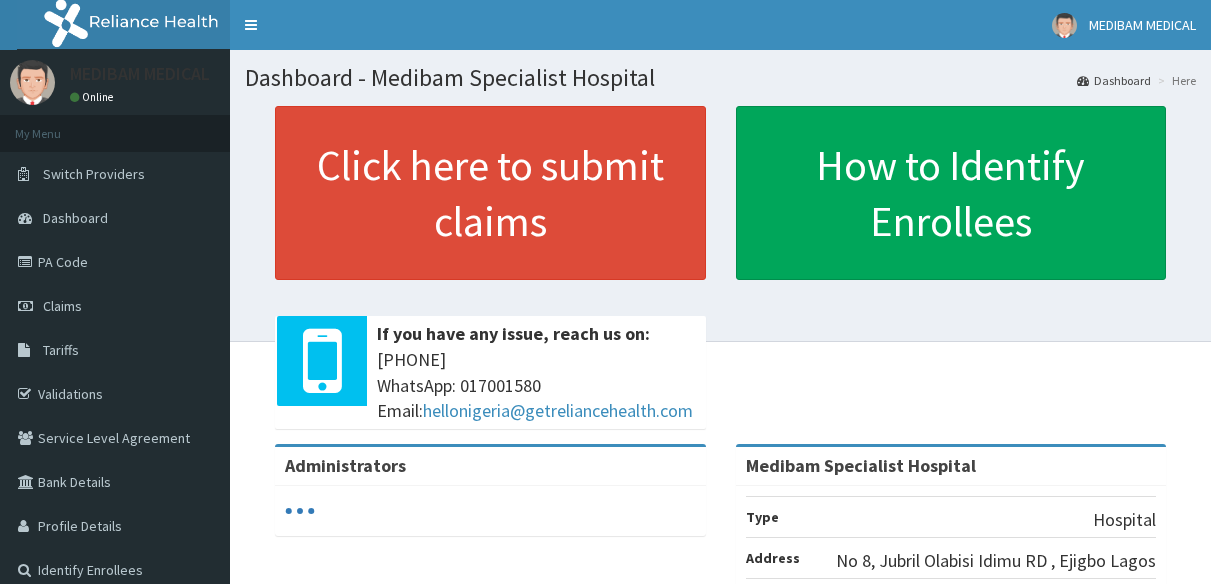 scroll, scrollTop: 0, scrollLeft: 0, axis: both 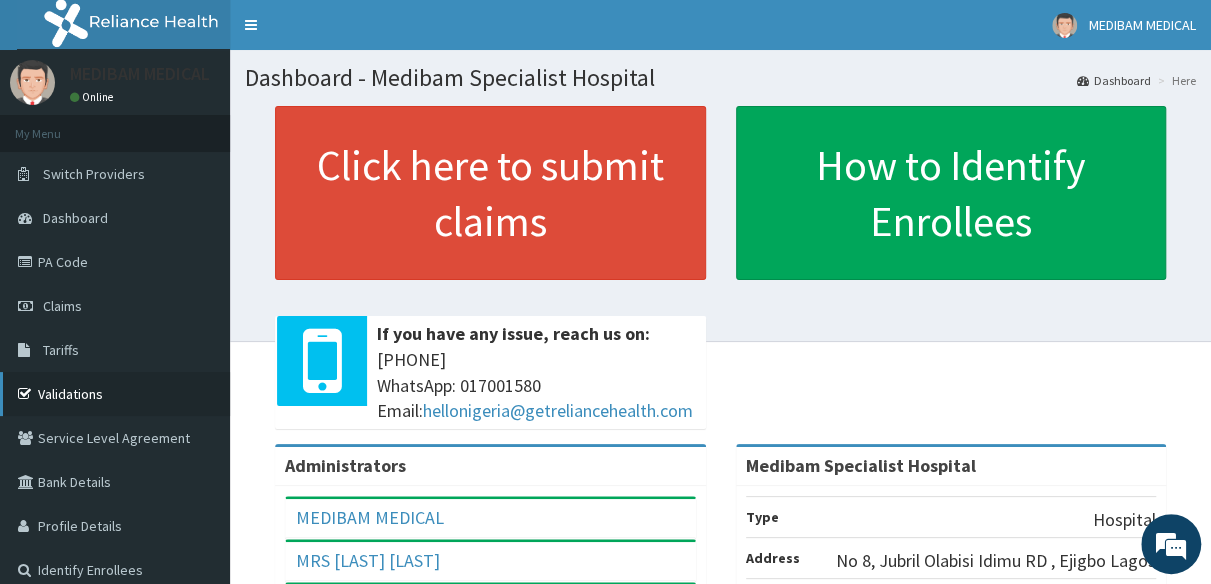 click on "Validations" at bounding box center [115, 394] 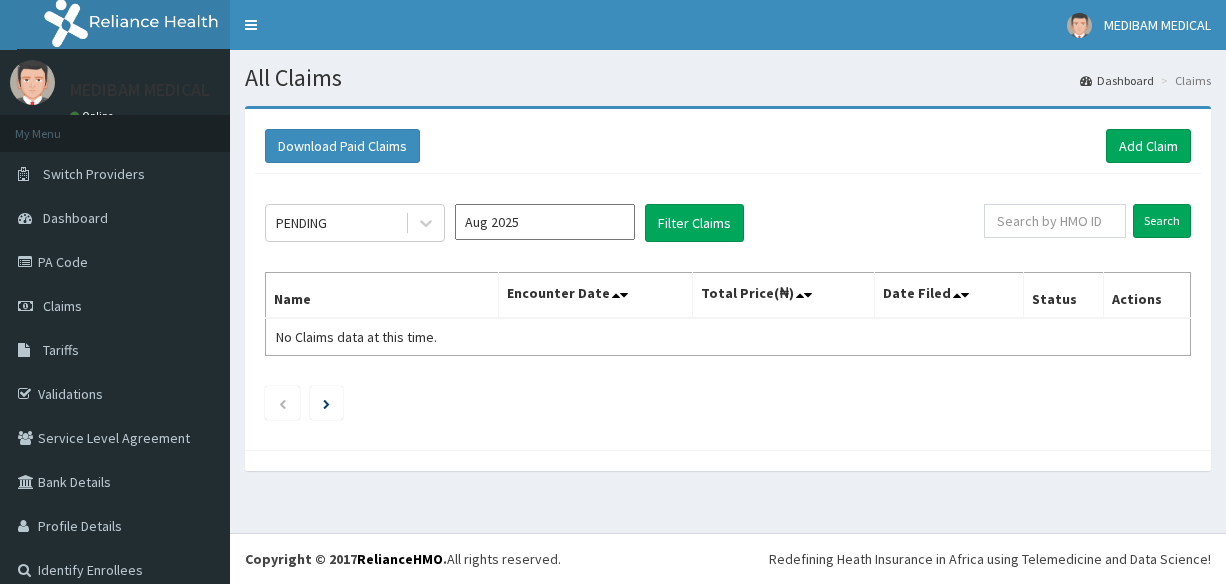 scroll, scrollTop: 0, scrollLeft: 0, axis: both 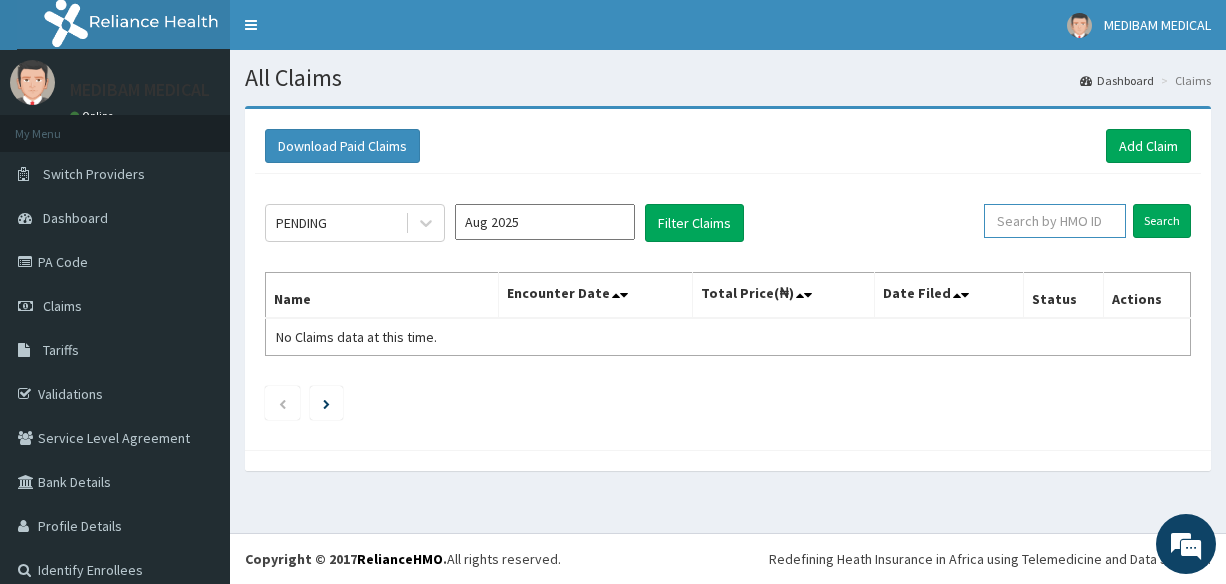 click at bounding box center [1055, 221] 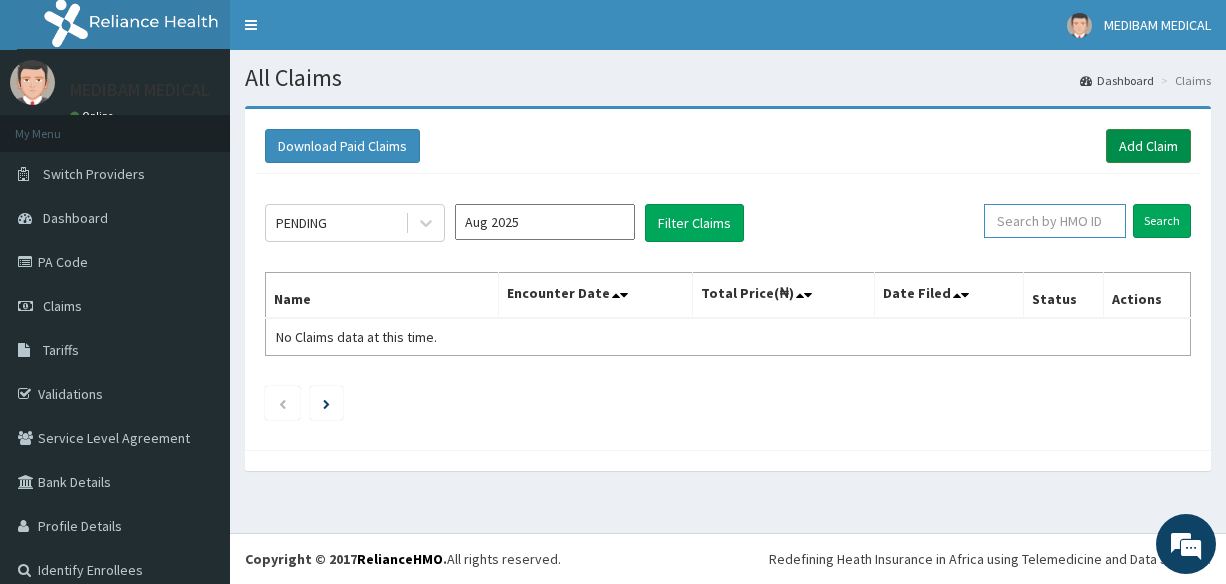 scroll, scrollTop: 0, scrollLeft: 0, axis: both 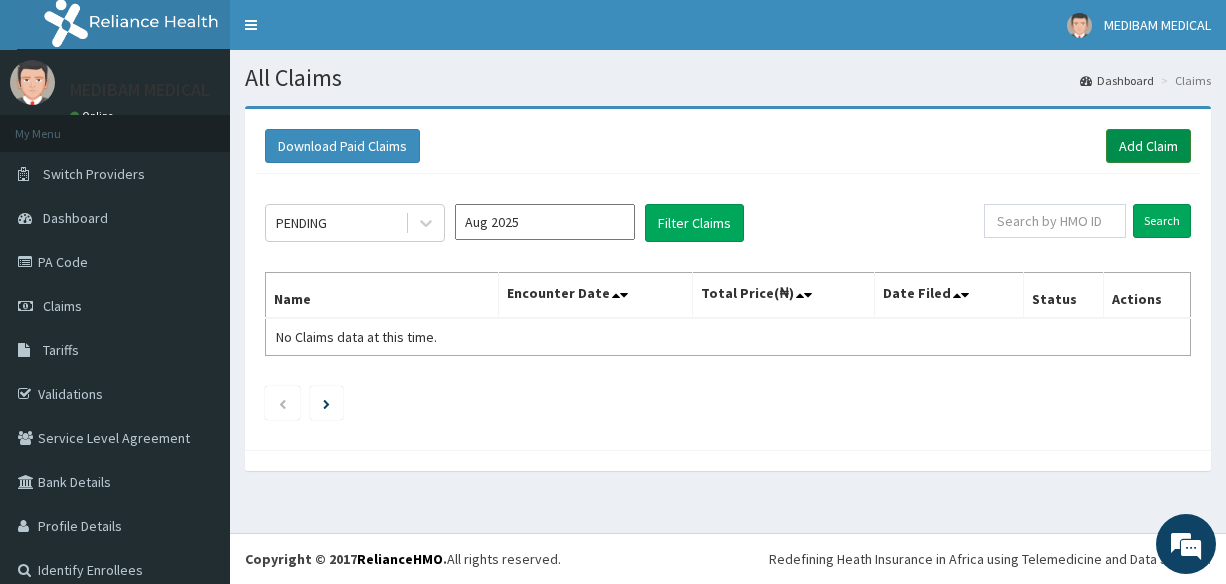 click on "Add Claim" at bounding box center [1148, 146] 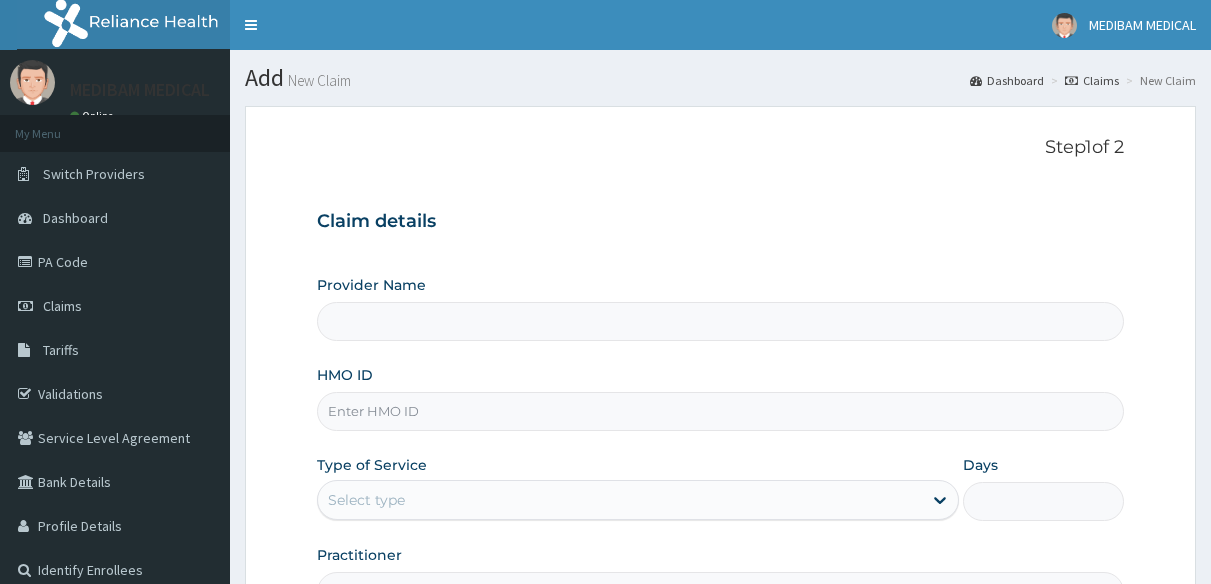 scroll, scrollTop: 0, scrollLeft: 0, axis: both 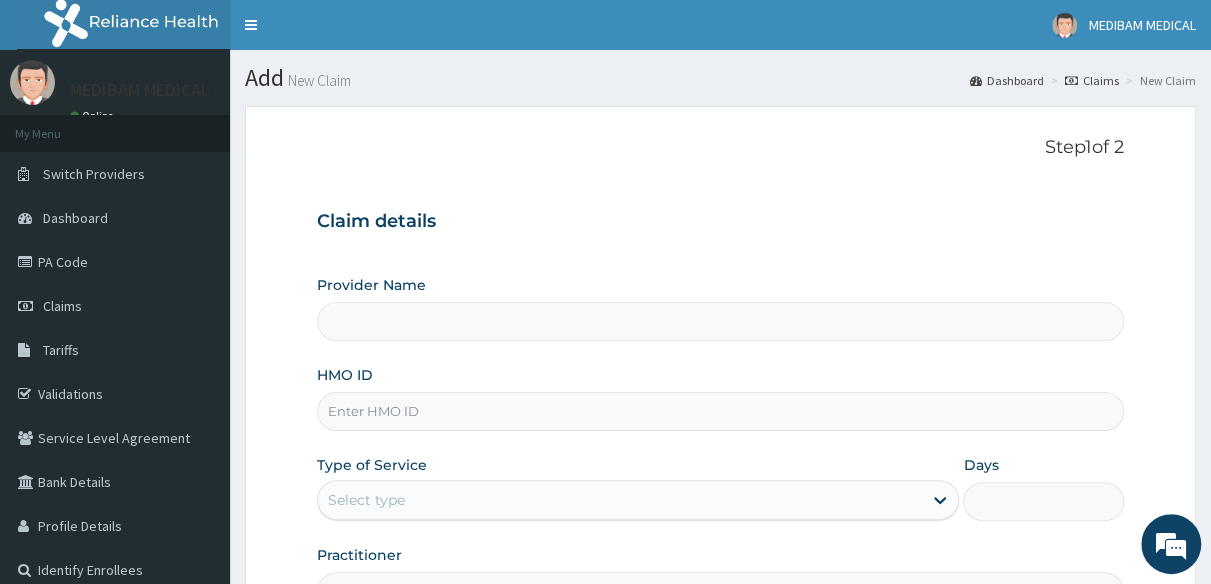 type on "Medibam Specialist Hospital" 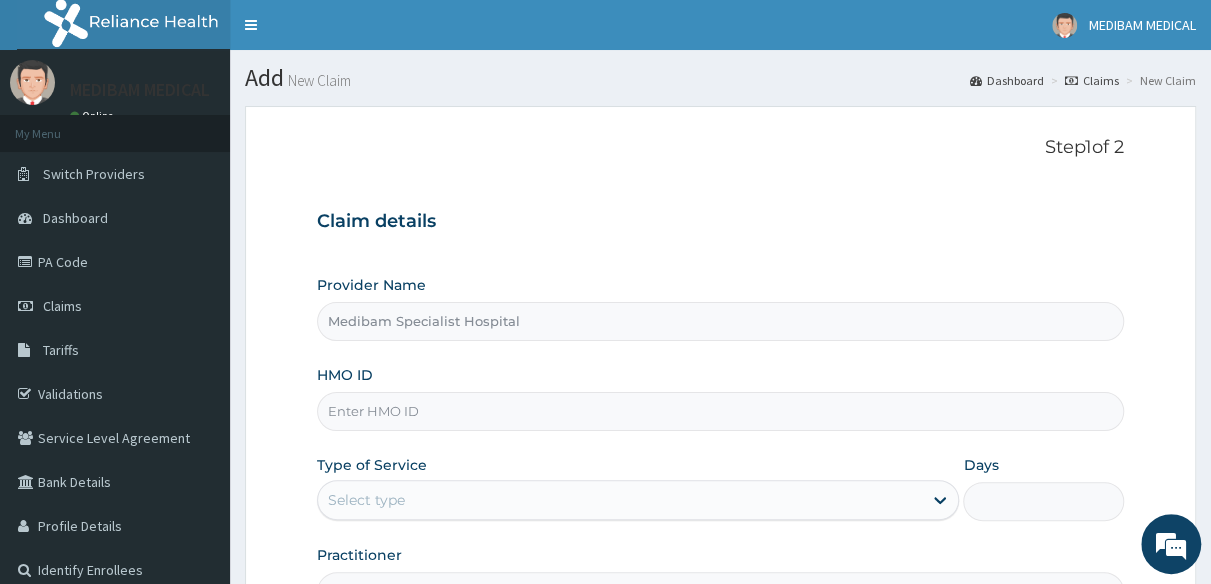 click on "HMO ID" at bounding box center (720, 411) 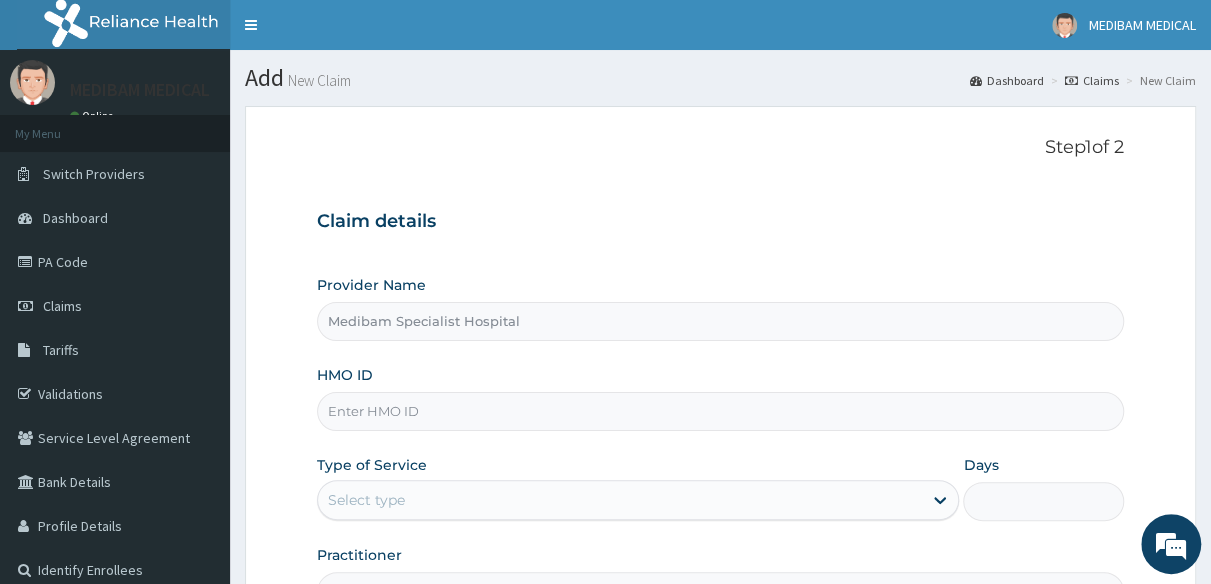paste on "CYA/11103/A" 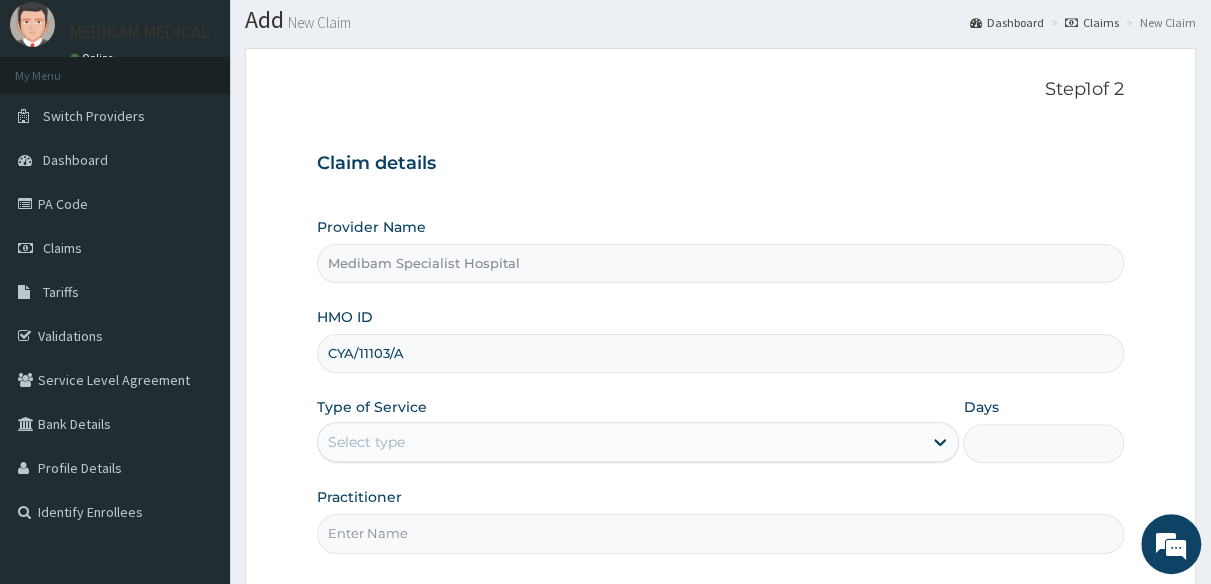 scroll, scrollTop: 100, scrollLeft: 0, axis: vertical 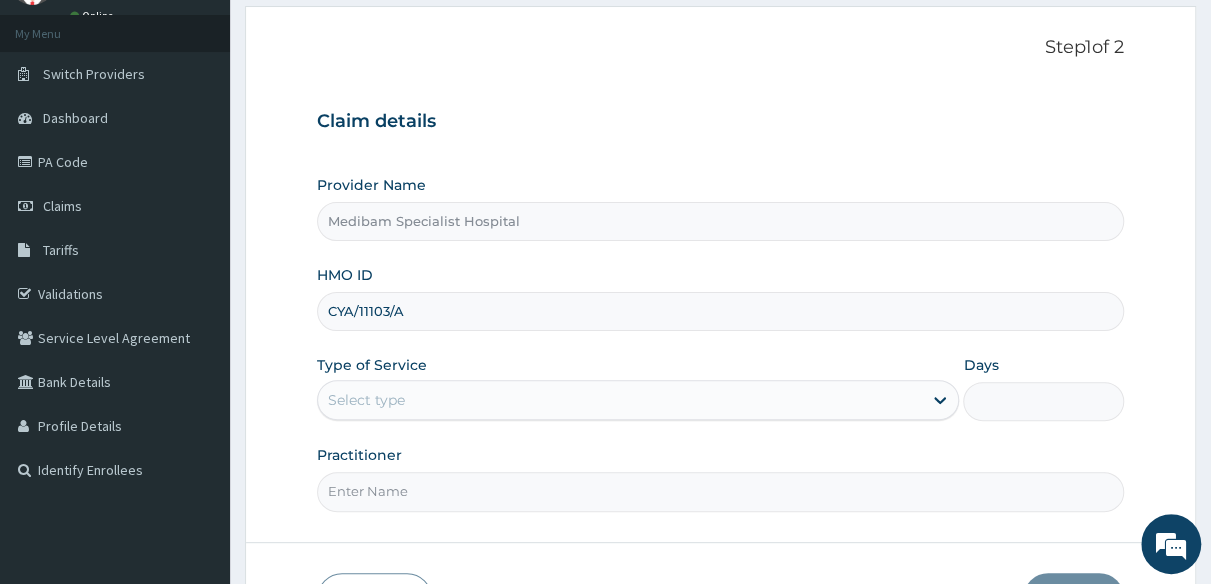 type on "CYA/11103/A" 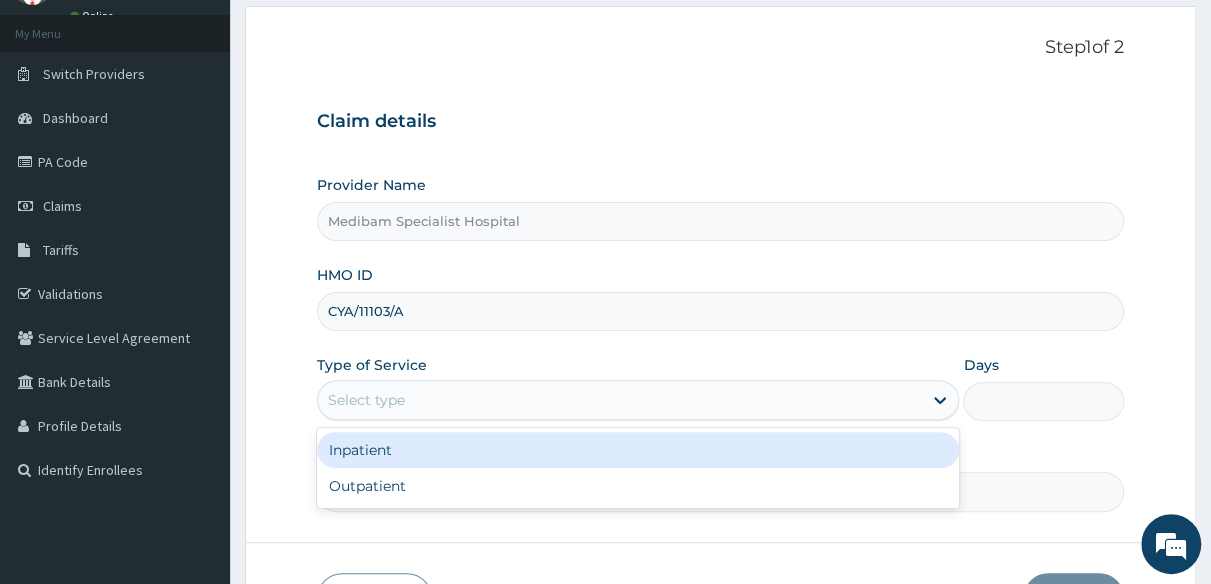 click on "Select type" at bounding box center [620, 400] 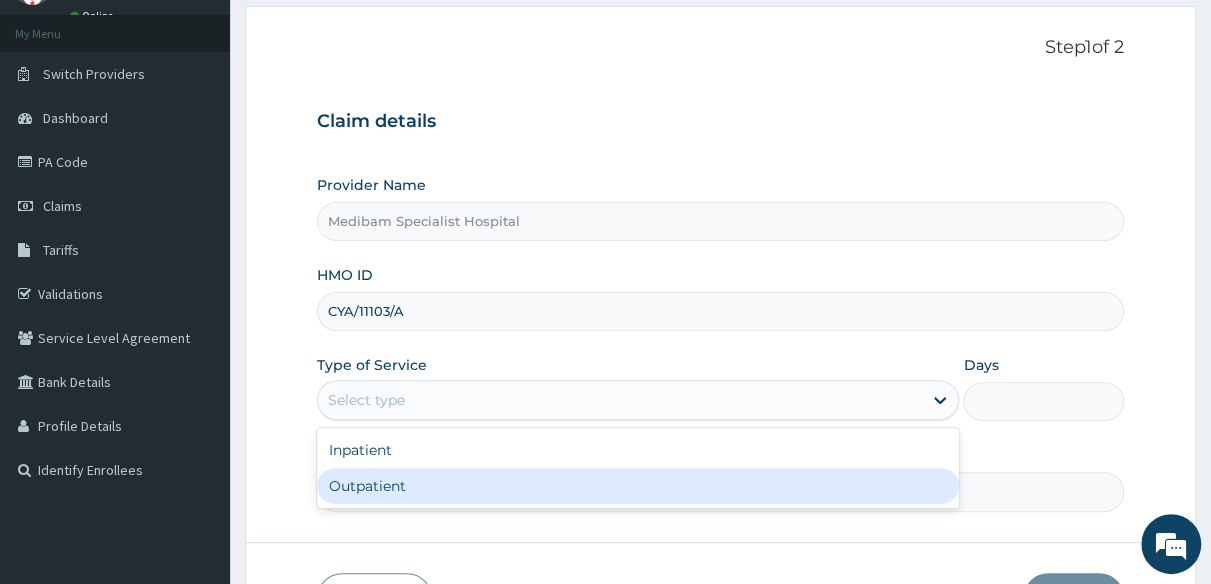 click on "Outpatient" at bounding box center (638, 486) 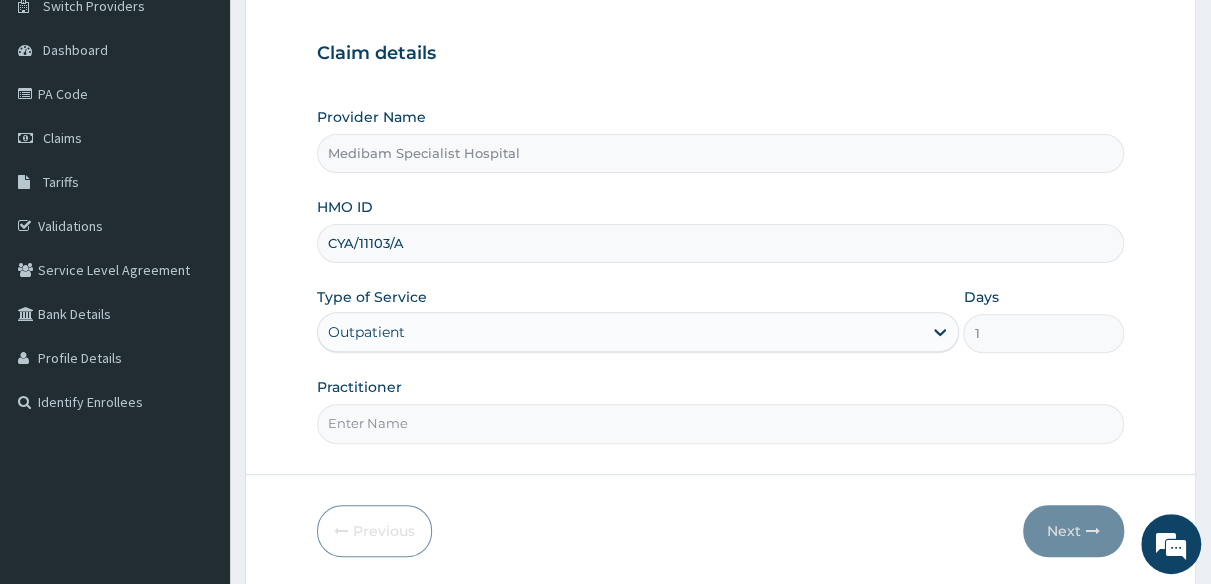 scroll, scrollTop: 234, scrollLeft: 0, axis: vertical 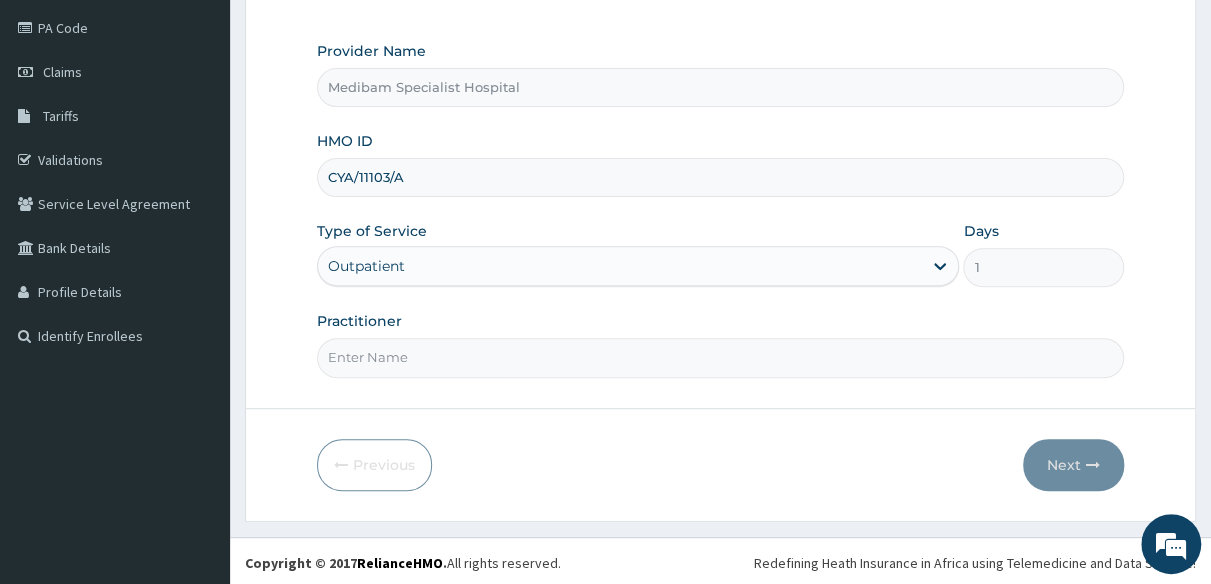click on "Practitioner" at bounding box center (720, 357) 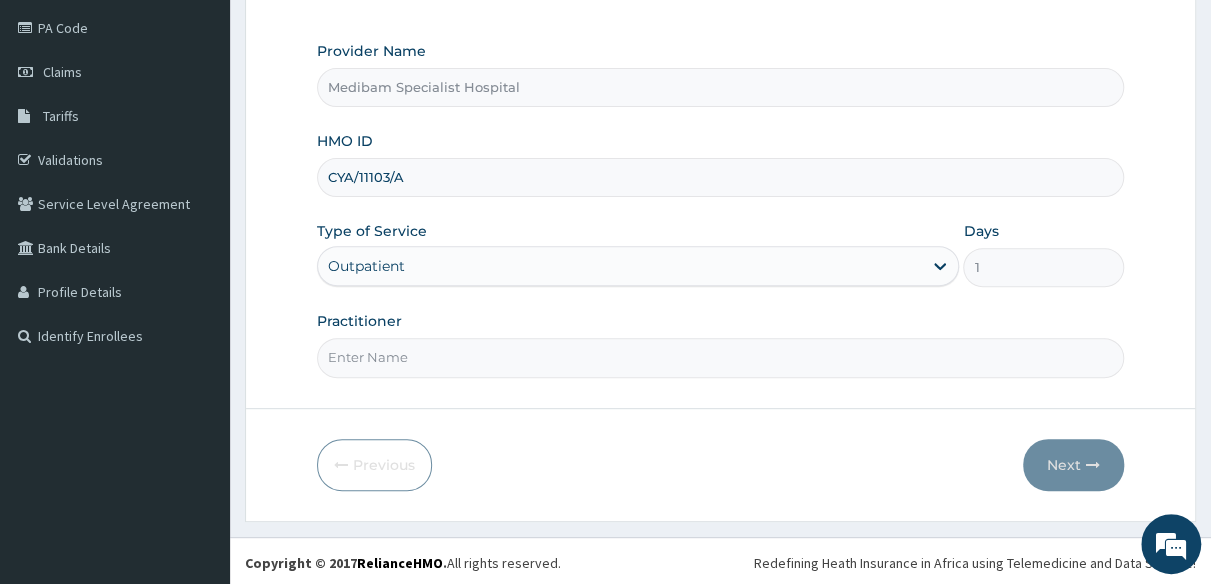 scroll, scrollTop: 0, scrollLeft: 0, axis: both 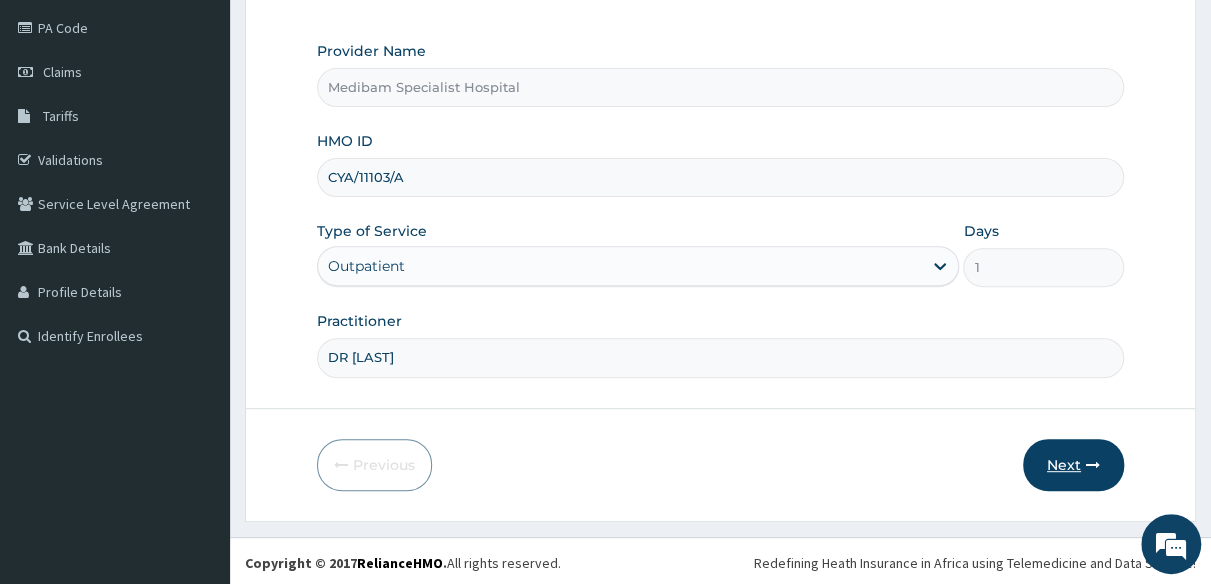 type on "DR [LAST]" 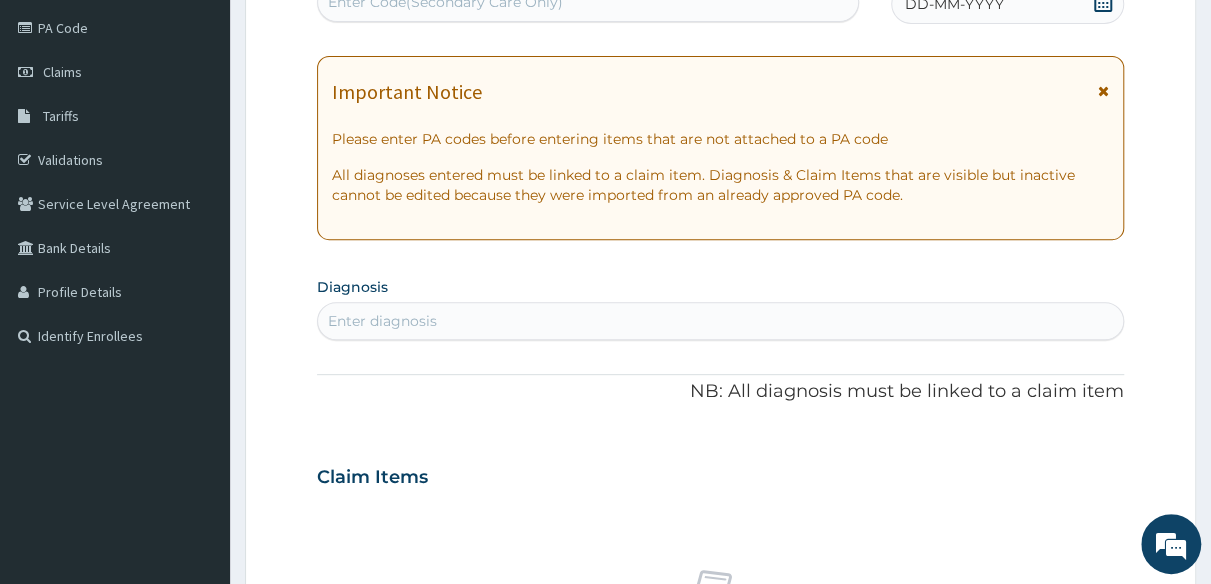 click on "DD-MM-YYYY" at bounding box center (953, 4) 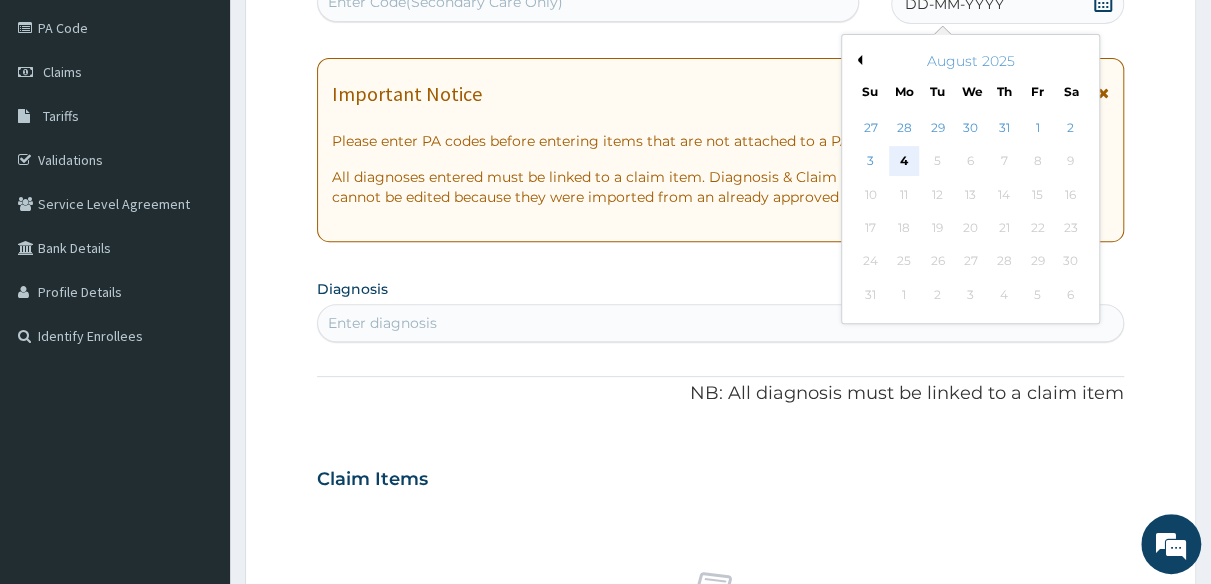 click on "4" at bounding box center (904, 162) 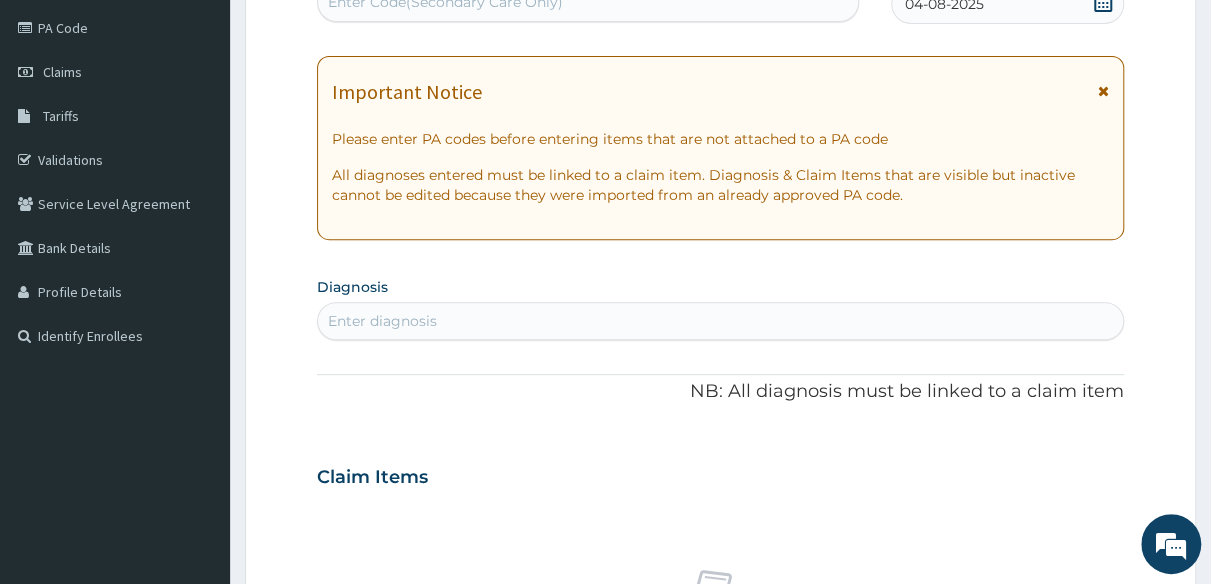 click on "Enter diagnosis" at bounding box center [382, 321] 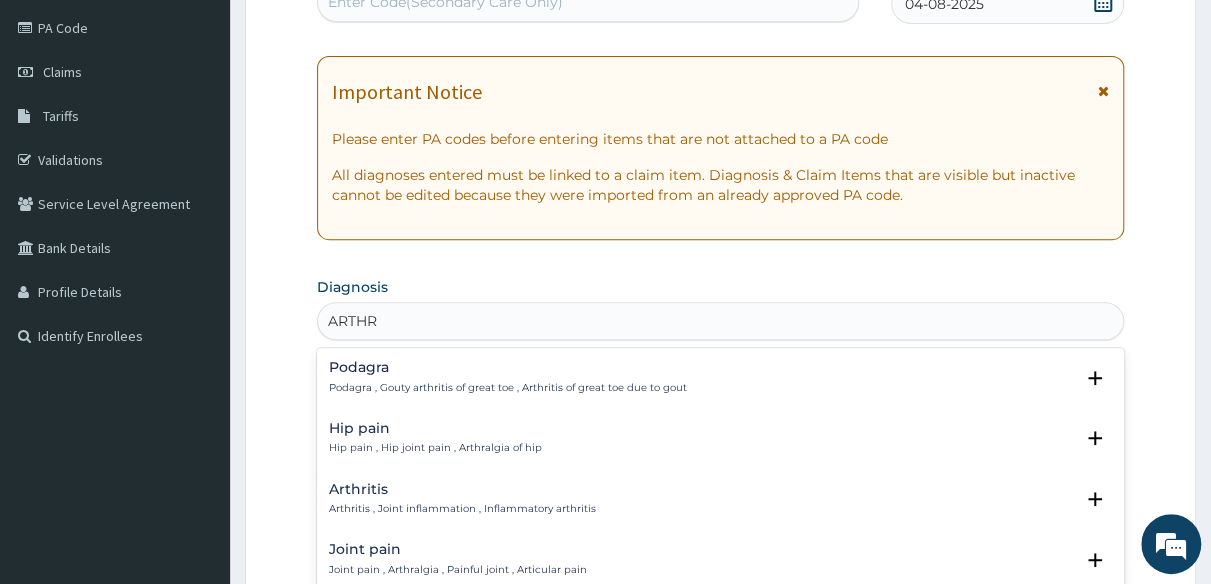 type on "ARTHRA" 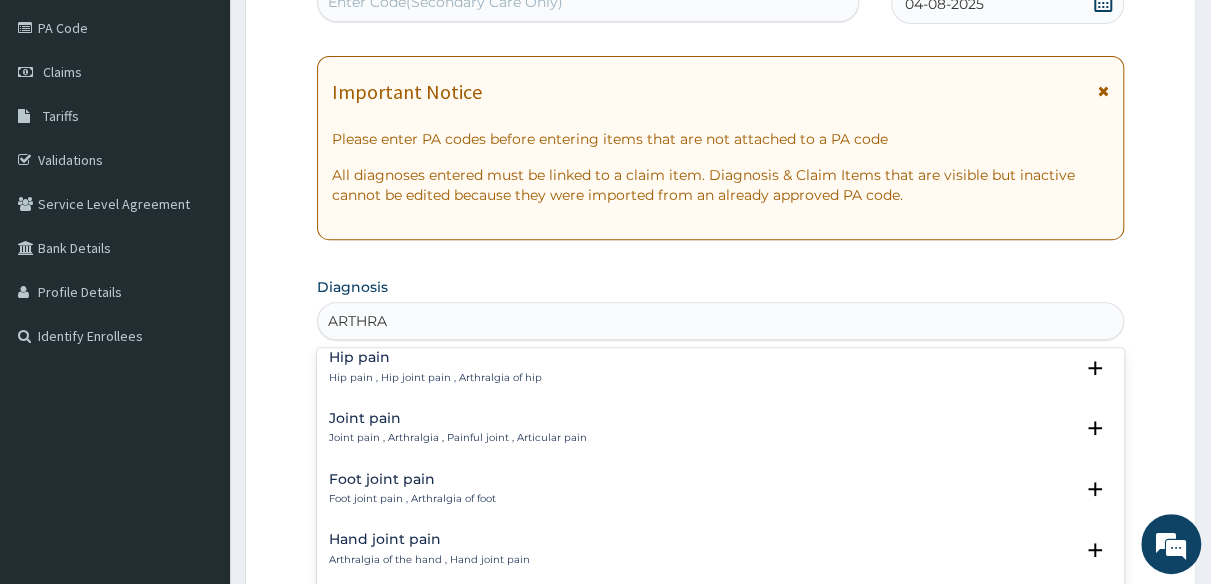 scroll, scrollTop: 0, scrollLeft: 0, axis: both 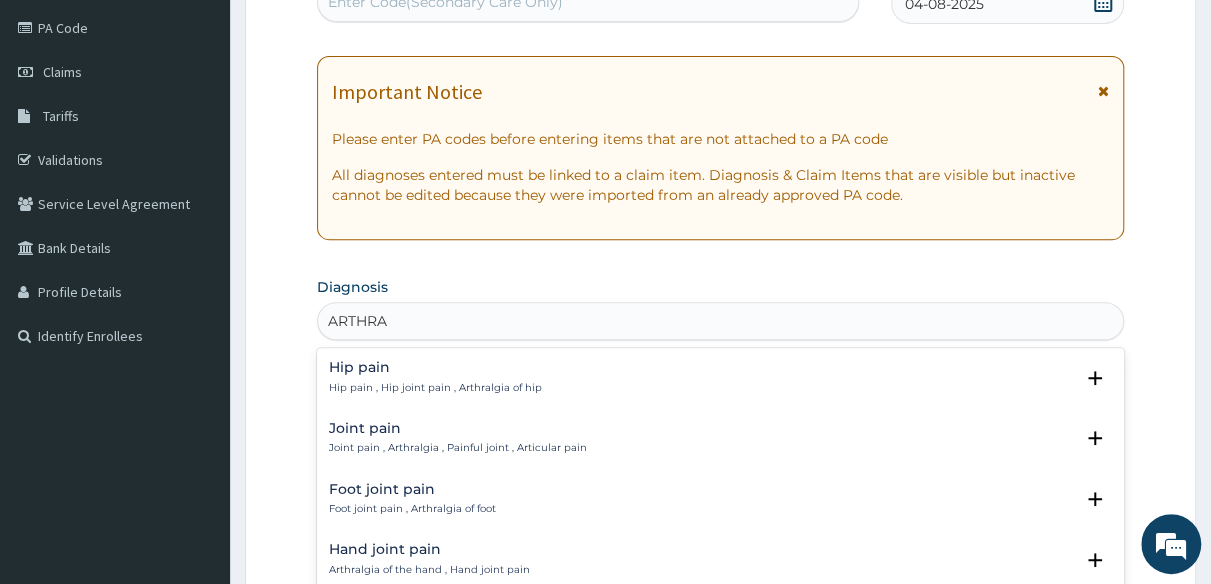 click on "Joint pain" at bounding box center [458, 428] 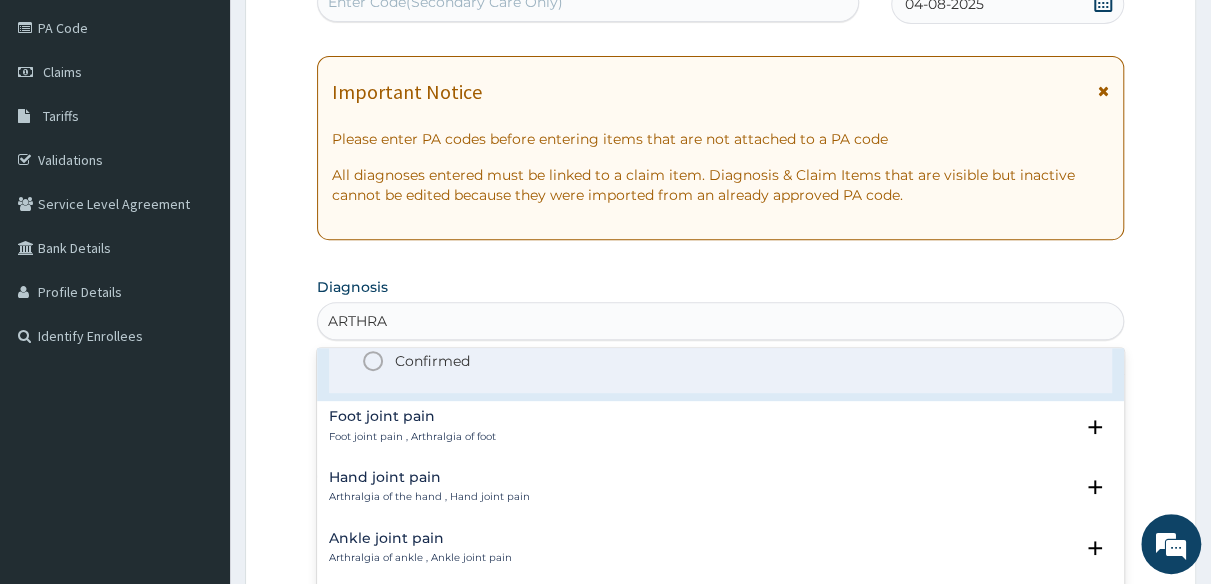 scroll, scrollTop: 200, scrollLeft: 0, axis: vertical 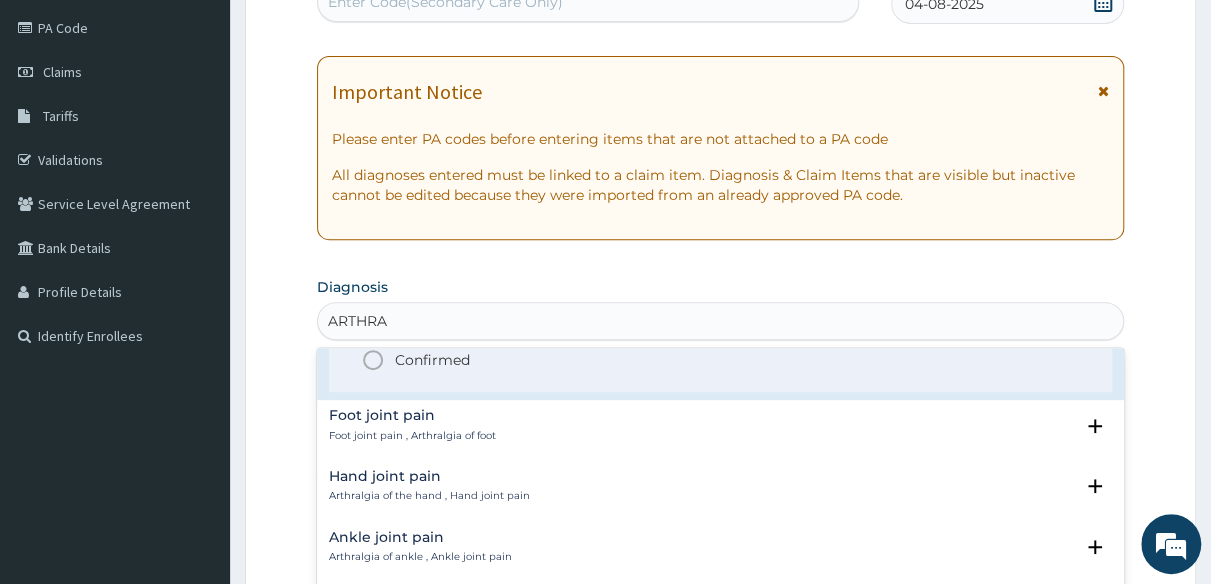 click 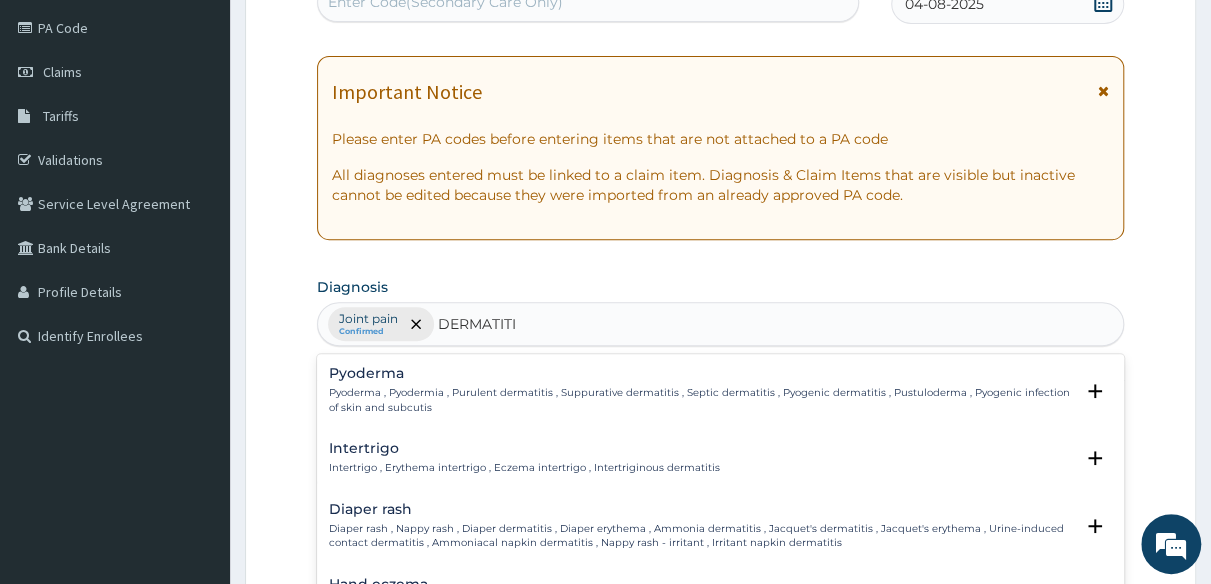 type on "DERMATITIS" 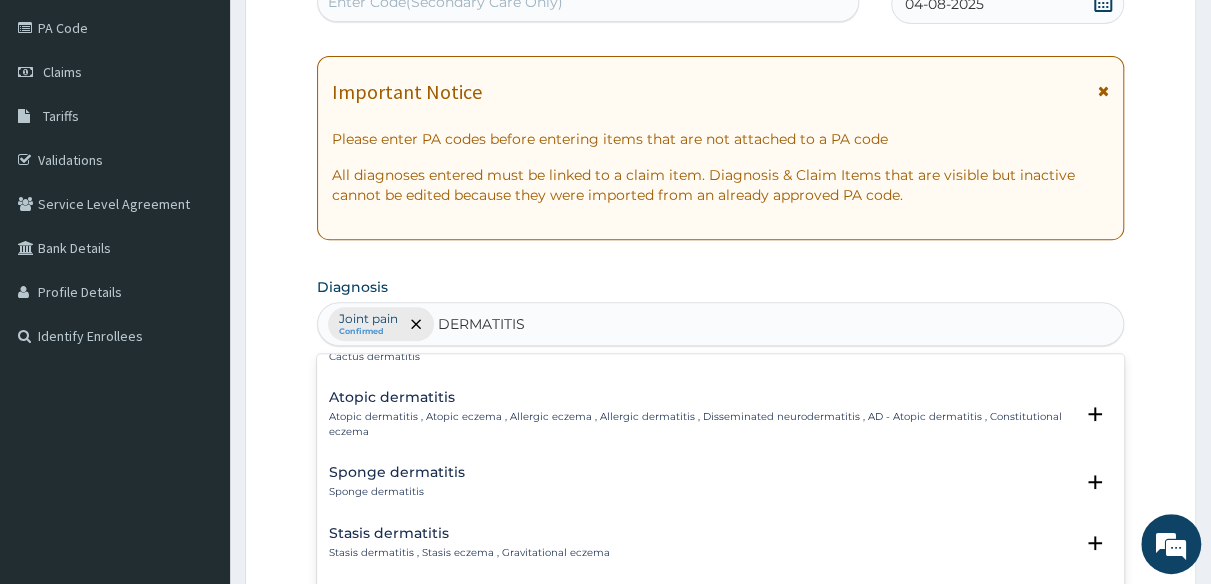 scroll, scrollTop: 1600, scrollLeft: 0, axis: vertical 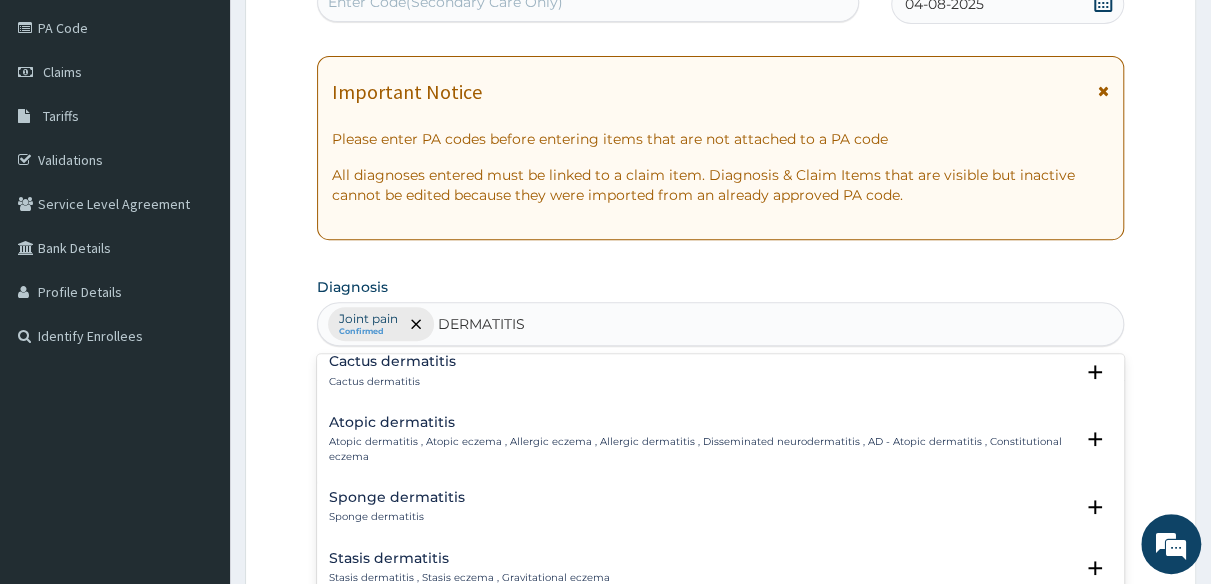 click on "Atopic dermatitis" at bounding box center [701, 422] 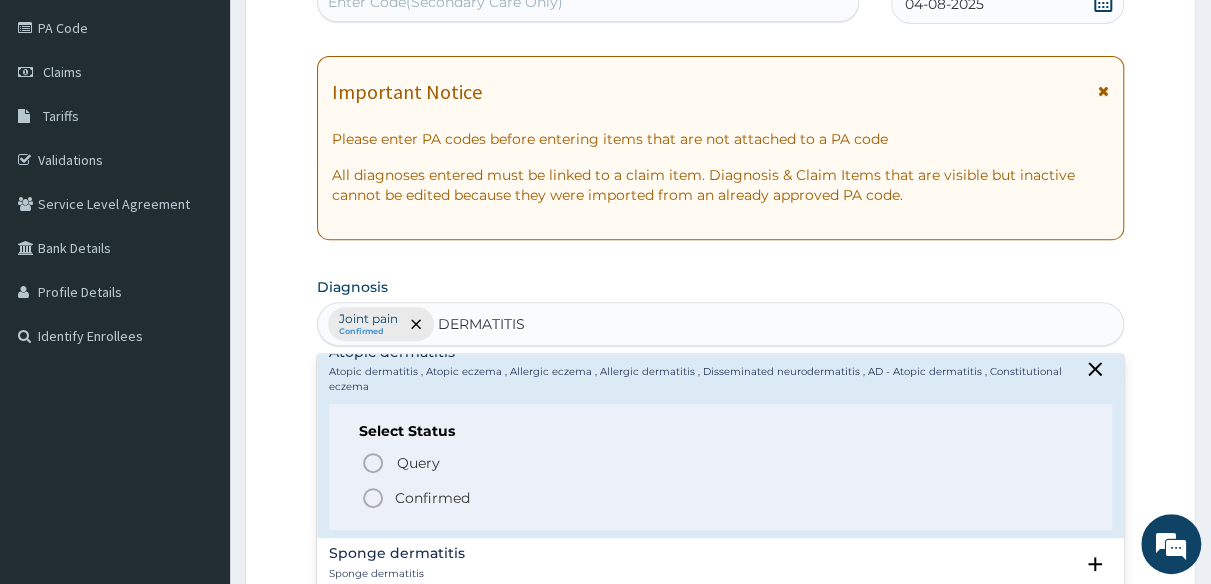 scroll, scrollTop: 1700, scrollLeft: 0, axis: vertical 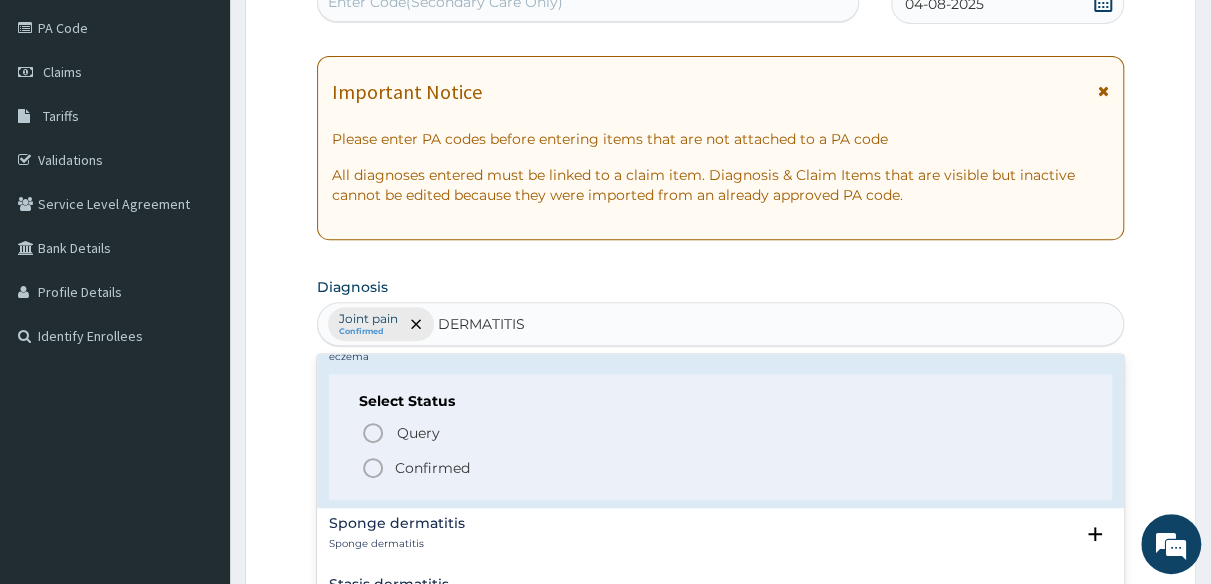 click 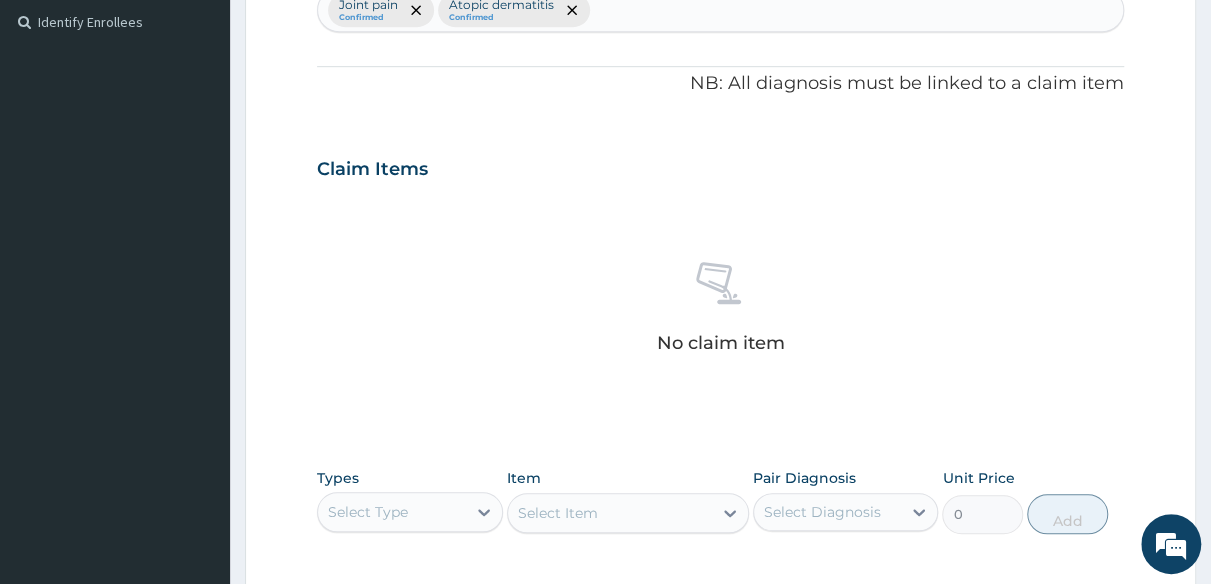 scroll, scrollTop: 634, scrollLeft: 0, axis: vertical 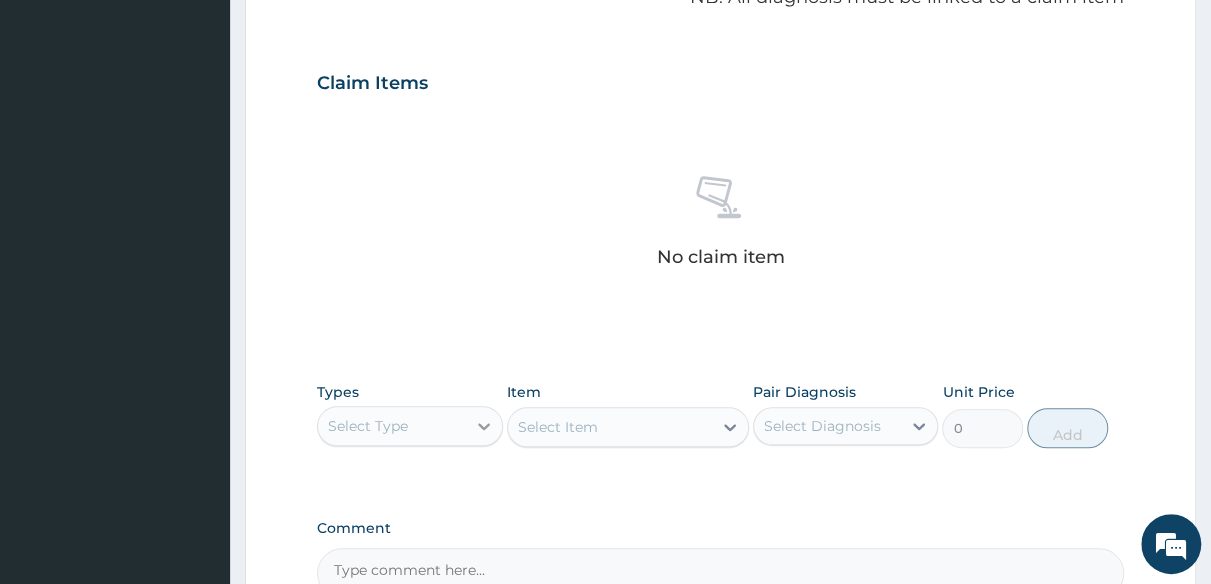 click 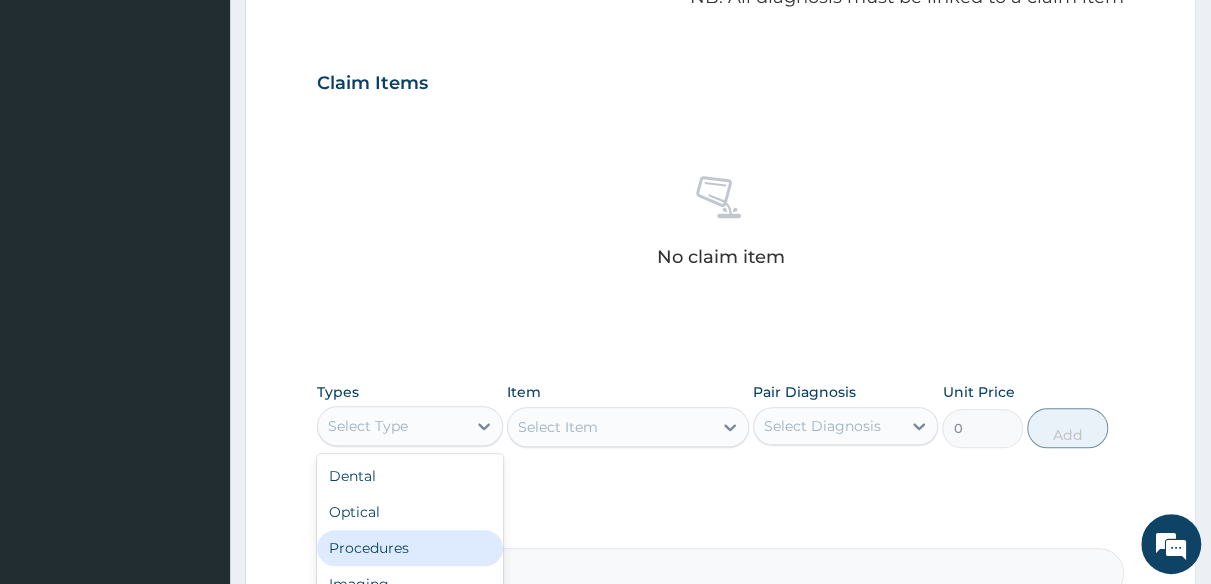 drag, startPoint x: 387, startPoint y: 544, endPoint x: 425, endPoint y: 521, distance: 44.418465 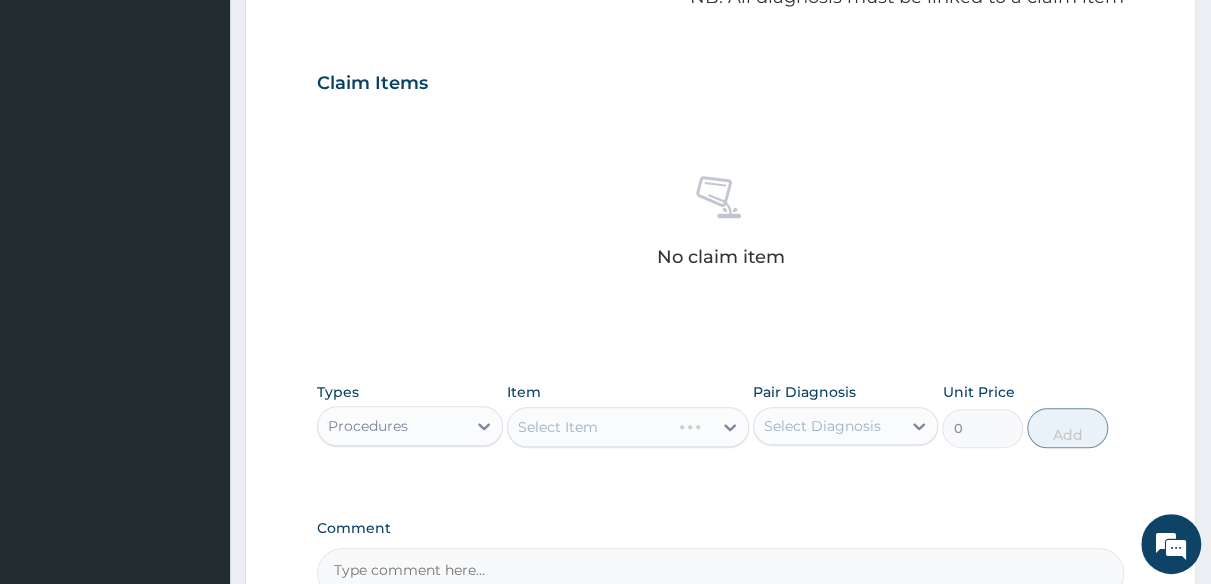 click on "Select Item" at bounding box center (628, 427) 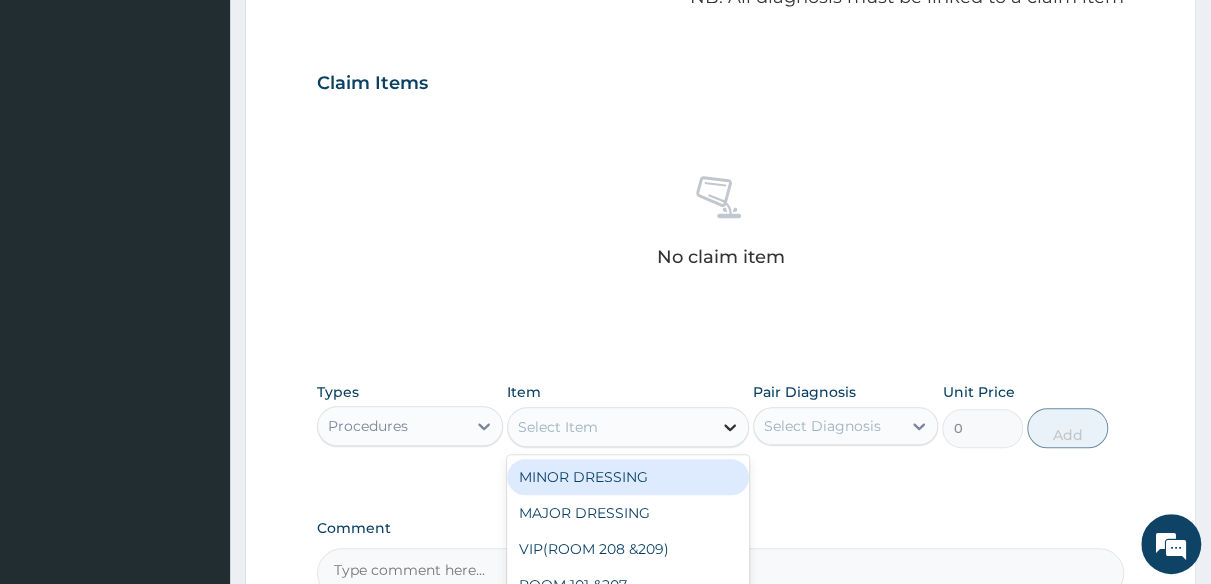 click 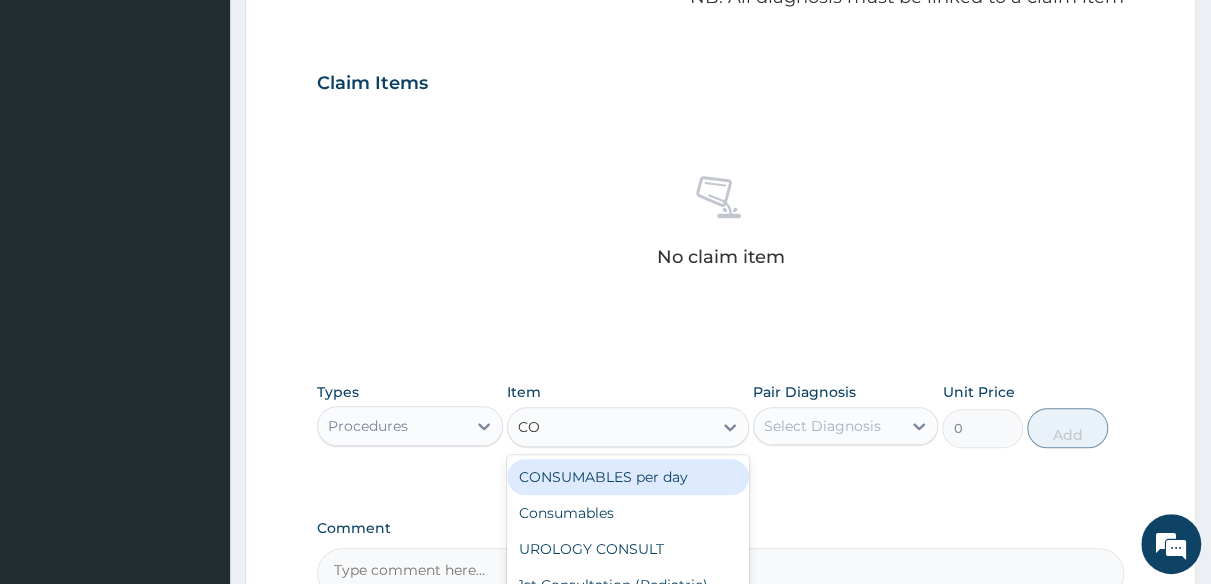 type on "CON" 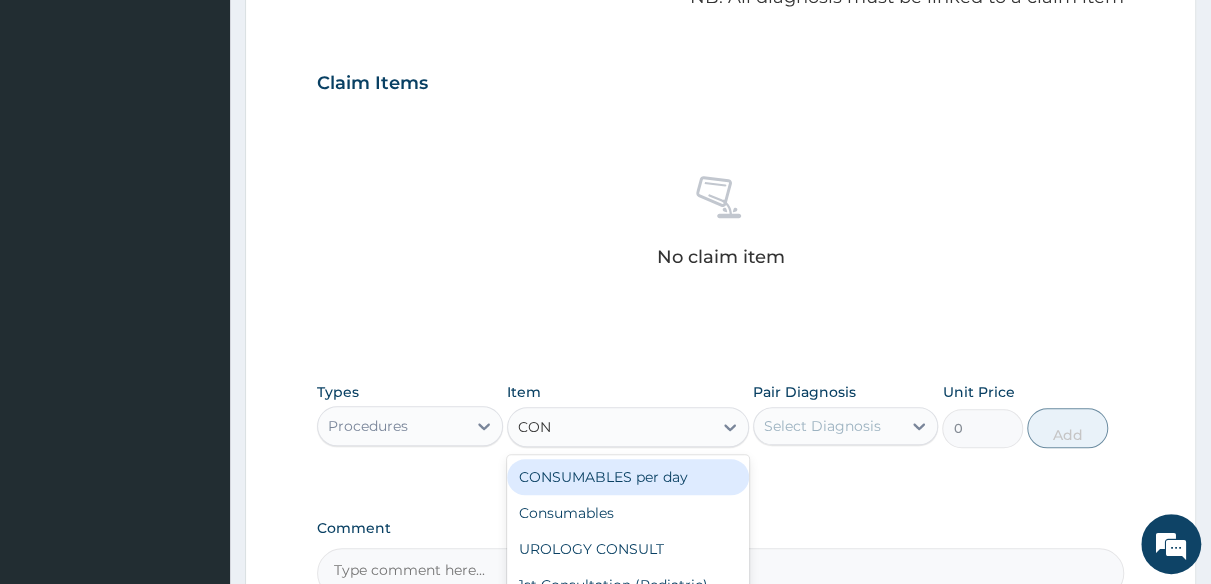 scroll, scrollTop: 200, scrollLeft: 0, axis: vertical 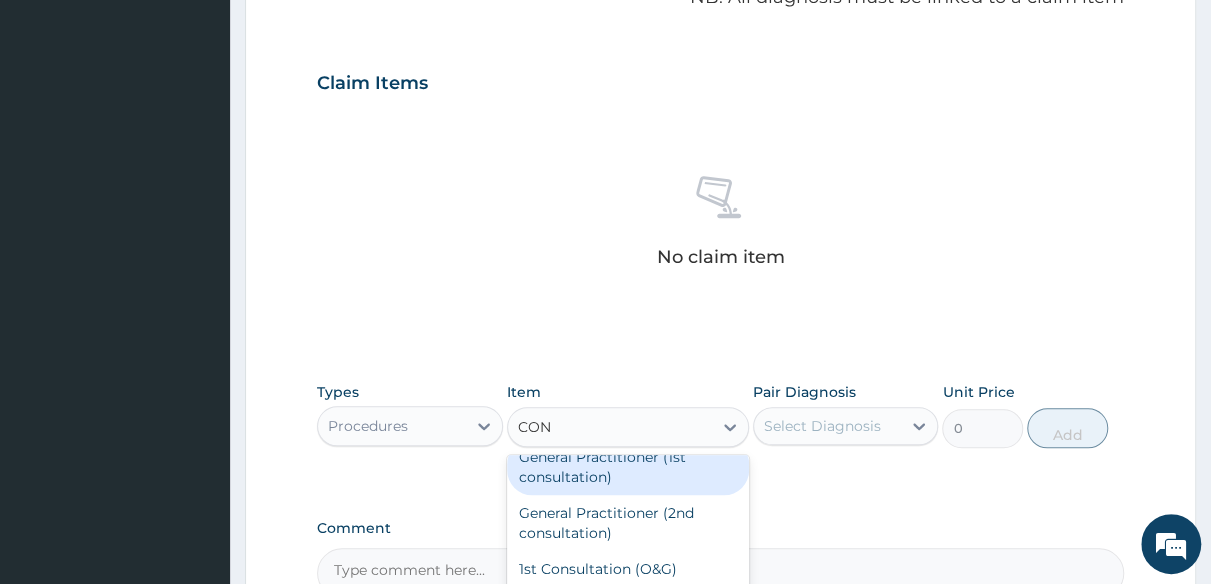 click on "General Practitioner (1st consultation)" at bounding box center [628, 467] 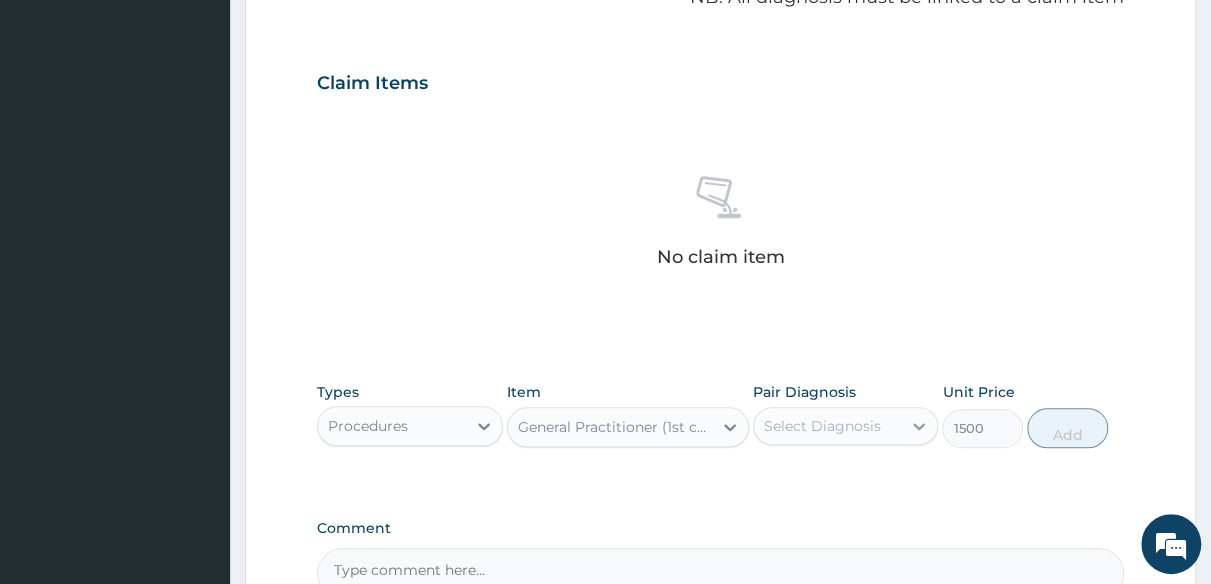 click 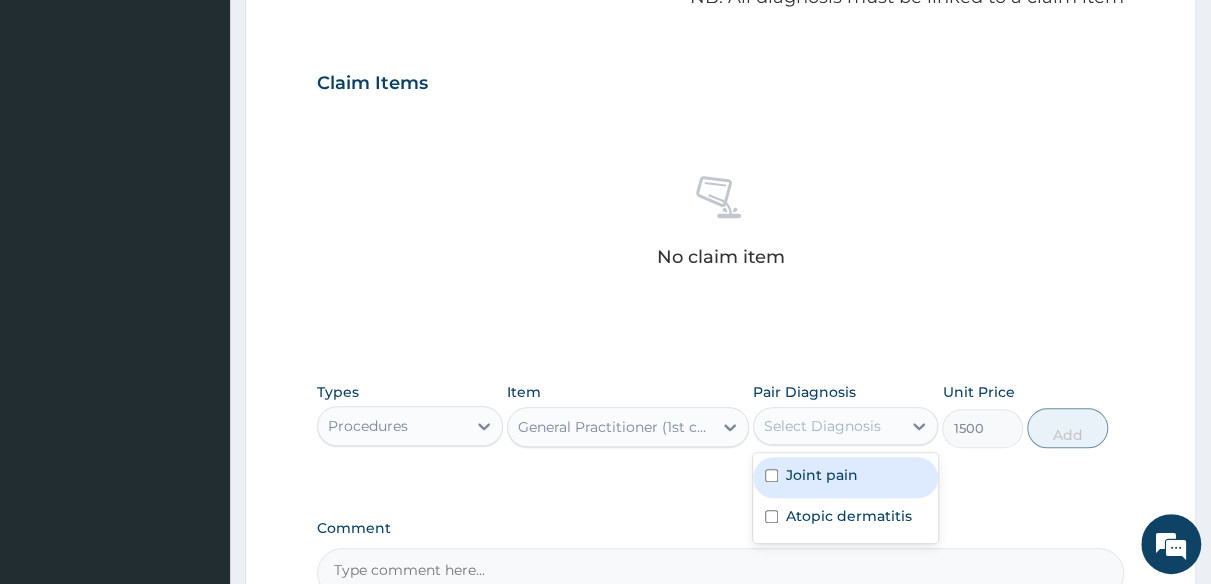 click on "Joint pain" at bounding box center [846, 477] 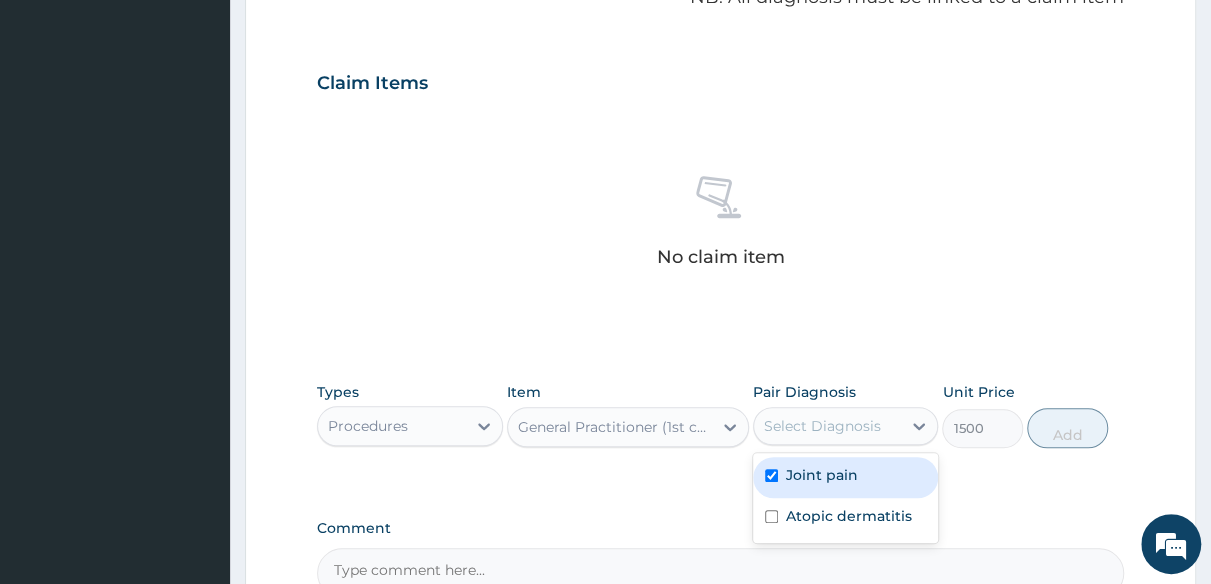checkbox on "true" 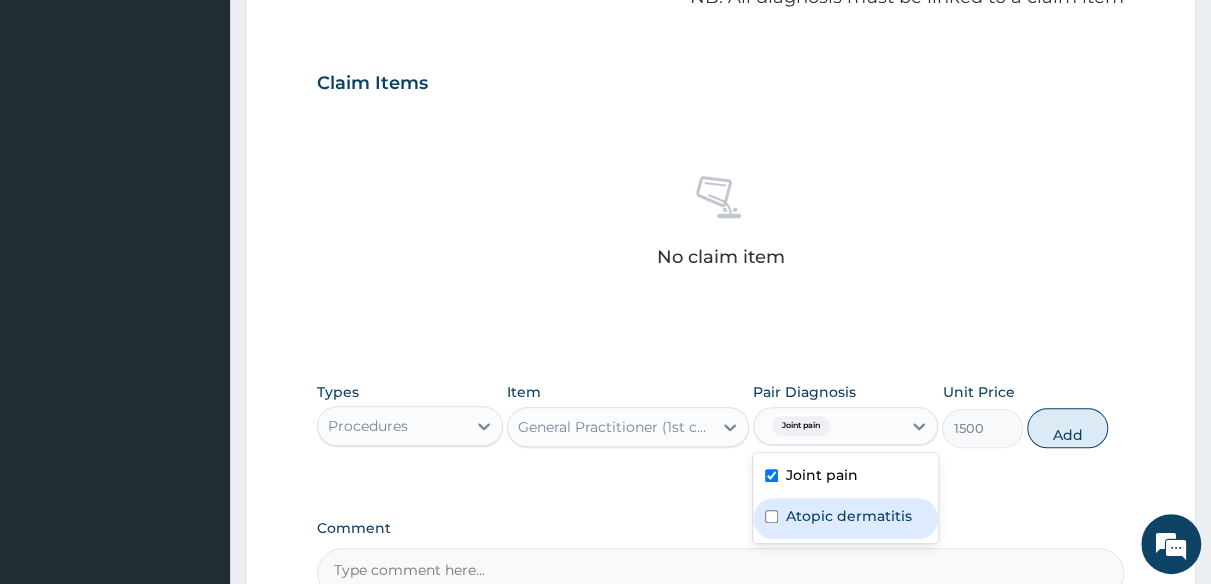 click on "Atopic dermatitis" at bounding box center [849, 516] 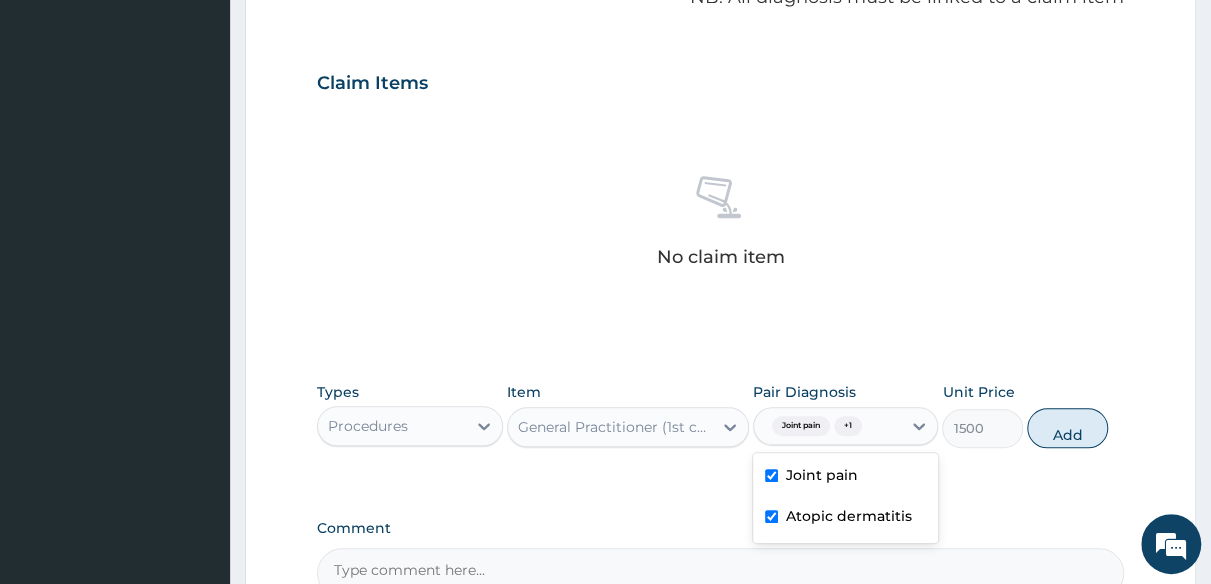 checkbox on "true" 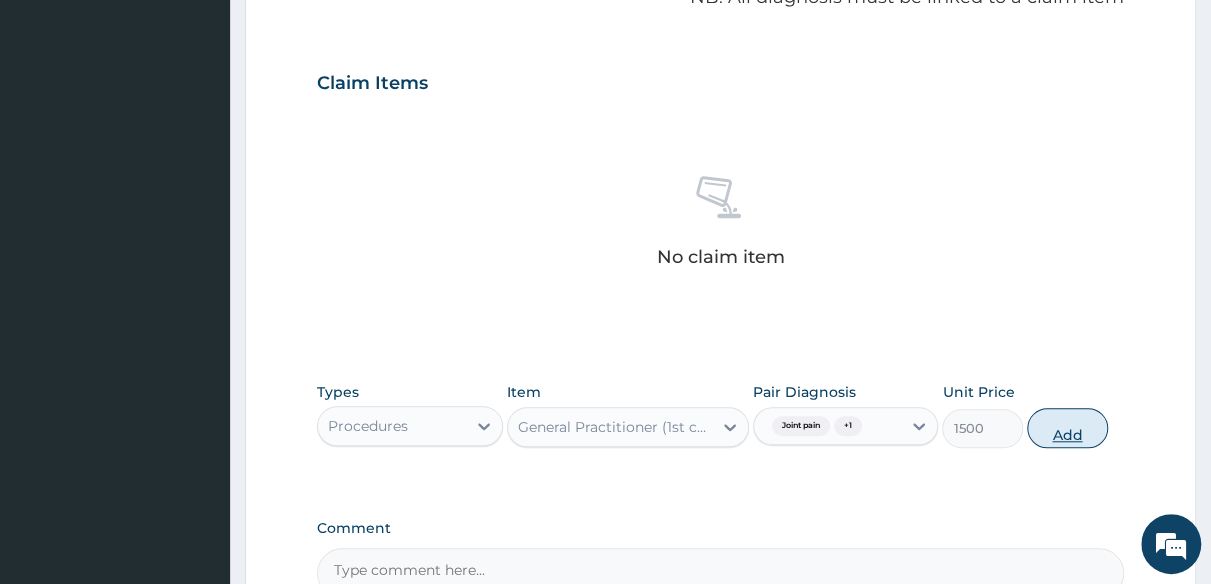 click on "Add" at bounding box center (1067, 428) 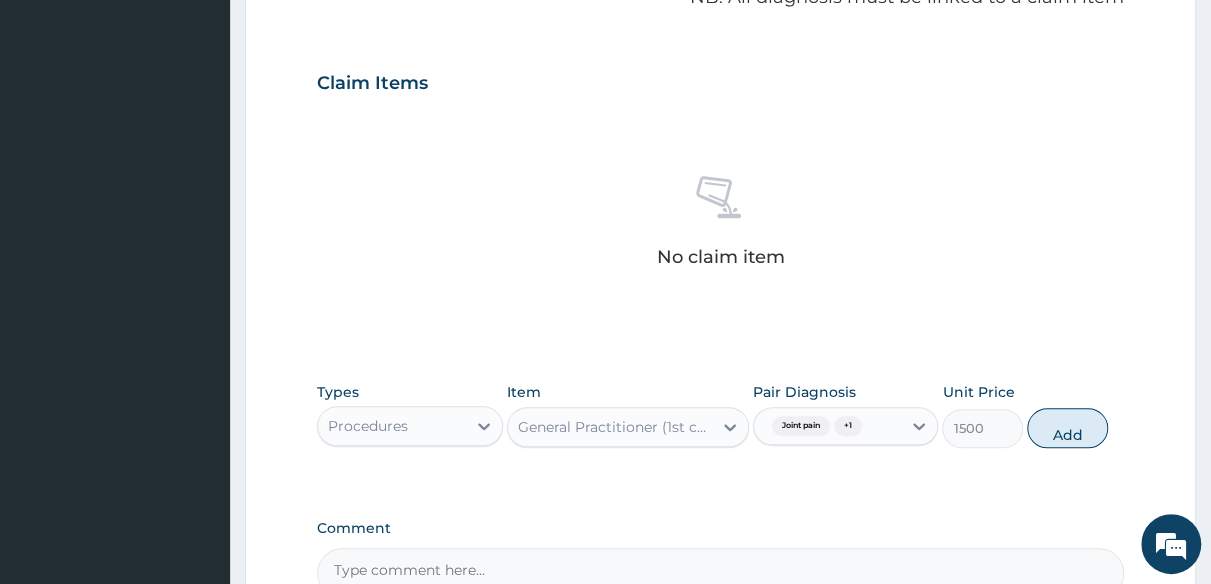 type on "0" 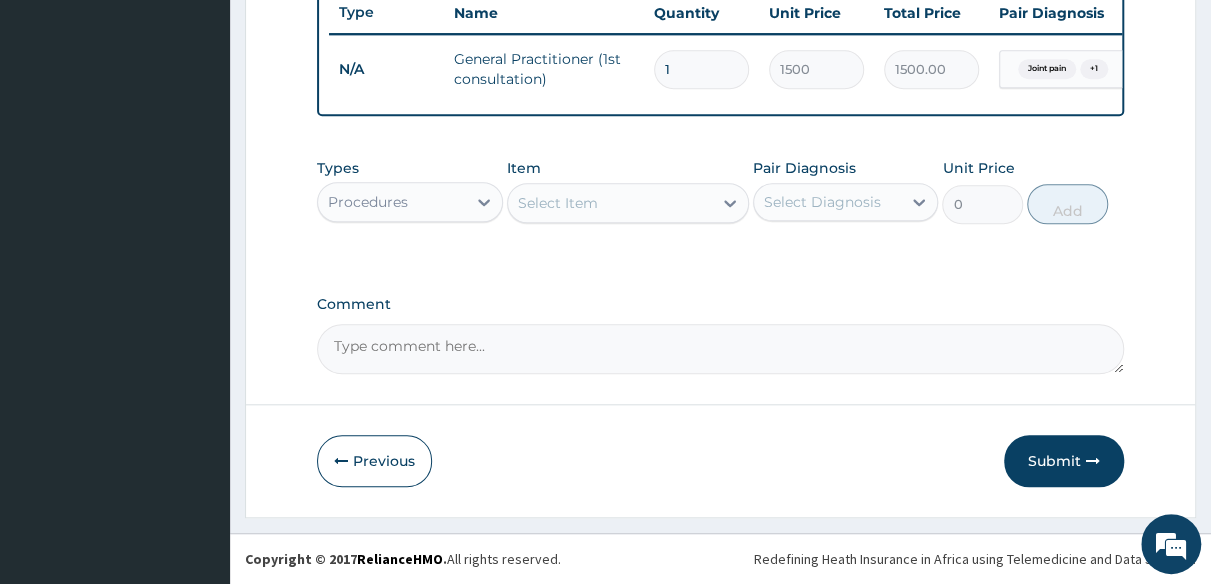 scroll, scrollTop: 775, scrollLeft: 0, axis: vertical 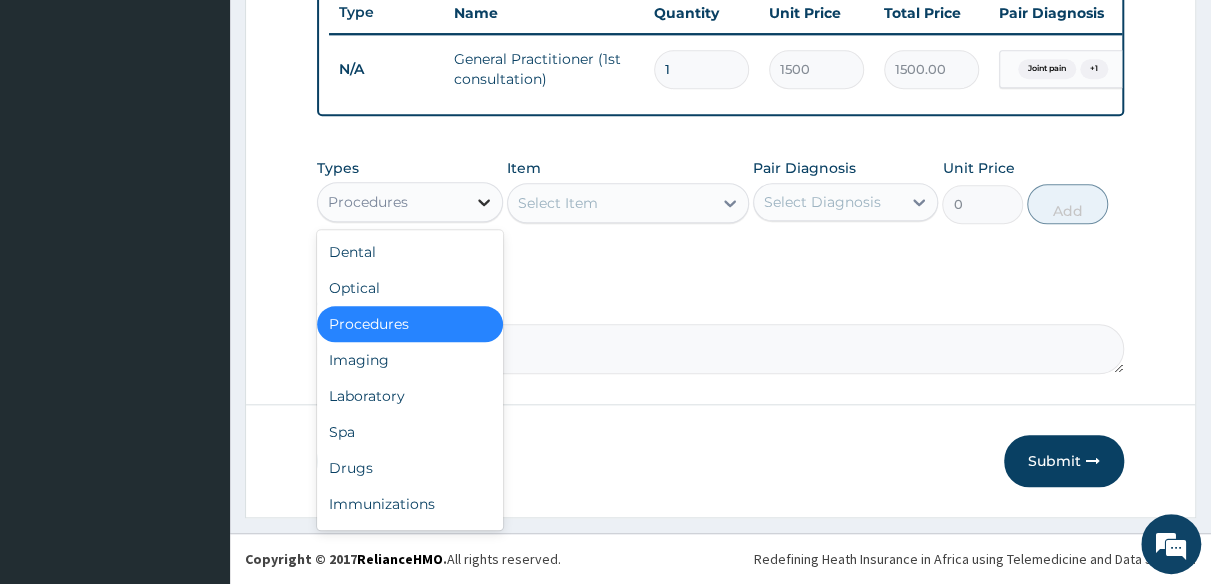 drag, startPoint x: 487, startPoint y: 199, endPoint x: 468, endPoint y: 238, distance: 43.382023 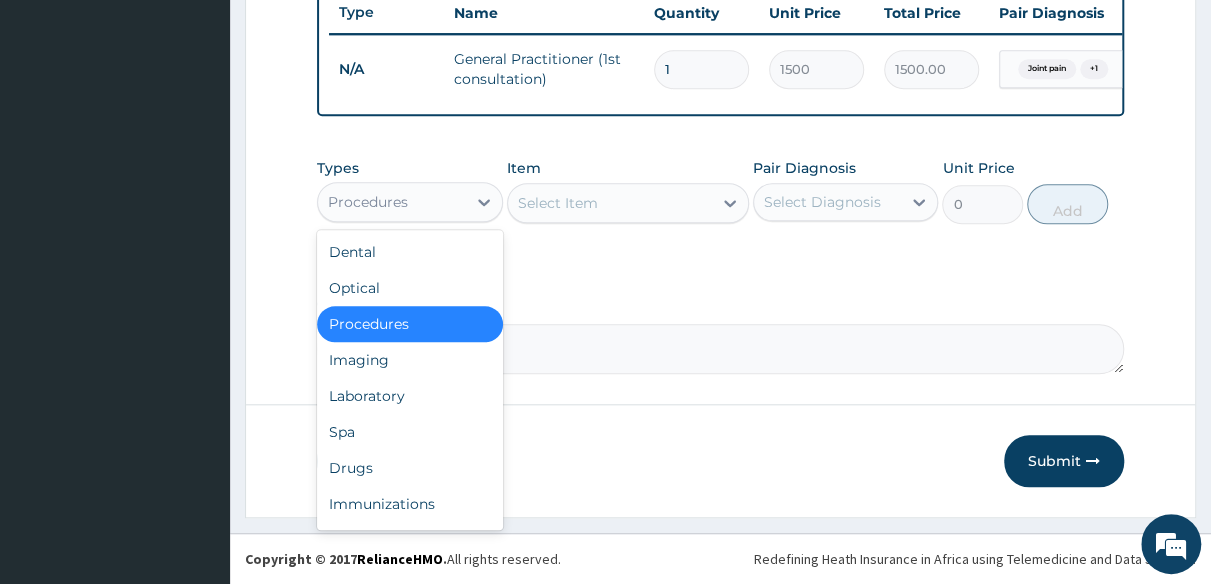 click 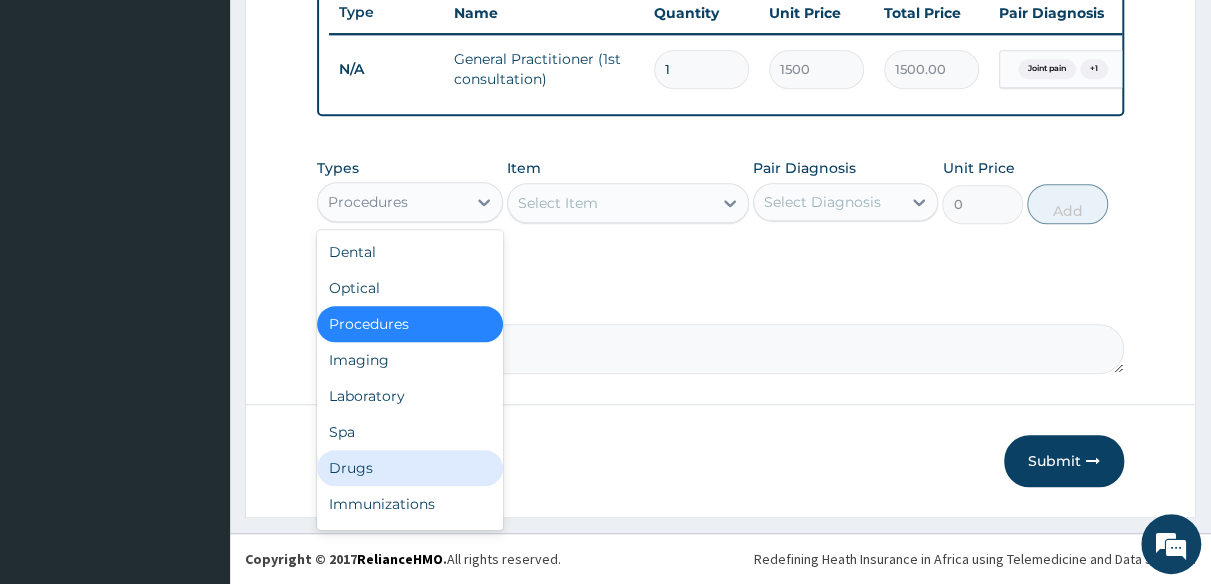 drag, startPoint x: 366, startPoint y: 479, endPoint x: 384, endPoint y: 475, distance: 18.439089 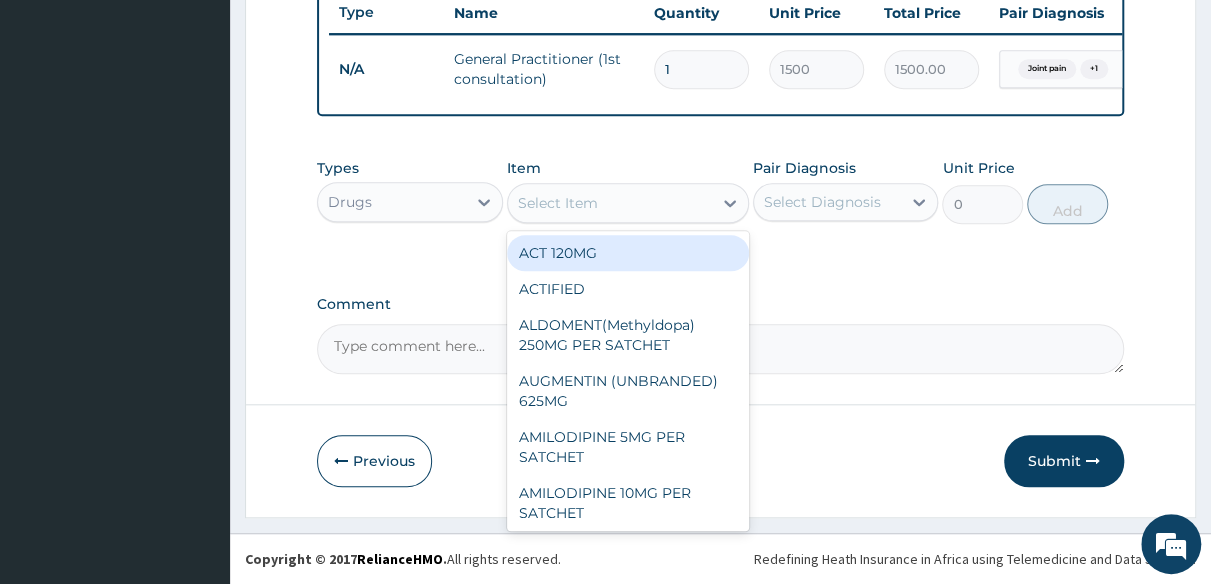 click 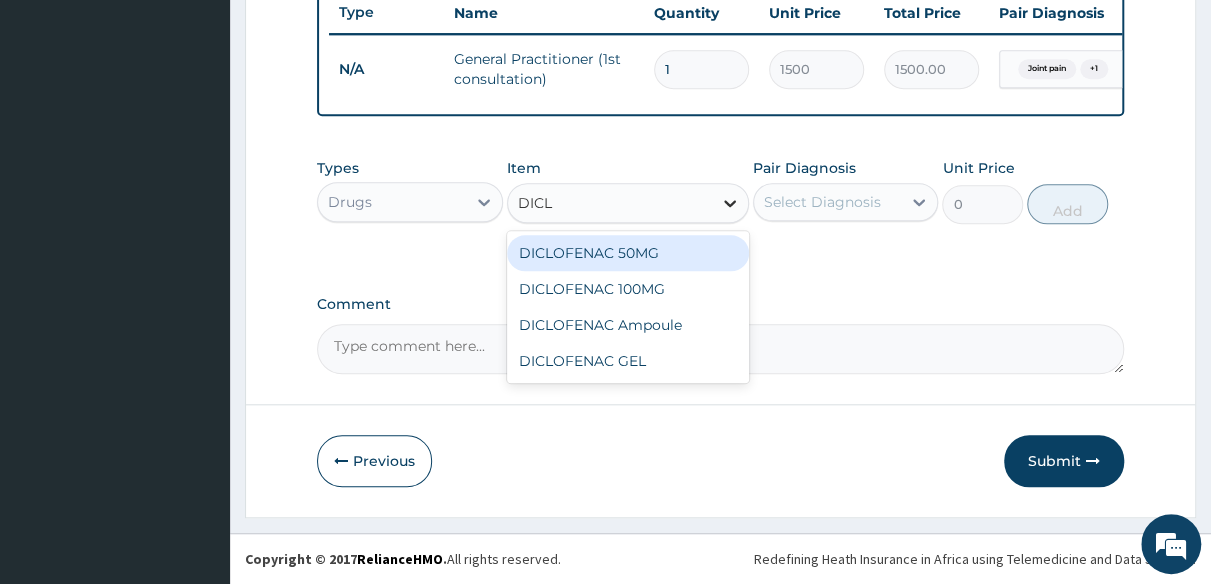 type on "DICLO" 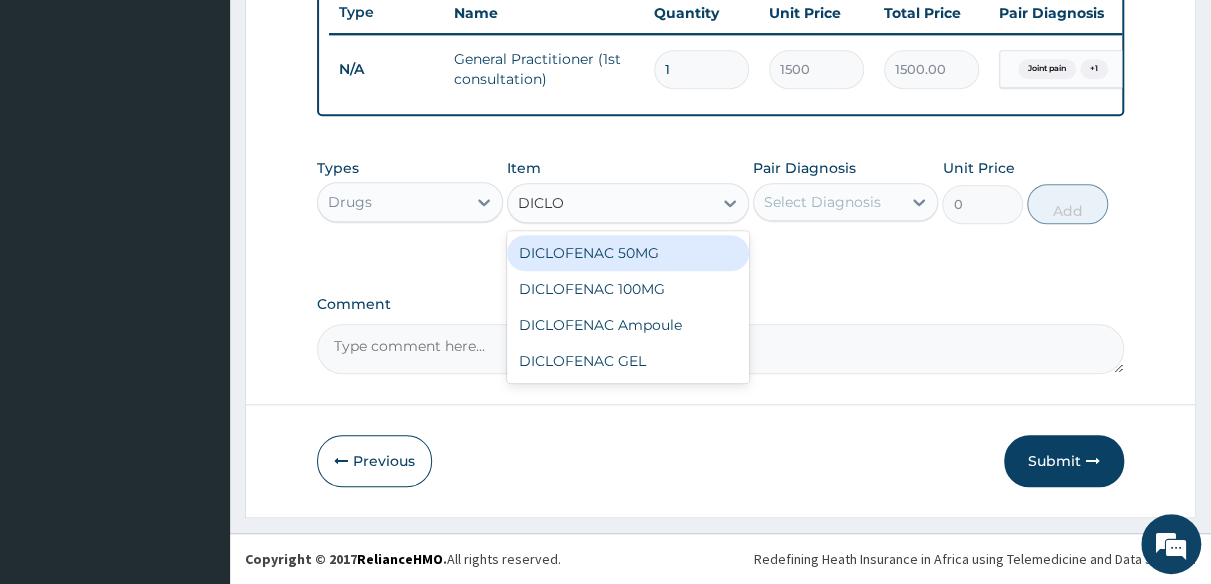 click on "DICLOFENAC 50MG" at bounding box center [628, 253] 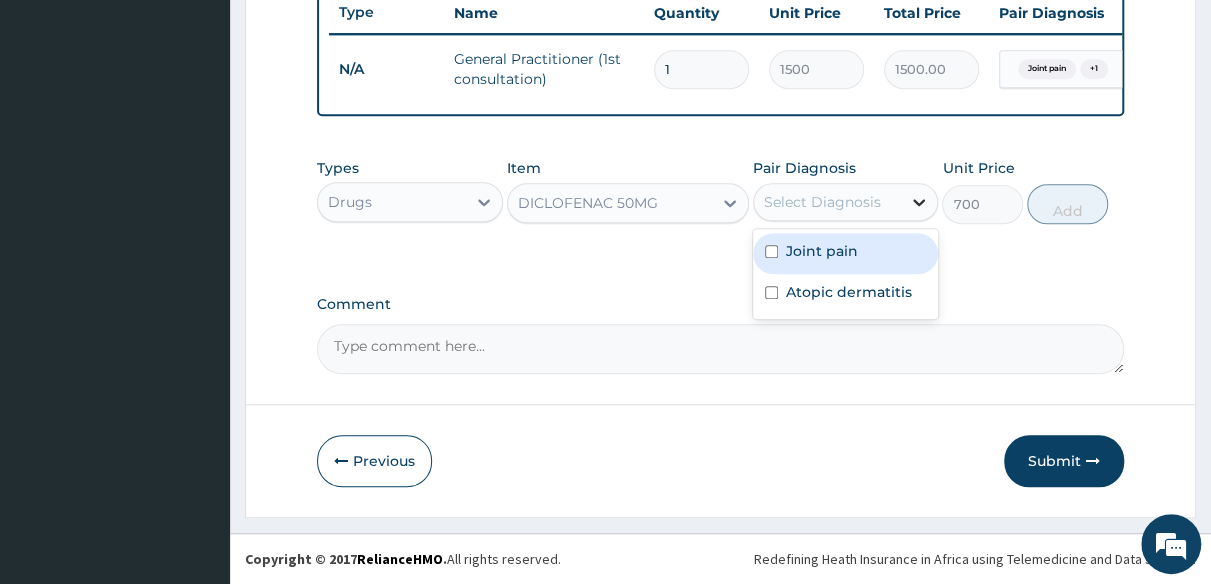 click 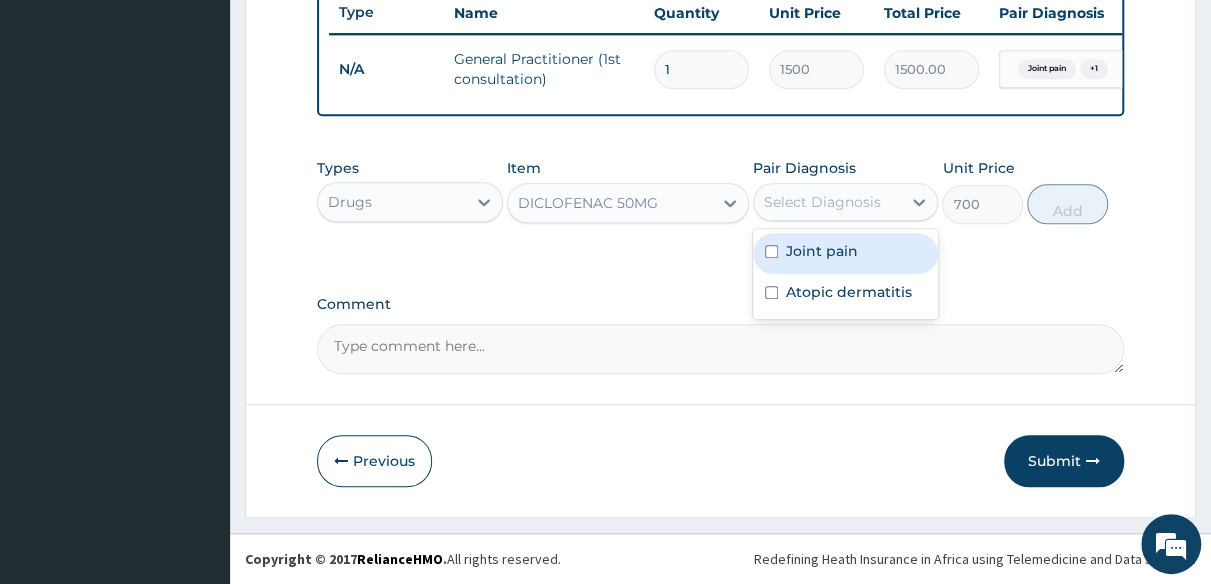 click on "Joint pain" at bounding box center [846, 253] 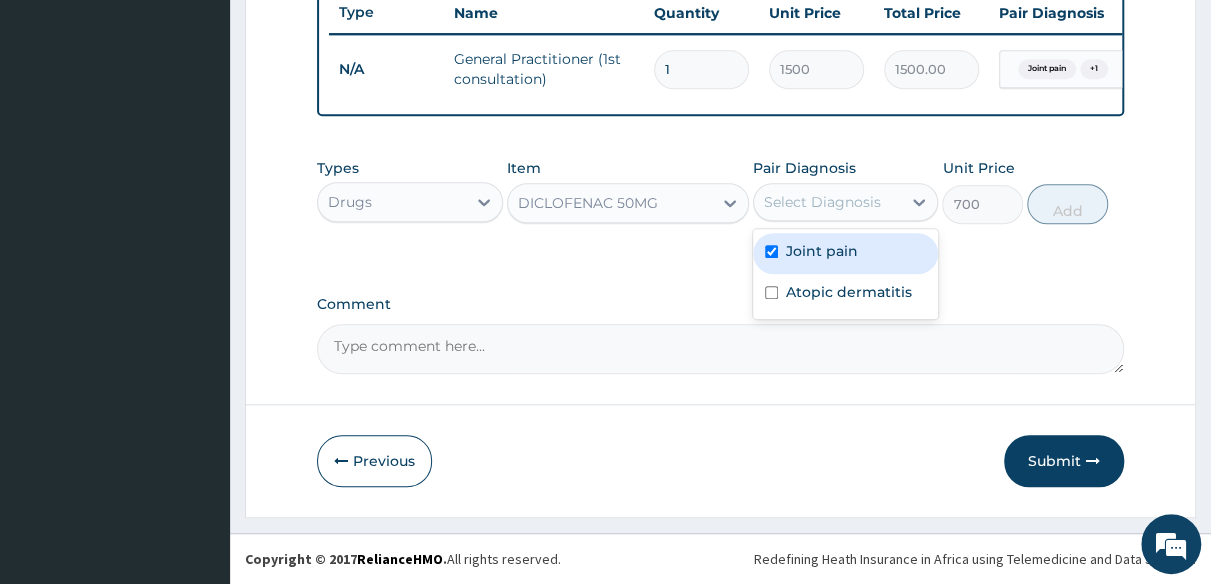 checkbox on "true" 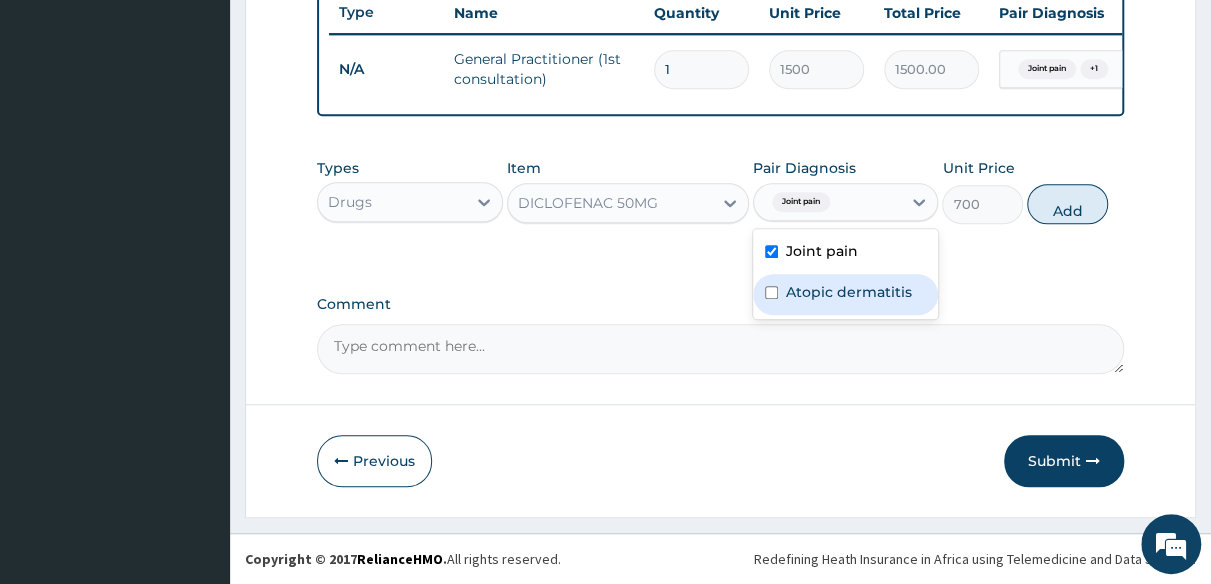 drag, startPoint x: 865, startPoint y: 293, endPoint x: 974, endPoint y: 245, distance: 119.1008 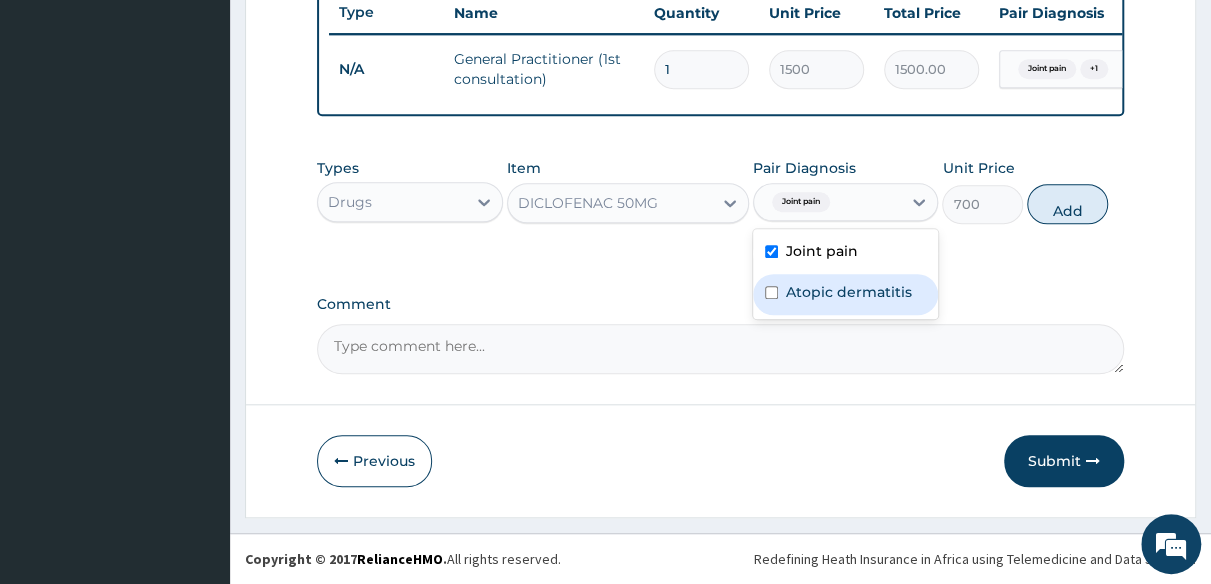 click on "Atopic dermatitis" at bounding box center (849, 292) 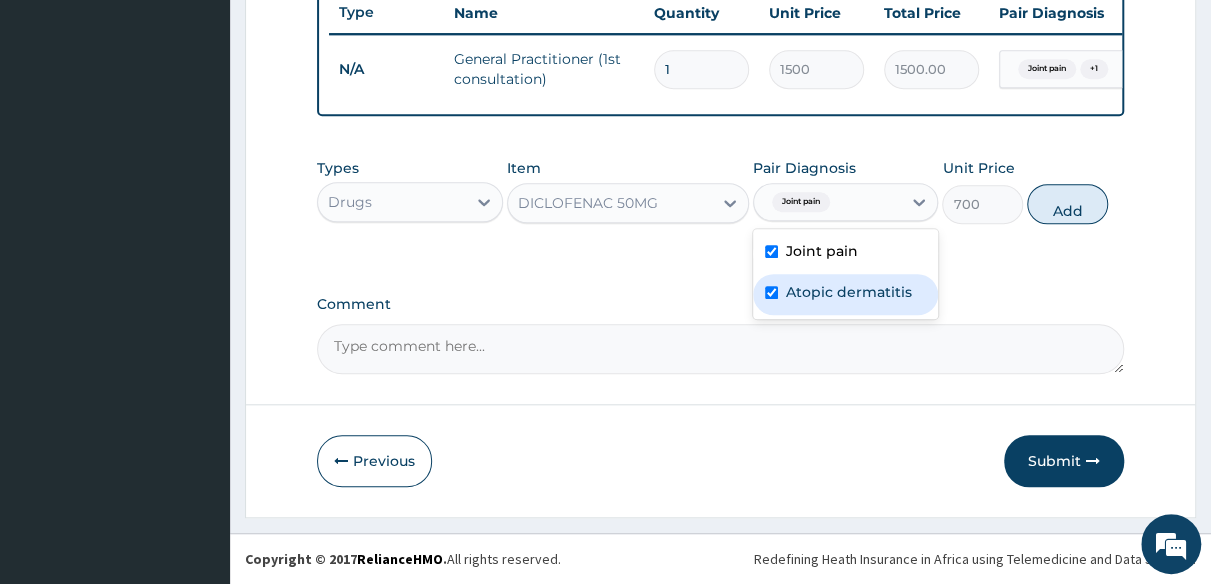 checkbox on "true" 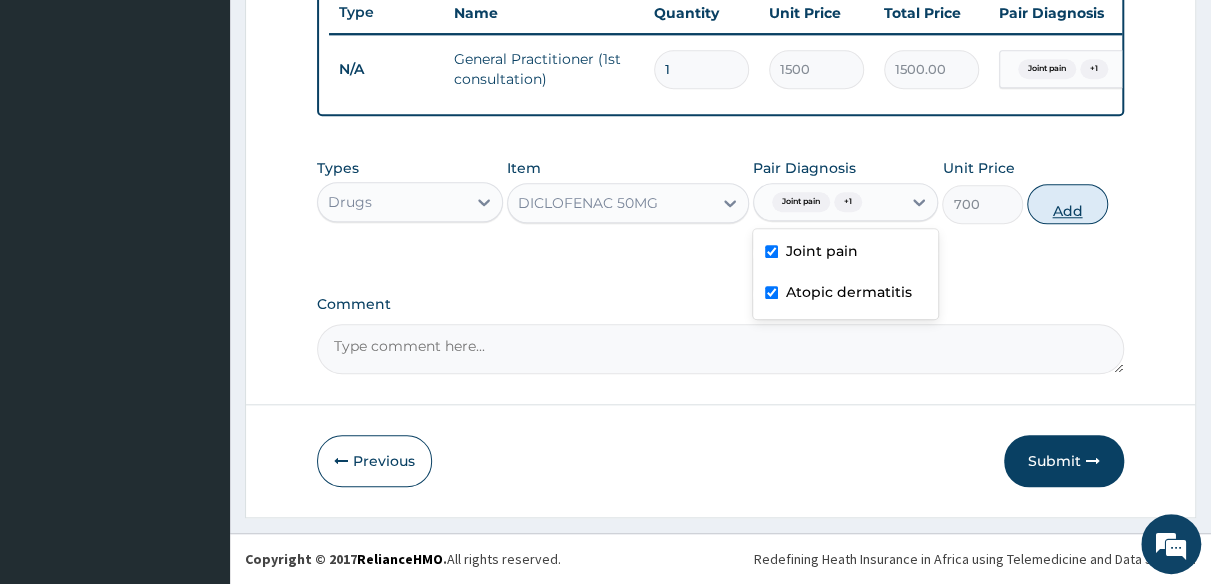 click on "Add" at bounding box center [1067, 204] 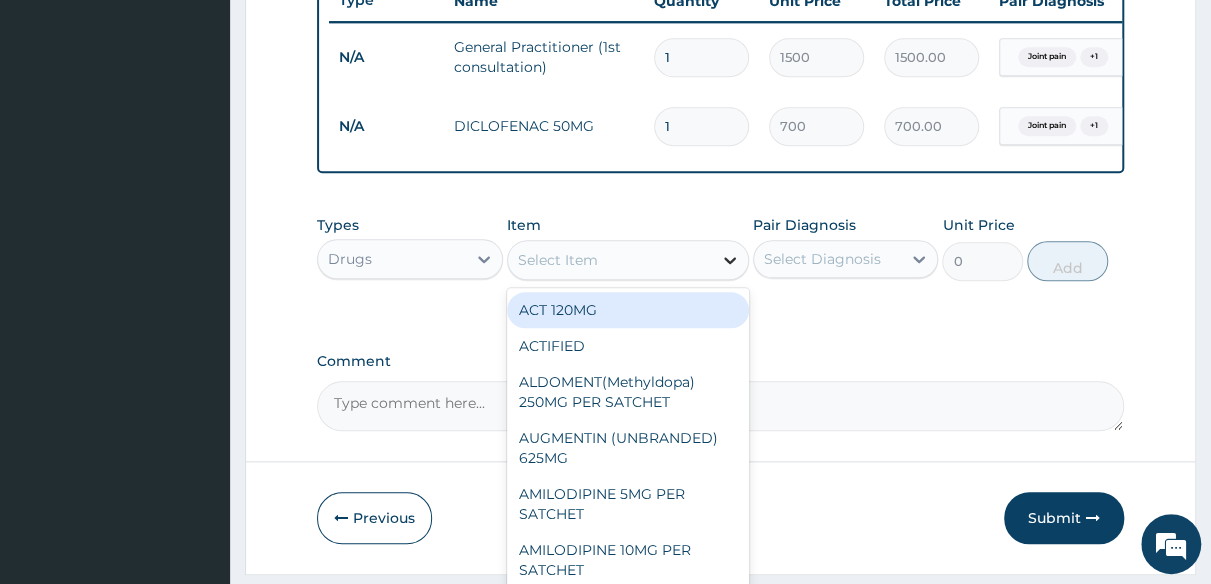 click 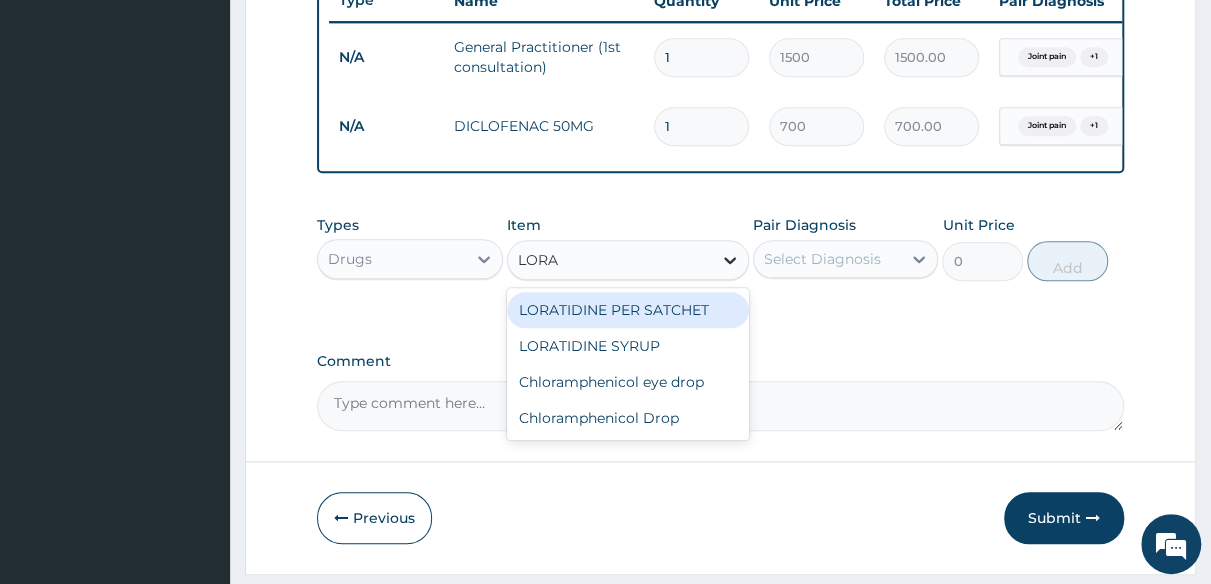 type on "LORAT" 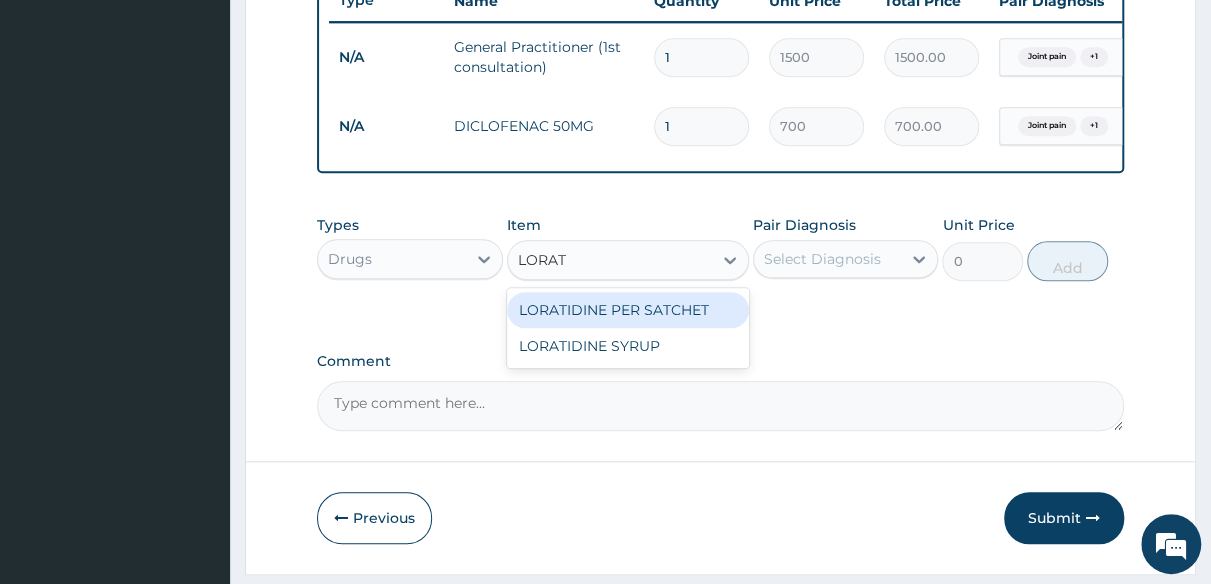 click on "LORATIDINE PER SATCHET" at bounding box center (628, 310) 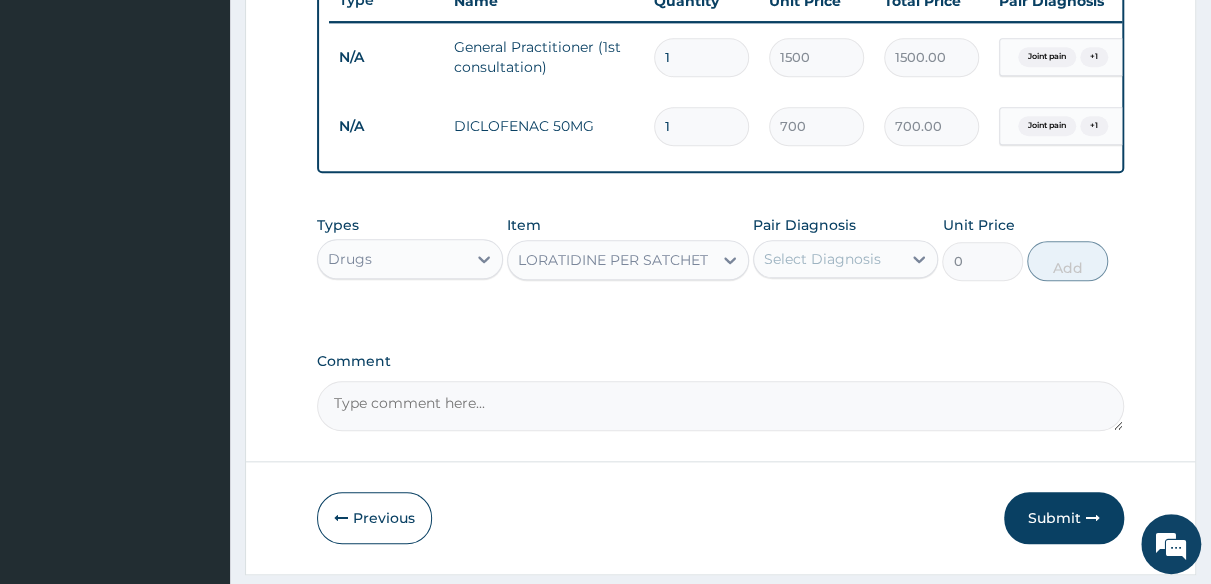 type 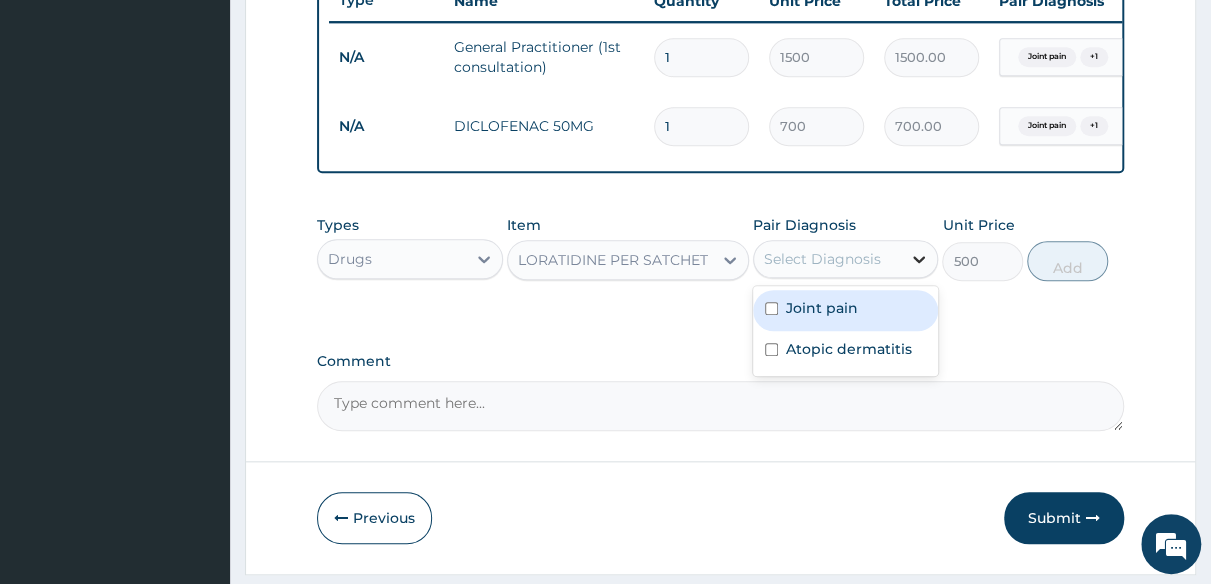click 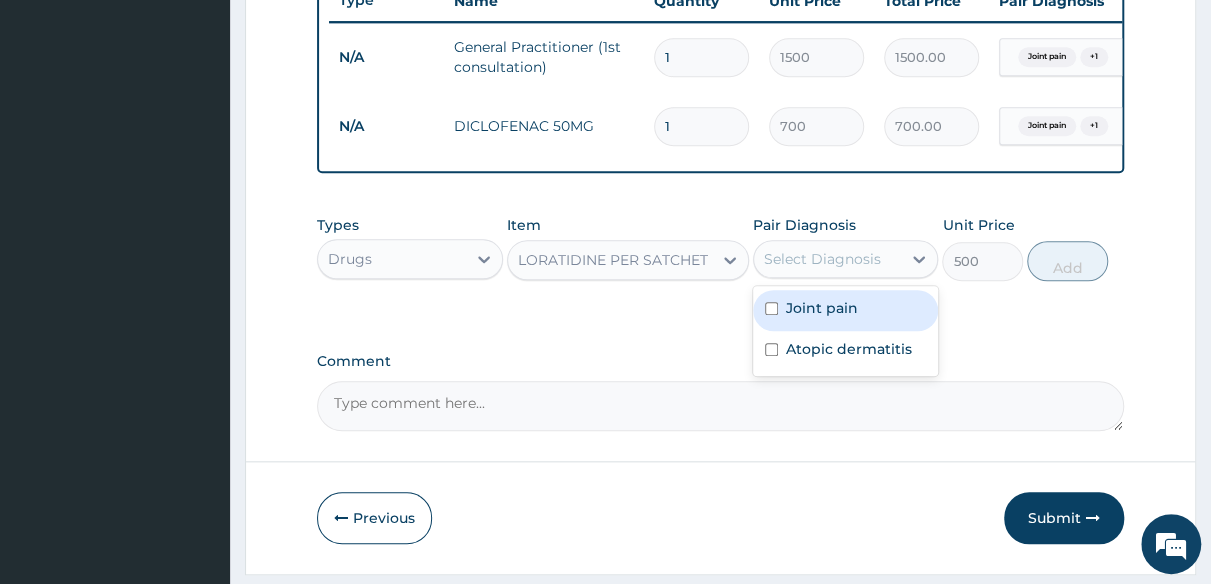 click on "Joint pain" at bounding box center (846, 310) 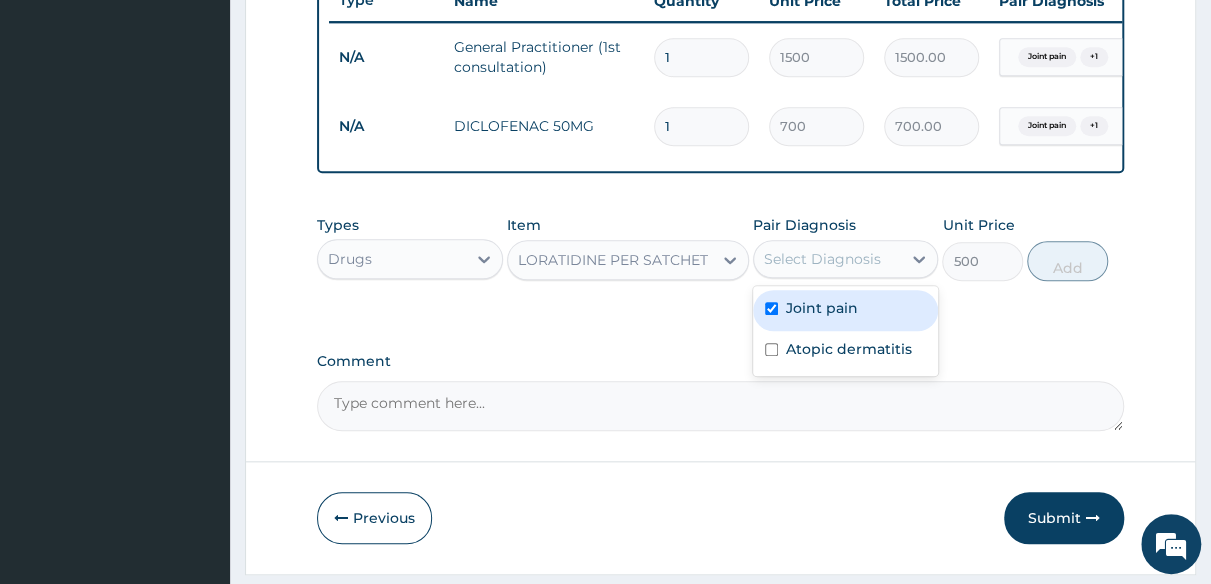 click on "Joint pain" at bounding box center [846, 310] 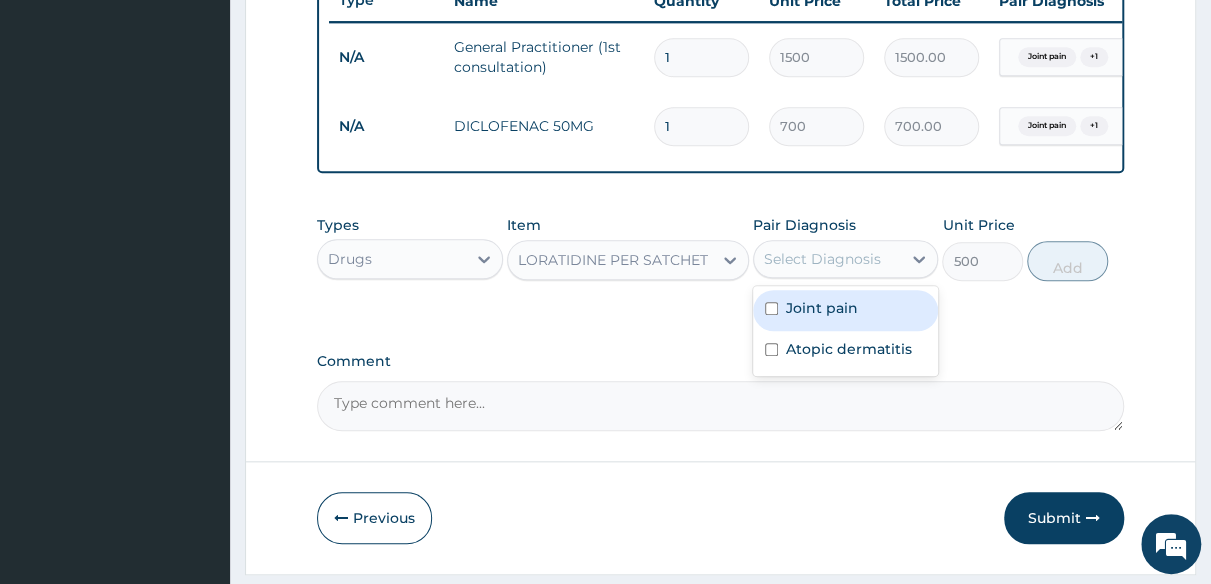 checkbox on "false" 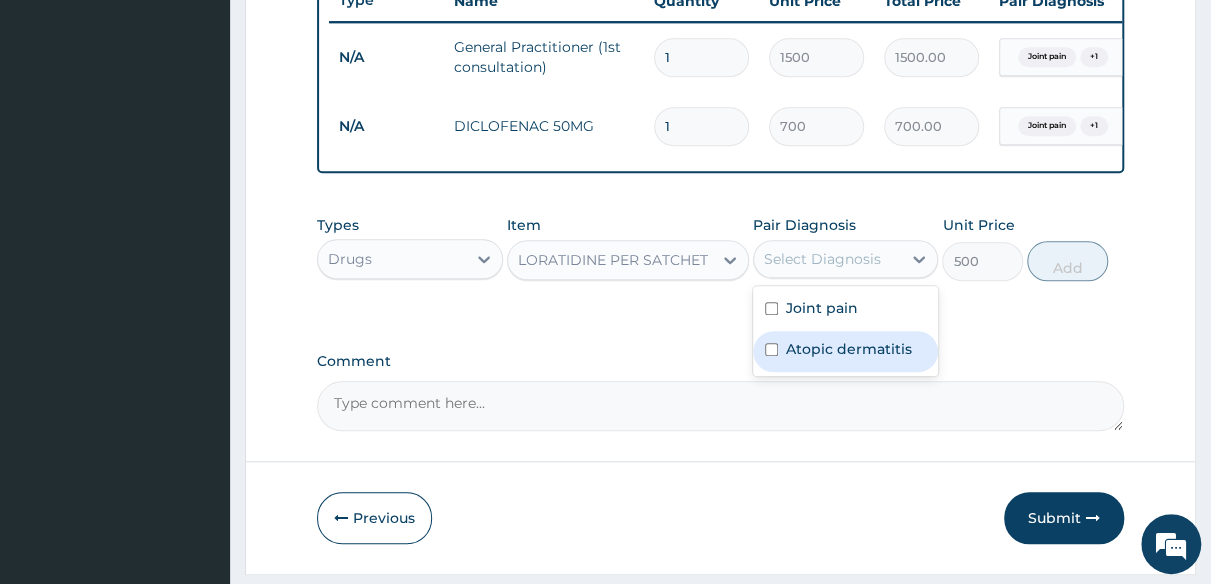 click on "Atopic dermatitis" at bounding box center [849, 349] 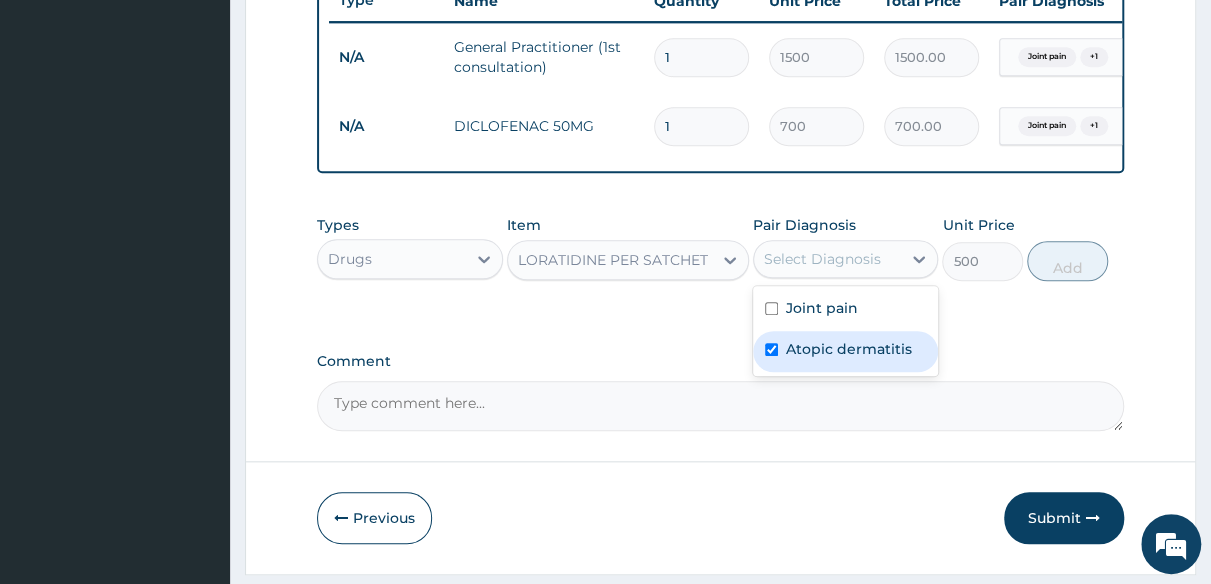 checkbox on "true" 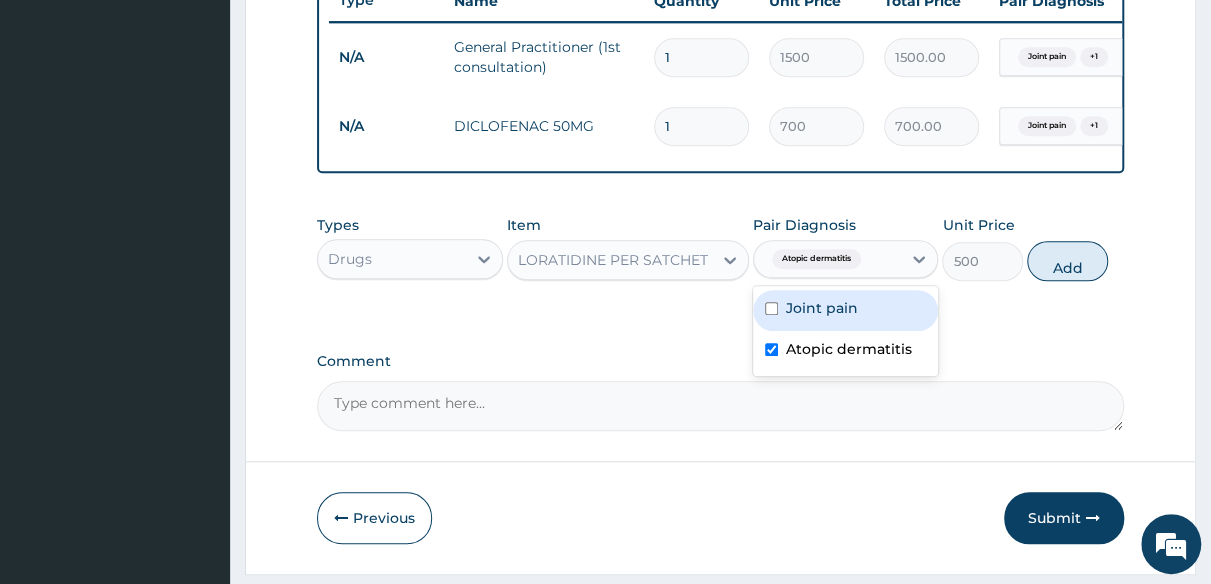 click on "Joint pain" at bounding box center (846, 310) 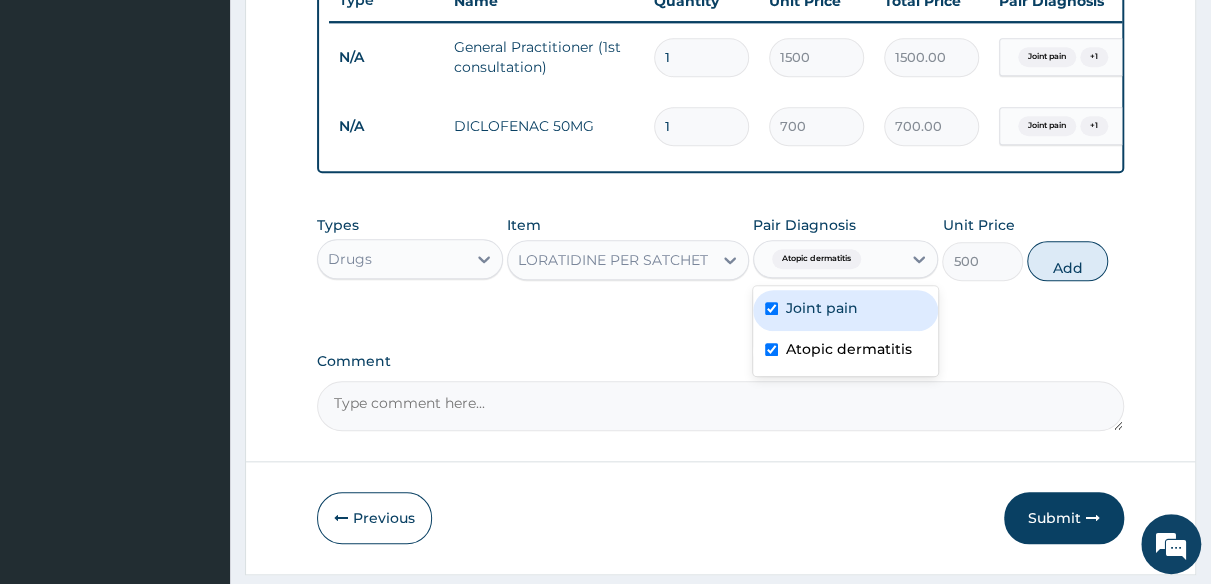 click on "Joint pain" at bounding box center (846, 310) 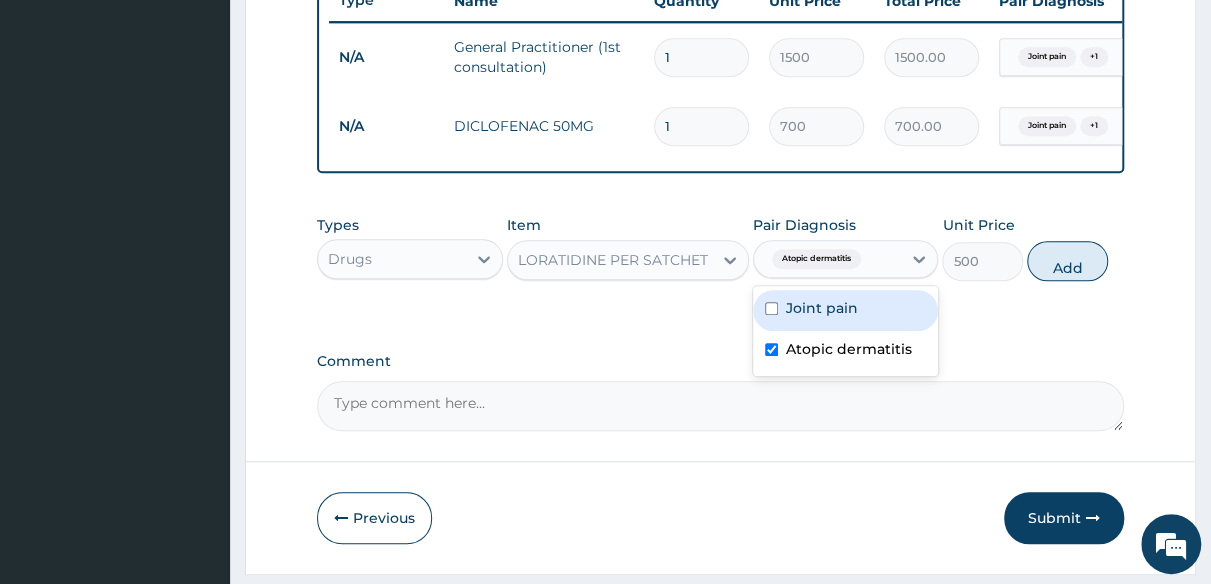 drag, startPoint x: 816, startPoint y: 309, endPoint x: 827, endPoint y: 323, distance: 17.804493 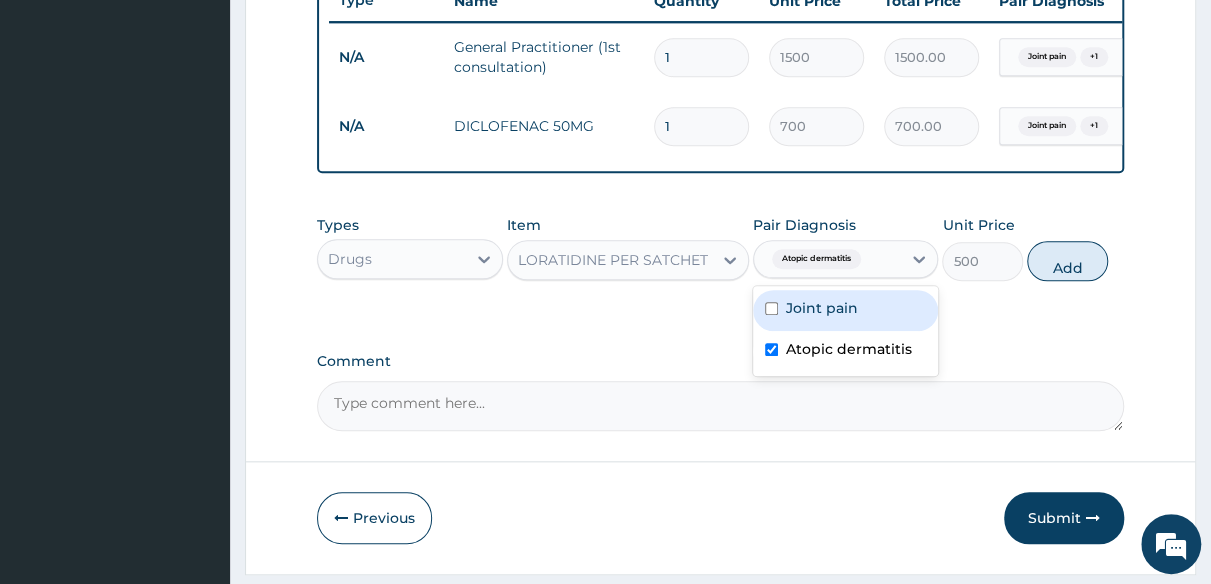 click on "Joint pain" at bounding box center [846, 310] 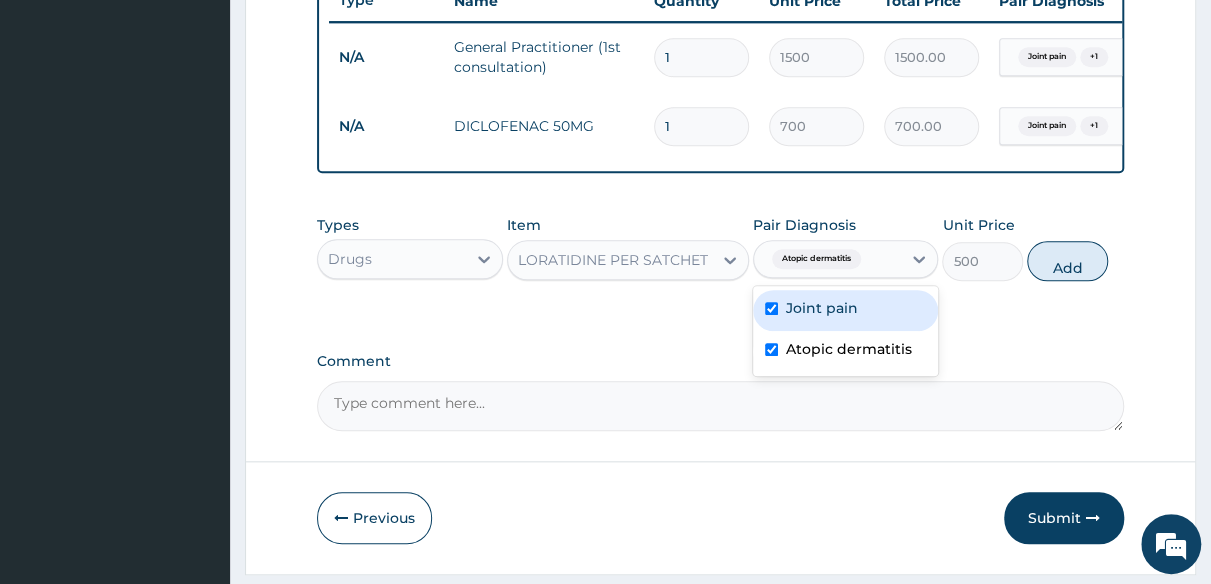 checkbox on "true" 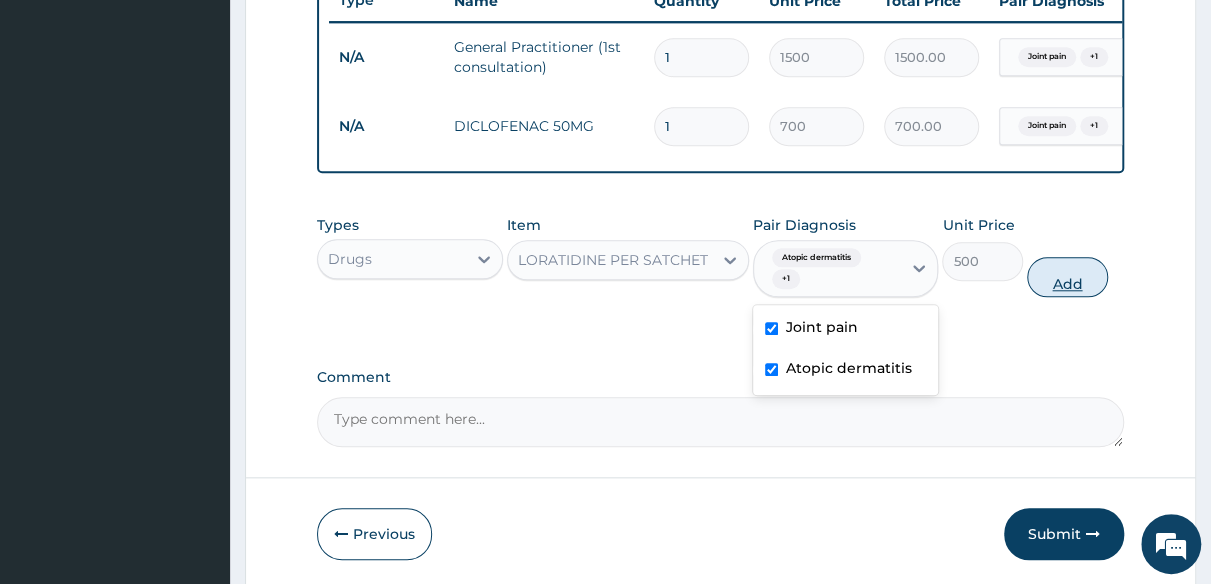 click on "Add" at bounding box center (1067, 277) 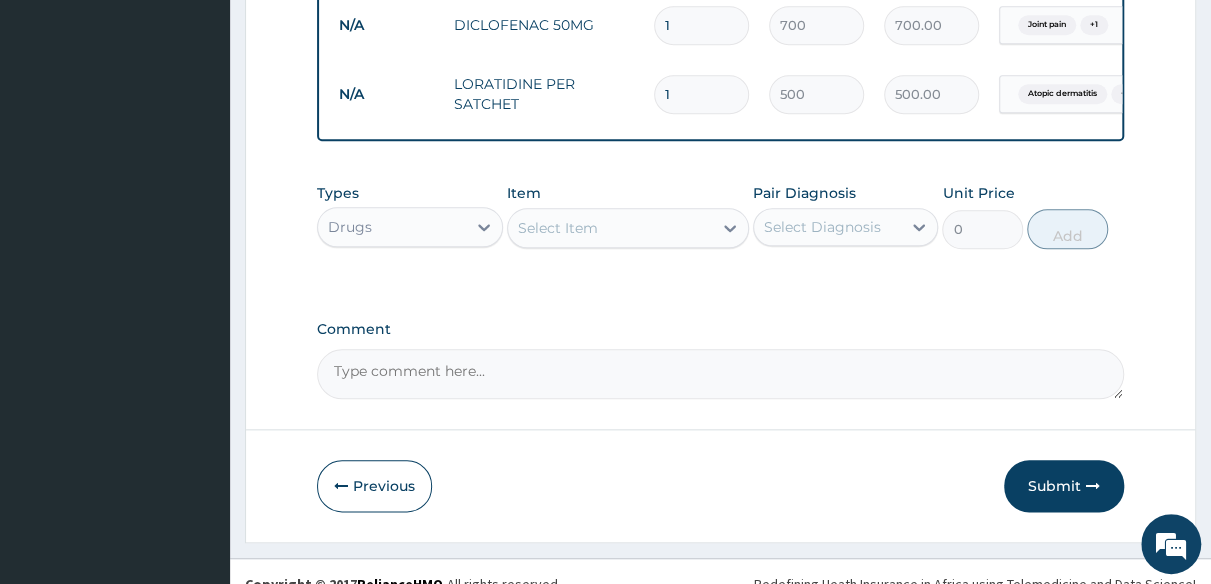 scroll, scrollTop: 914, scrollLeft: 0, axis: vertical 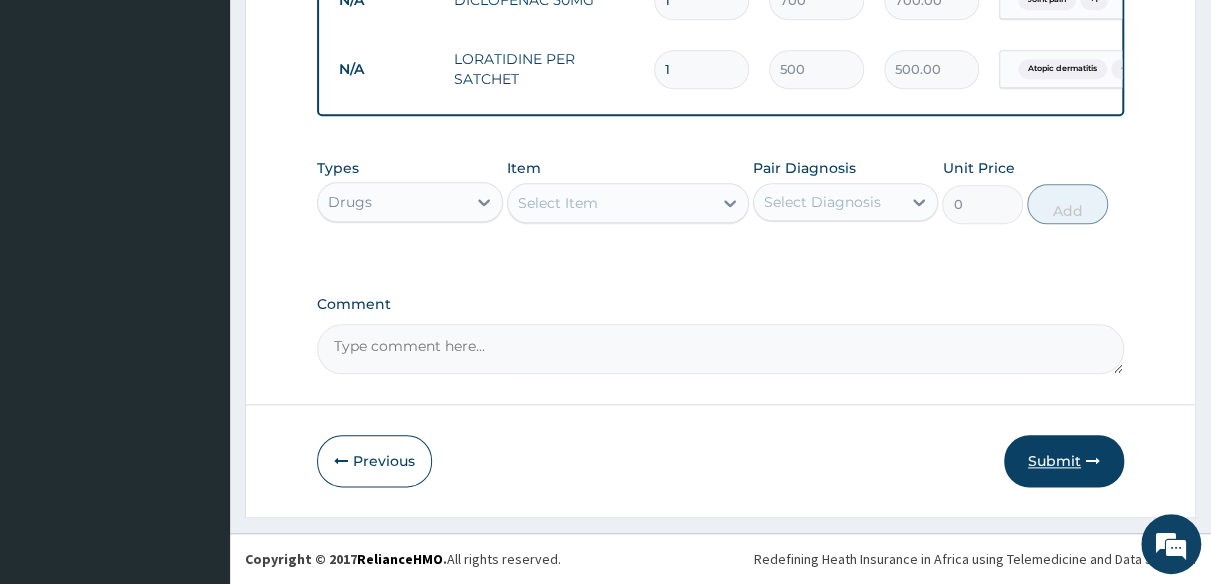 click on "Submit" at bounding box center [1064, 461] 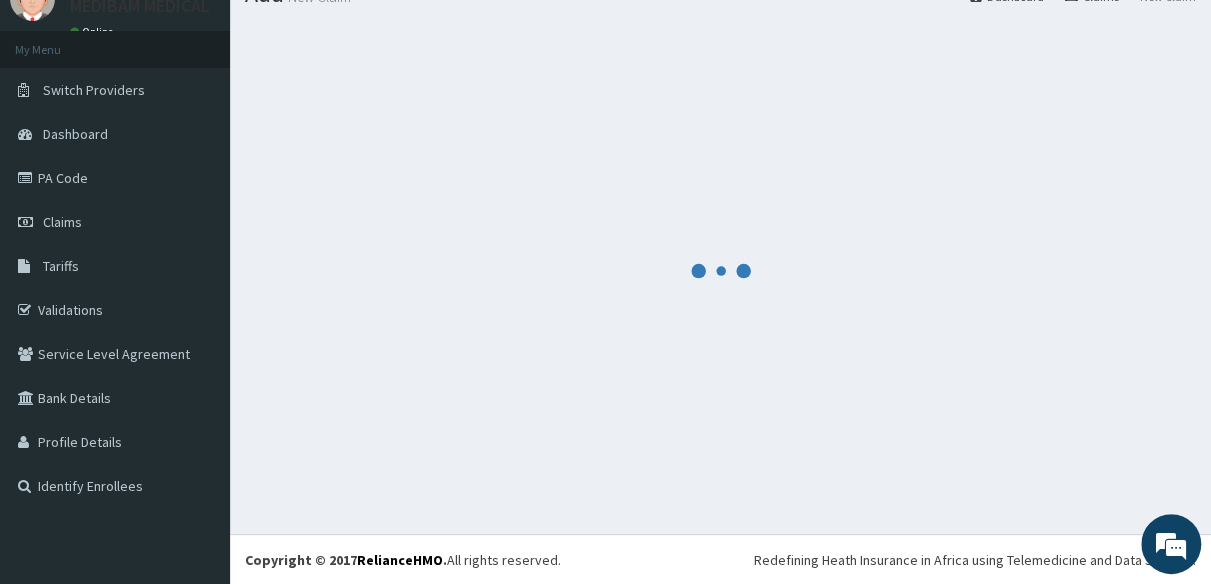 scroll, scrollTop: 914, scrollLeft: 0, axis: vertical 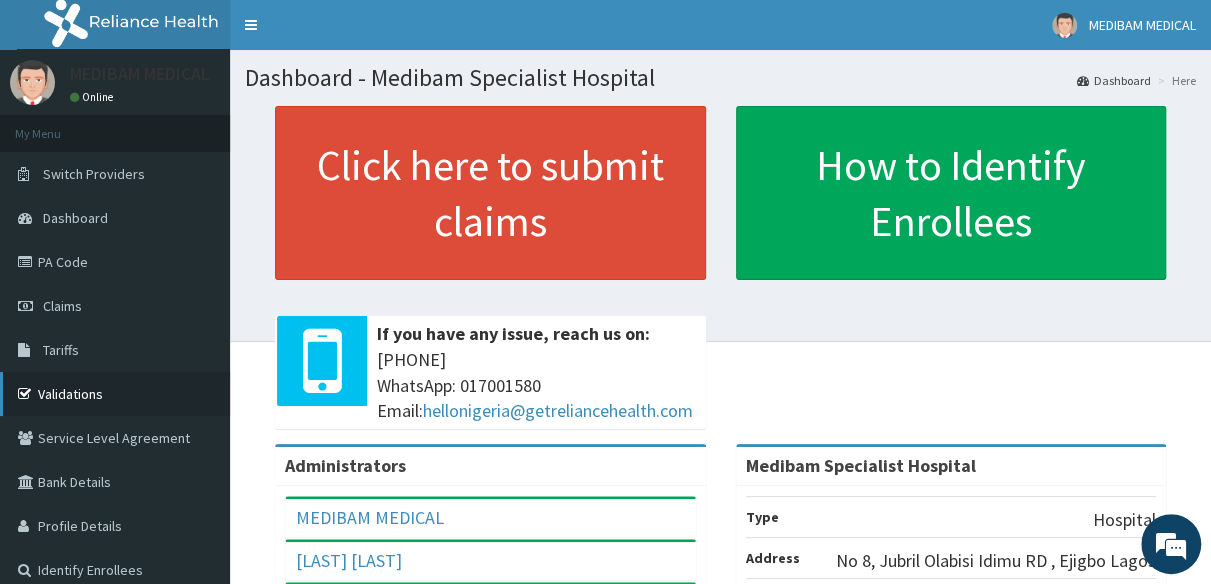 click on "Validations" at bounding box center (115, 394) 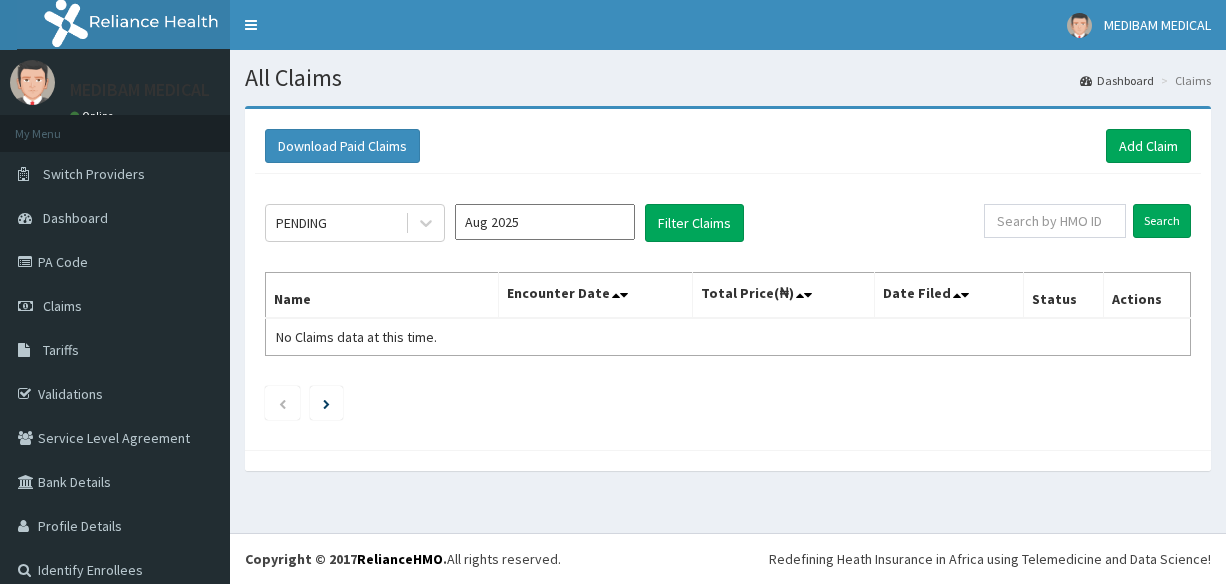 scroll, scrollTop: 0, scrollLeft: 0, axis: both 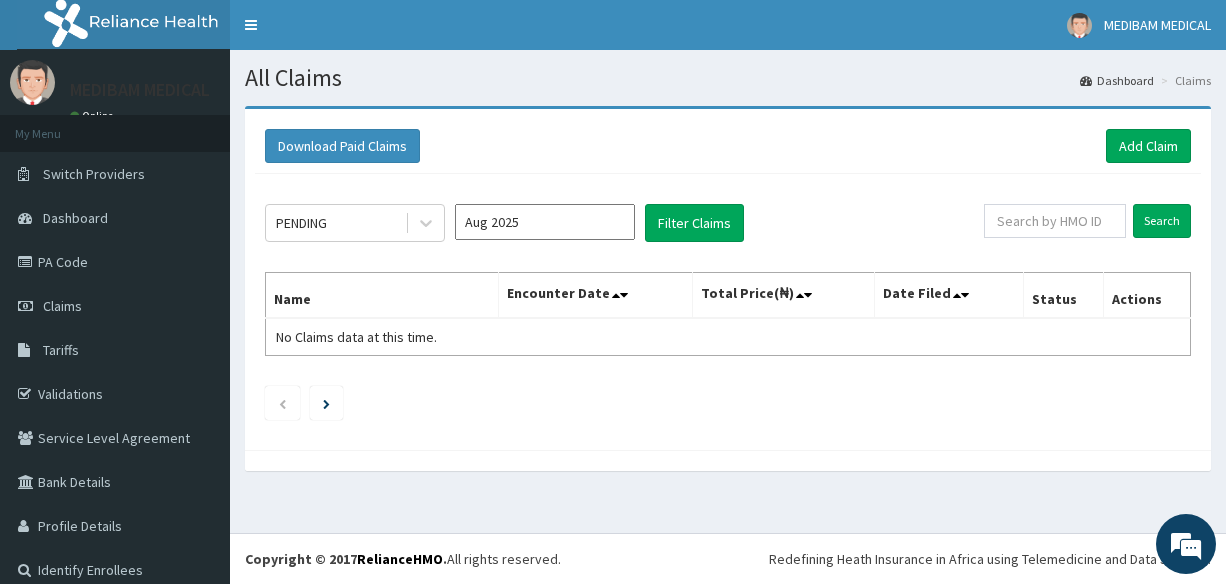 click on "Download Paid Claims Add Claim" at bounding box center [728, 146] 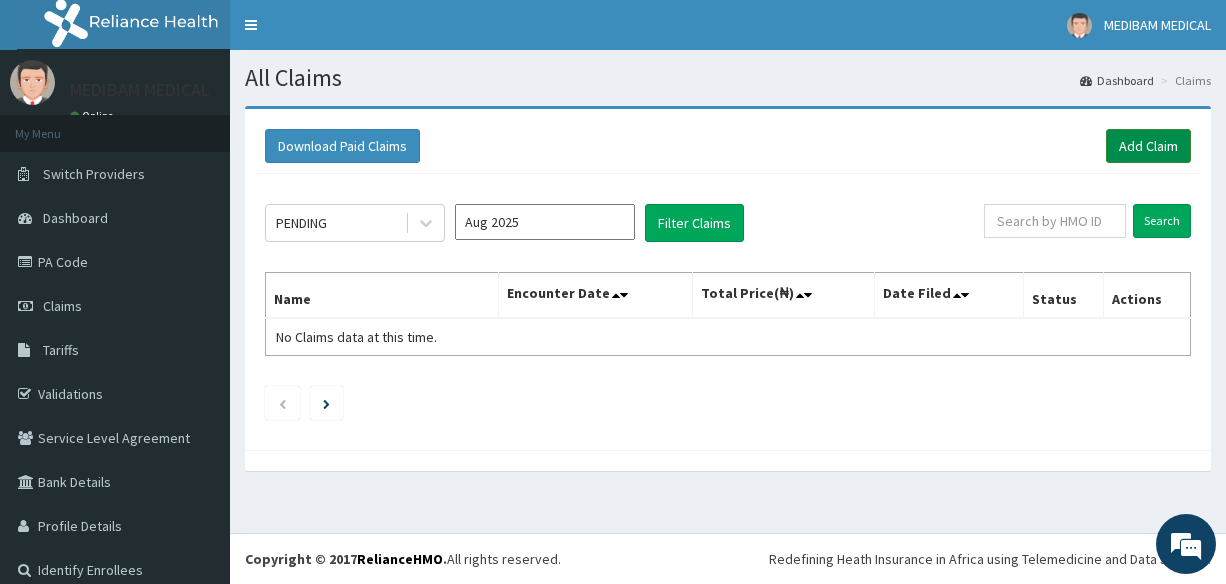 scroll, scrollTop: 0, scrollLeft: 0, axis: both 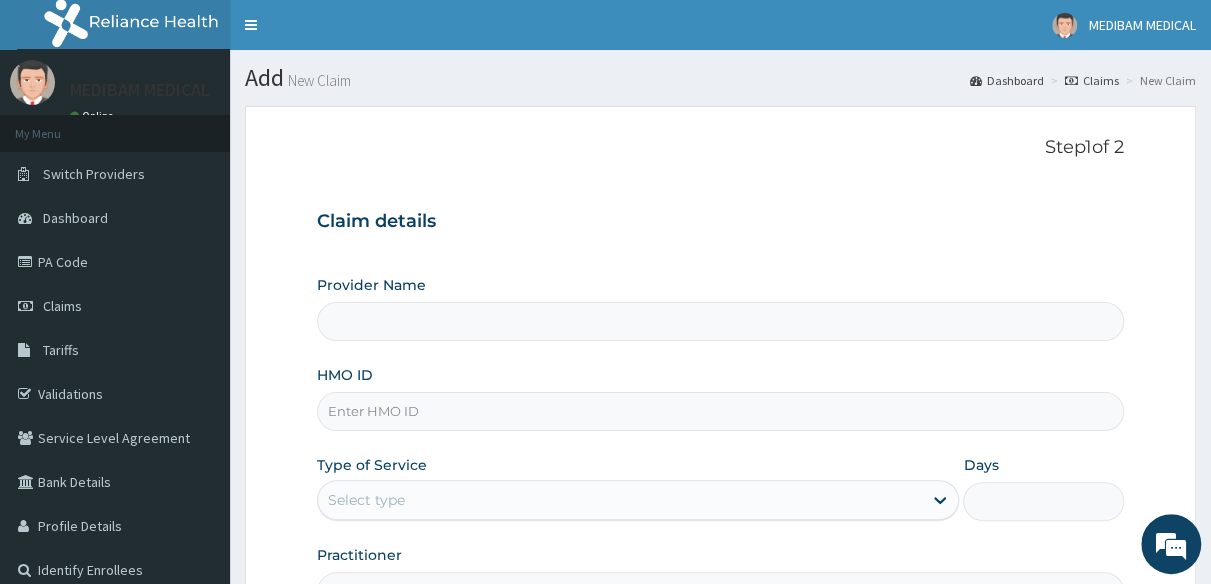 type on "Medibam Specialist Hospital" 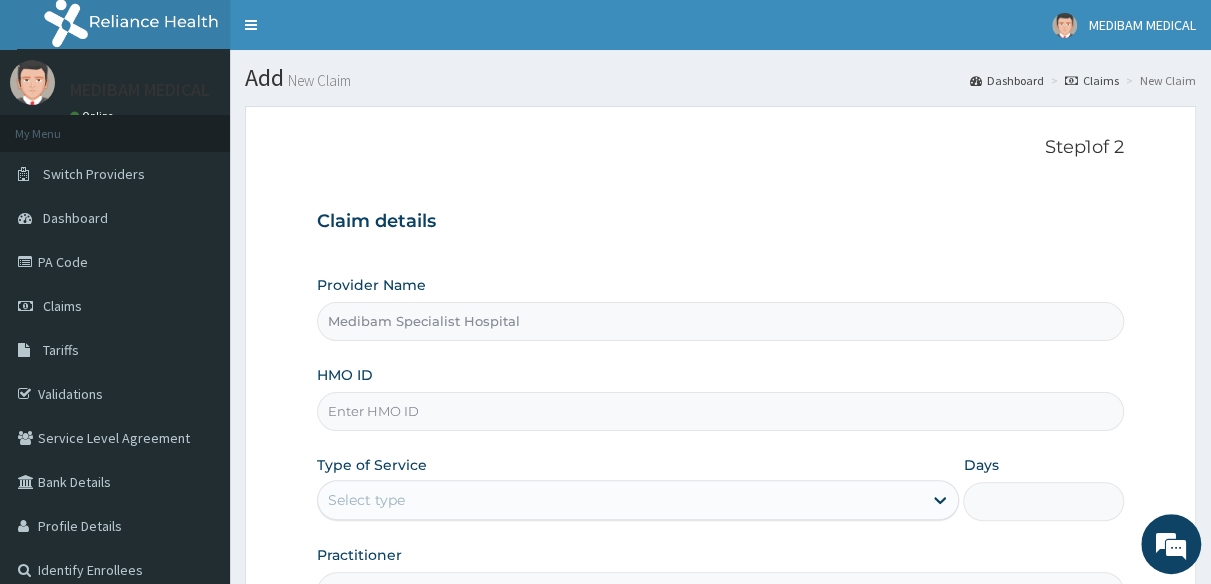 click on "HMO ID" at bounding box center (720, 411) 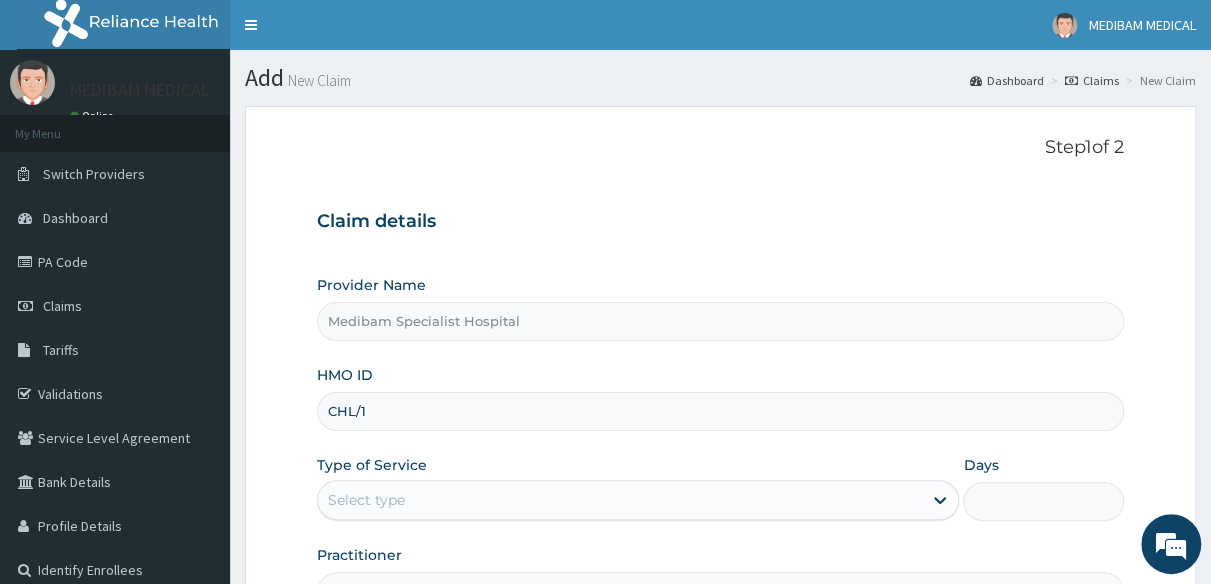 scroll, scrollTop: 0, scrollLeft: 0, axis: both 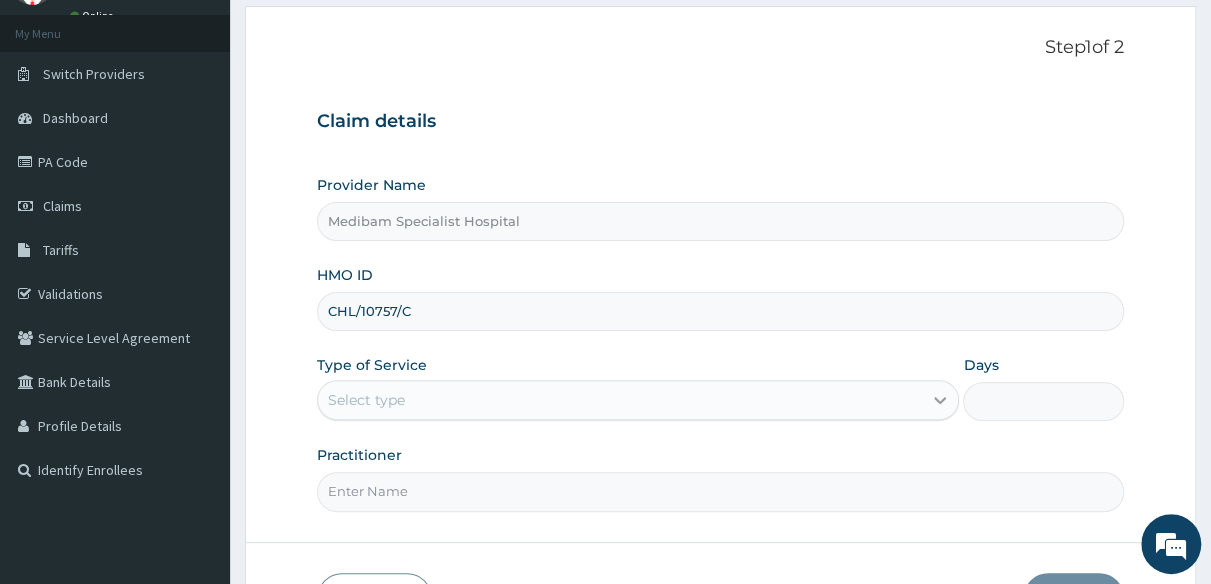 type on "CHL/10757/C" 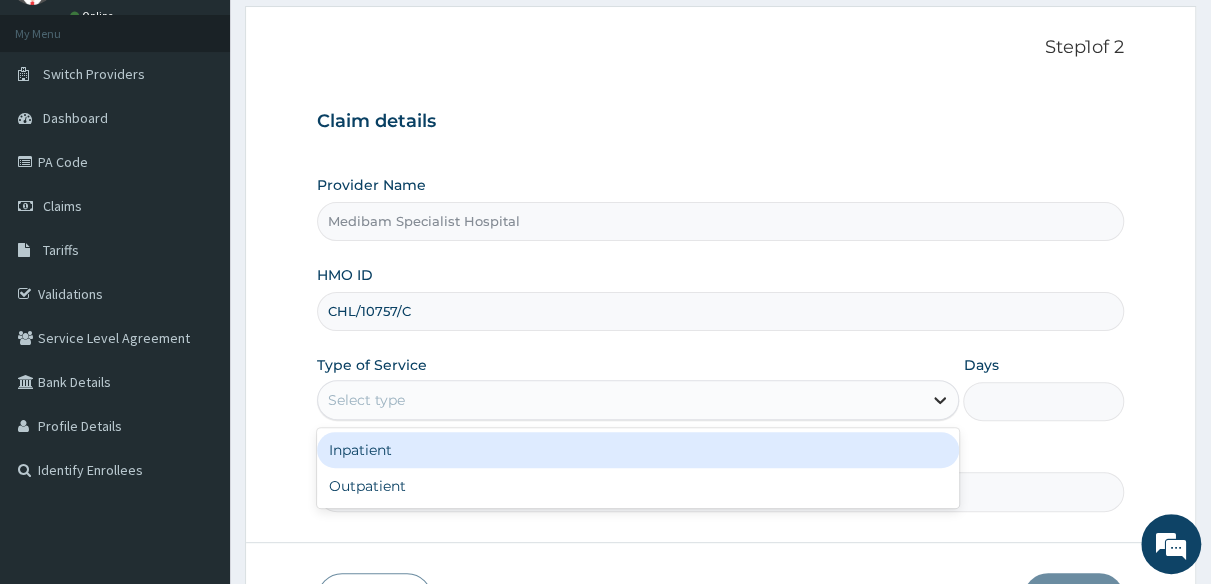 click 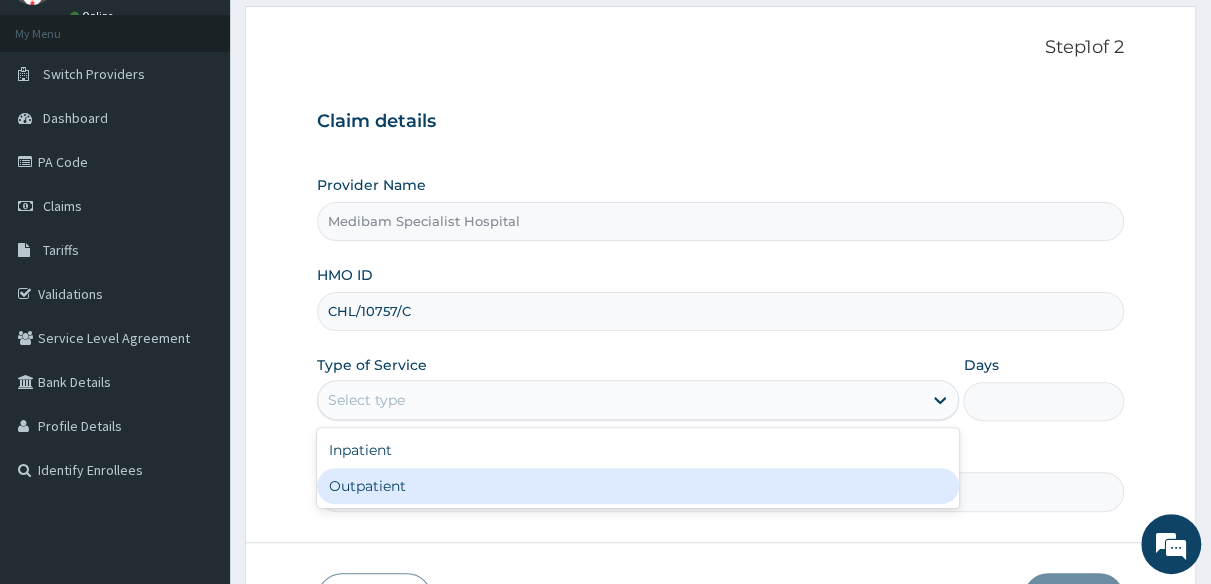click on "Outpatient" at bounding box center (638, 486) 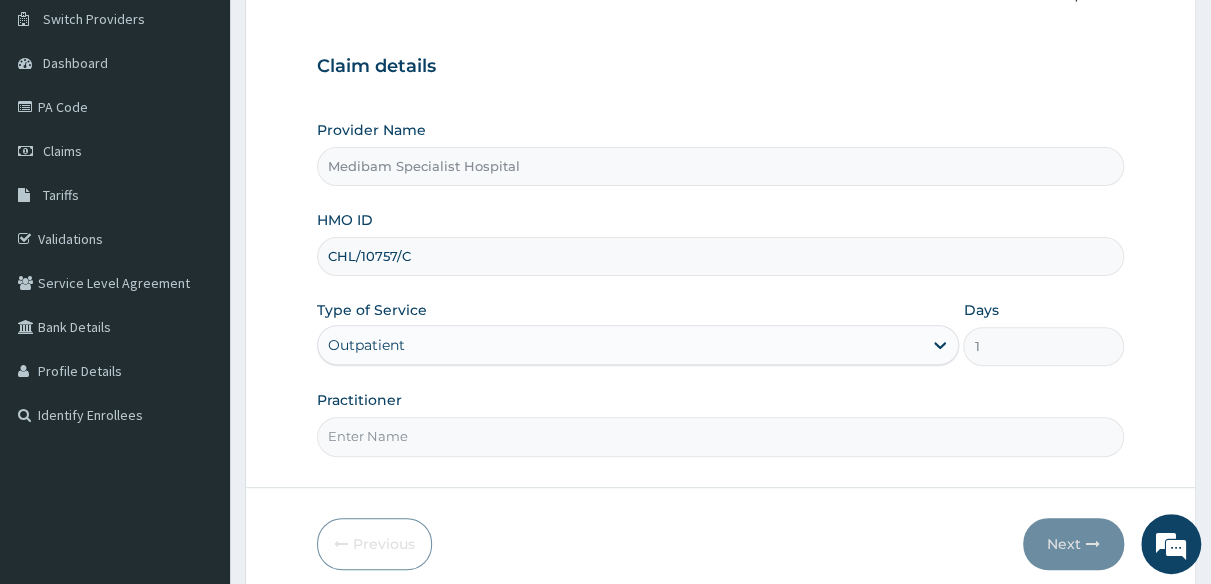 scroll, scrollTop: 200, scrollLeft: 0, axis: vertical 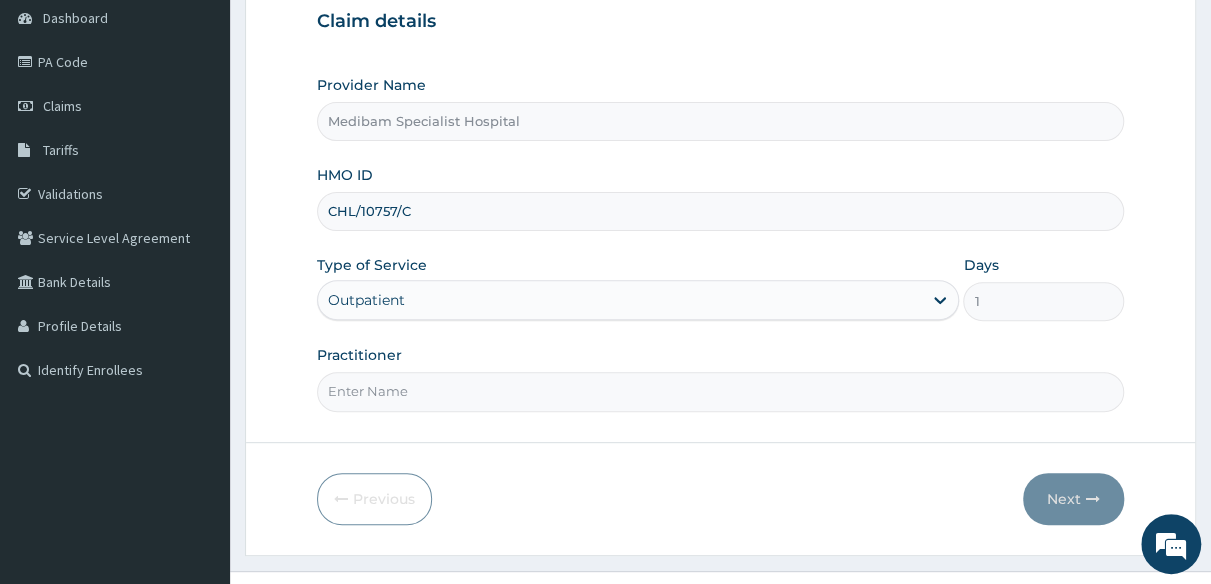 click on "Practitioner" at bounding box center (720, 391) 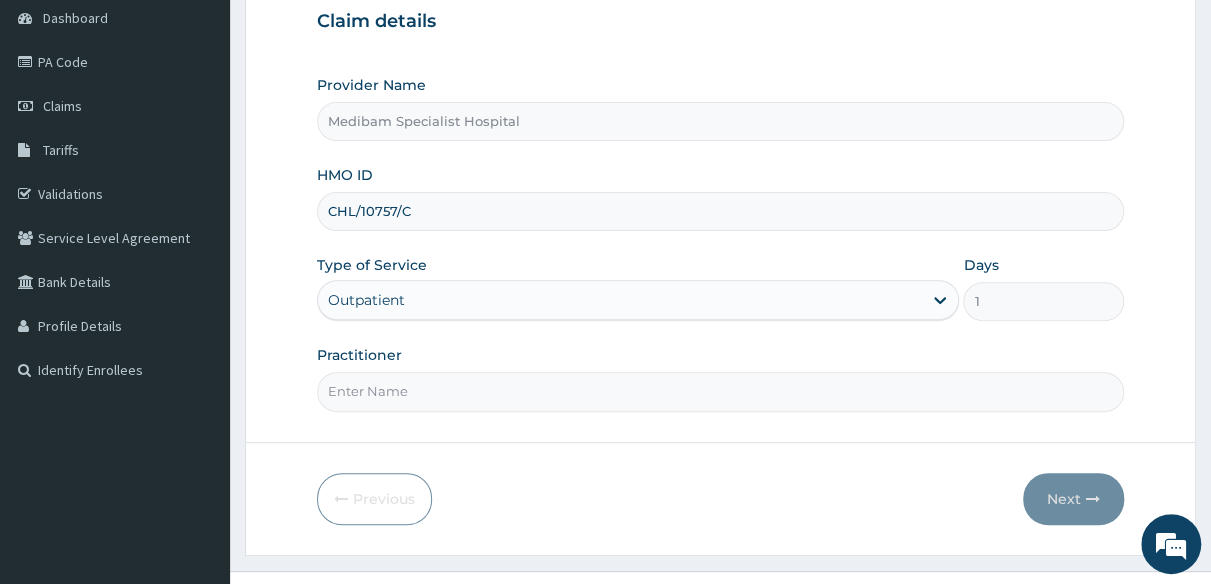 type on "DR OMOJUWA" 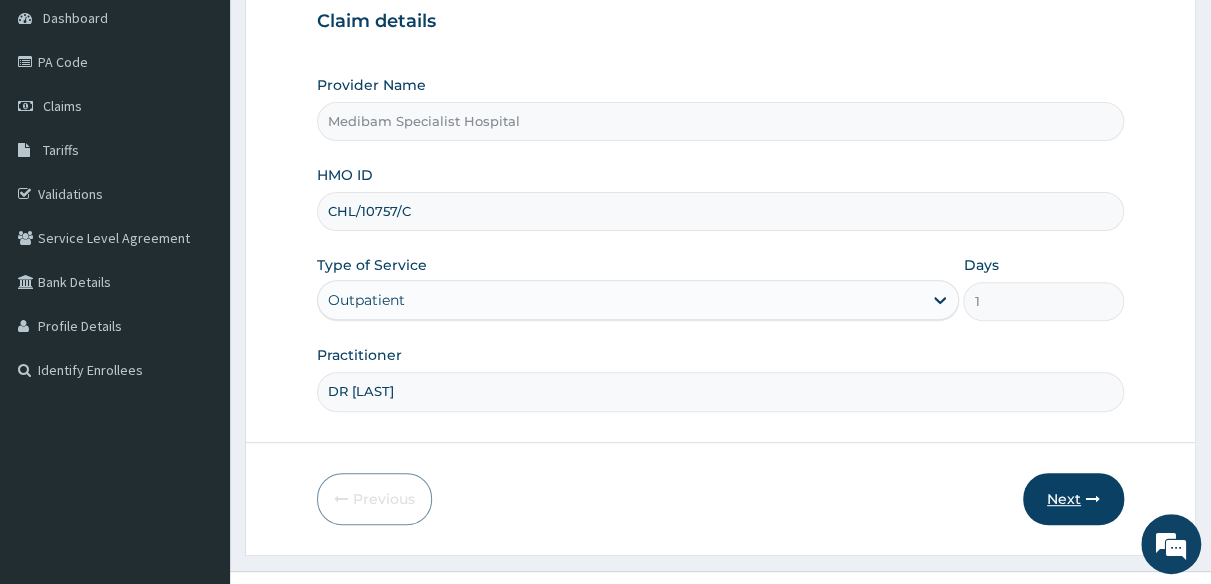 click on "Next" at bounding box center (1073, 499) 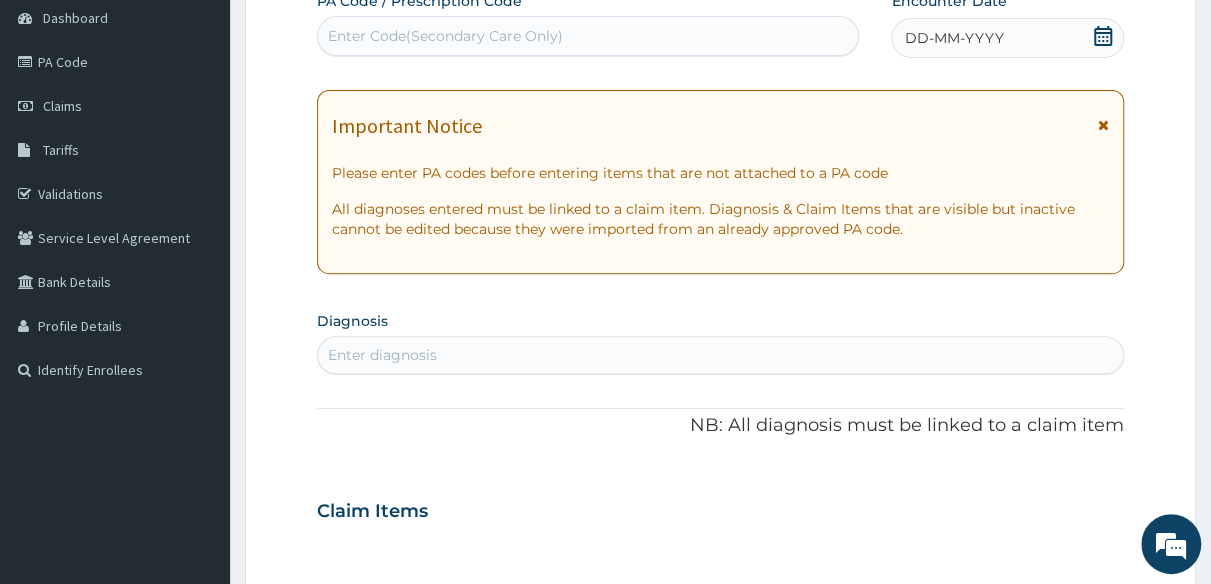 click on "DD-MM-YYYY" at bounding box center (953, 38) 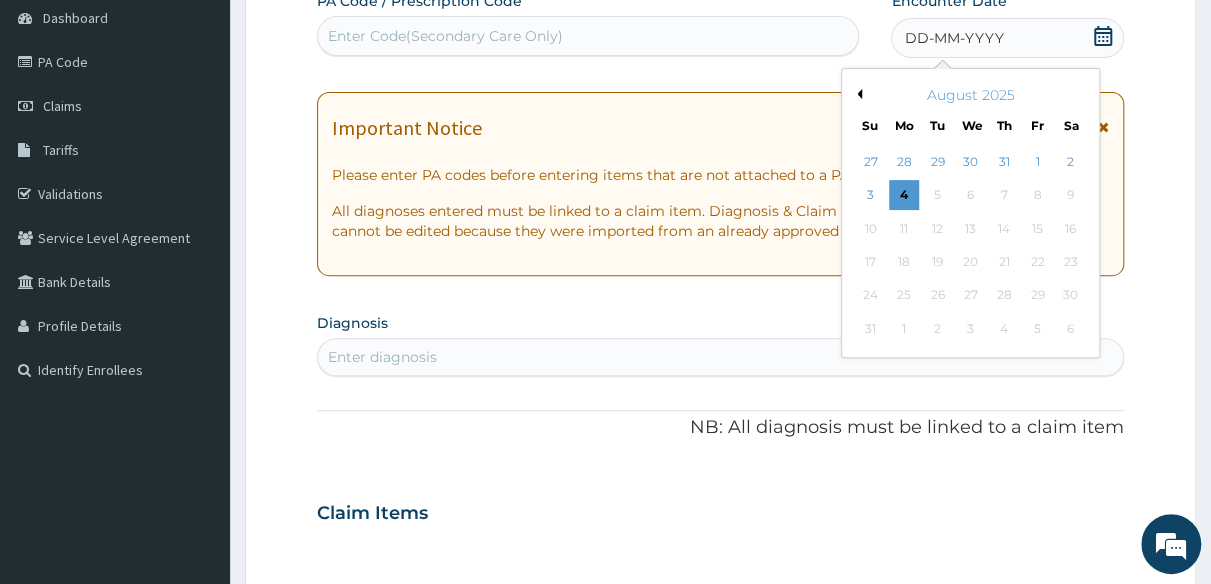click on "Previous Month" at bounding box center (857, 94) 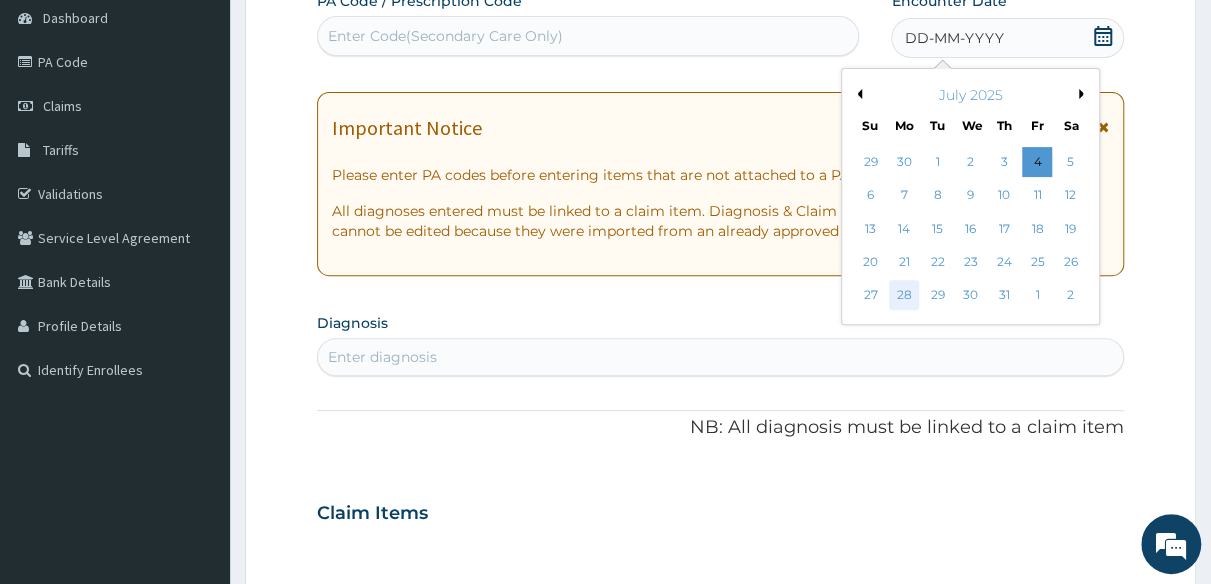 click on "28" at bounding box center [904, 296] 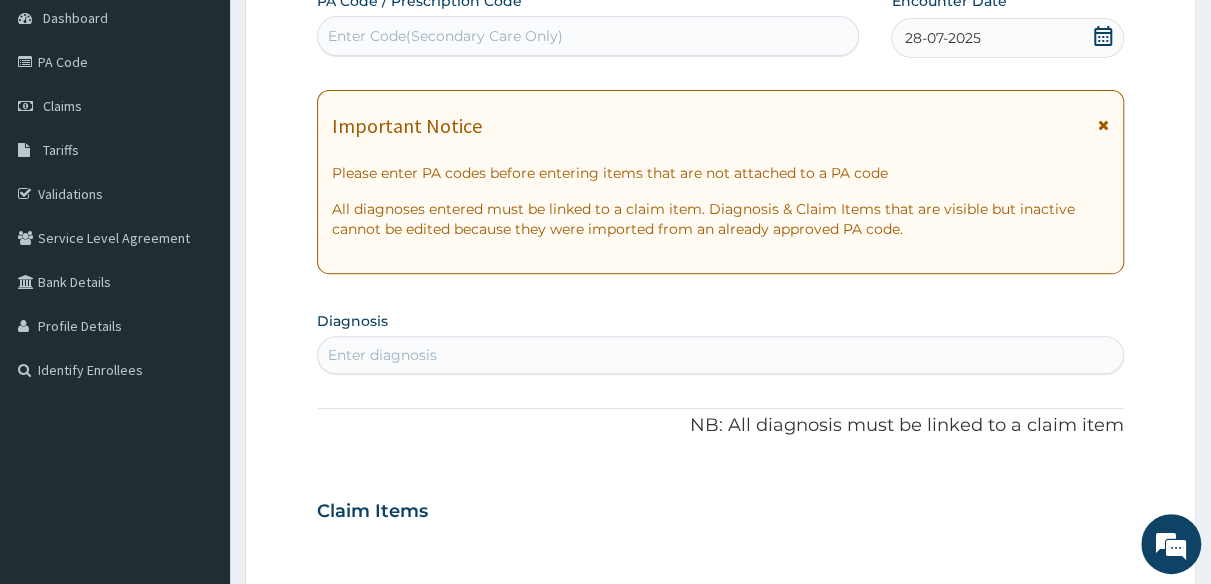 click on "Enter diagnosis" at bounding box center (720, 355) 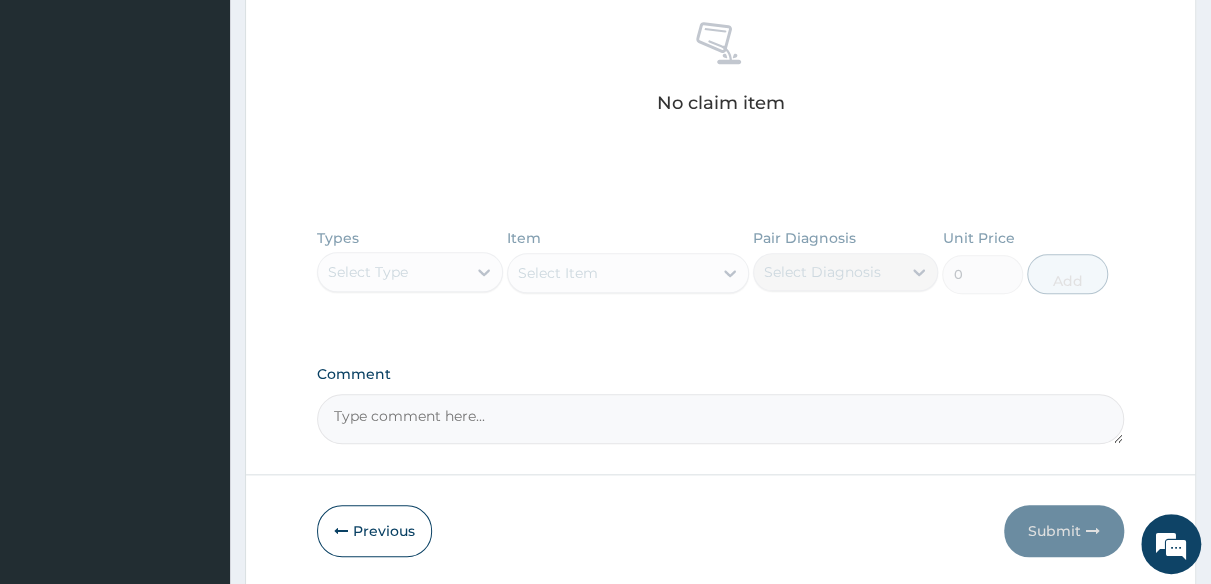 scroll, scrollTop: 800, scrollLeft: 0, axis: vertical 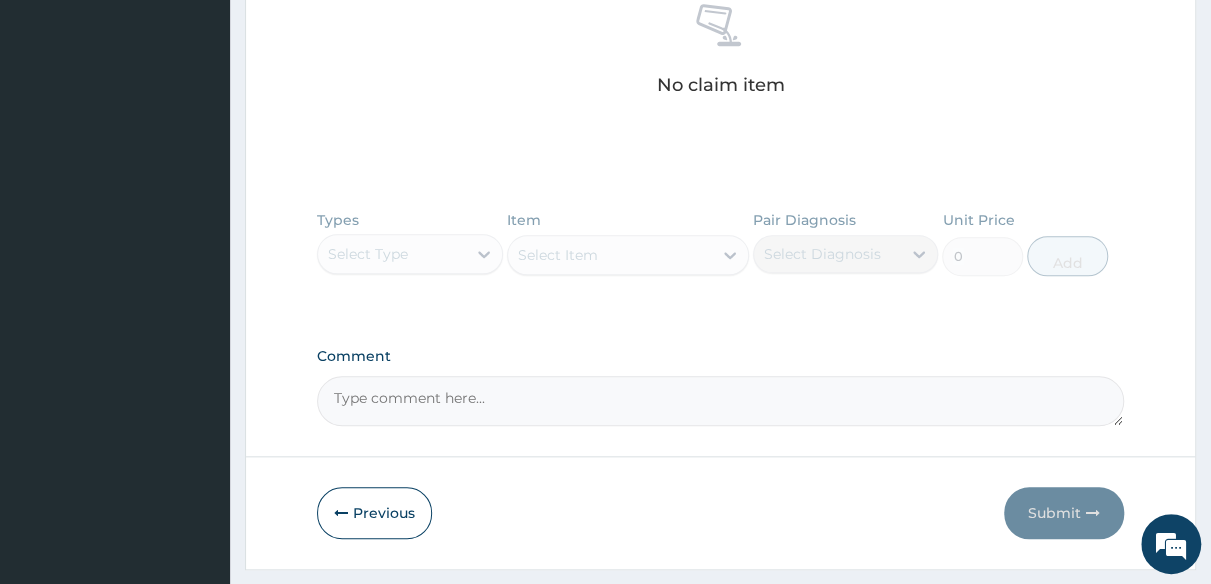 click on "Types Select Type Item Select Item Pair Diagnosis Select Diagnosis Unit Price 0 Add" at bounding box center (720, 258) 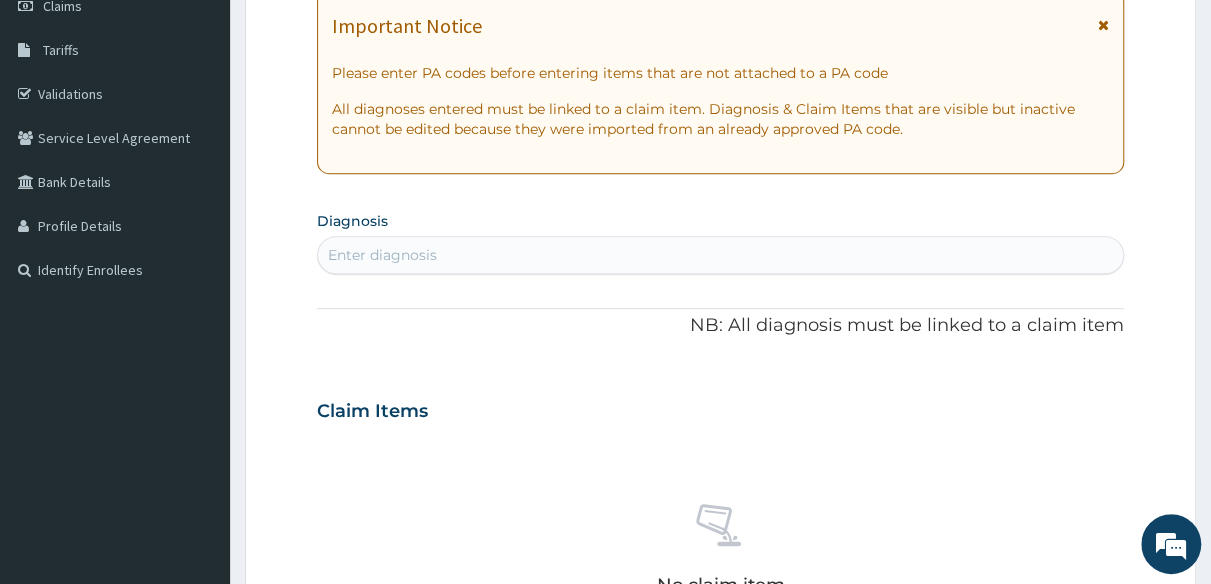scroll, scrollTop: 300, scrollLeft: 0, axis: vertical 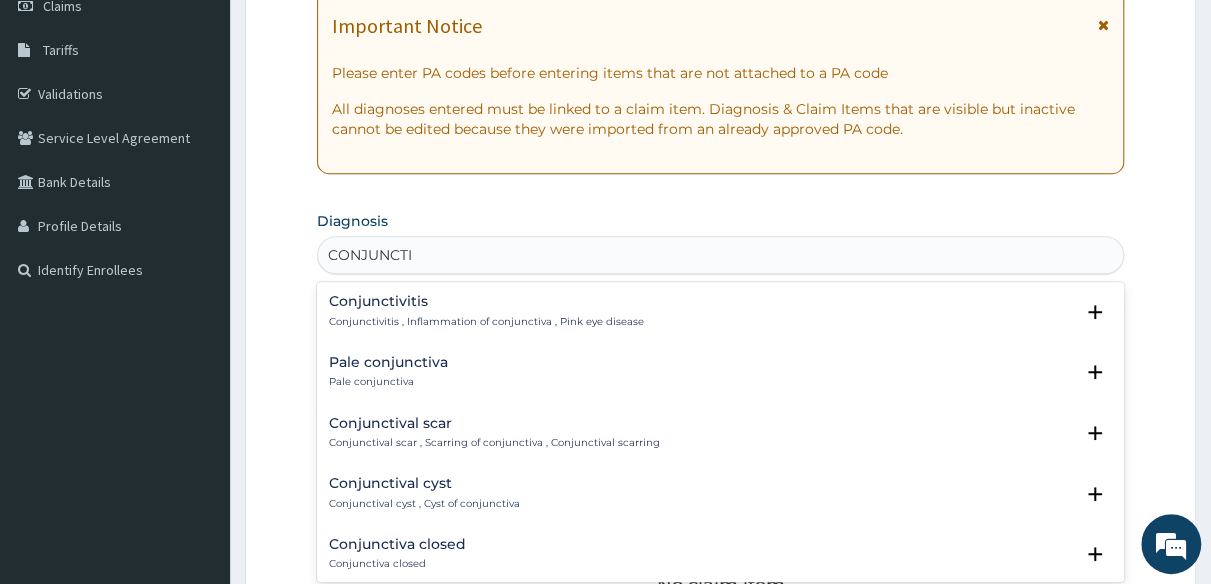 type on "CONJUNCTIV" 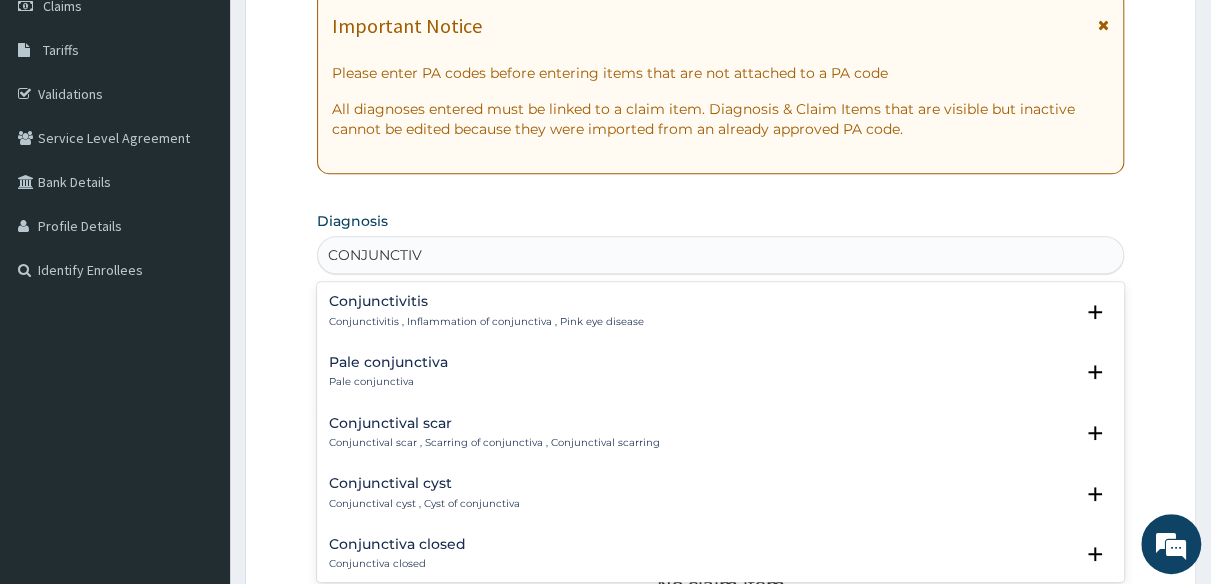 click on "Conjunctivitis" at bounding box center (486, 301) 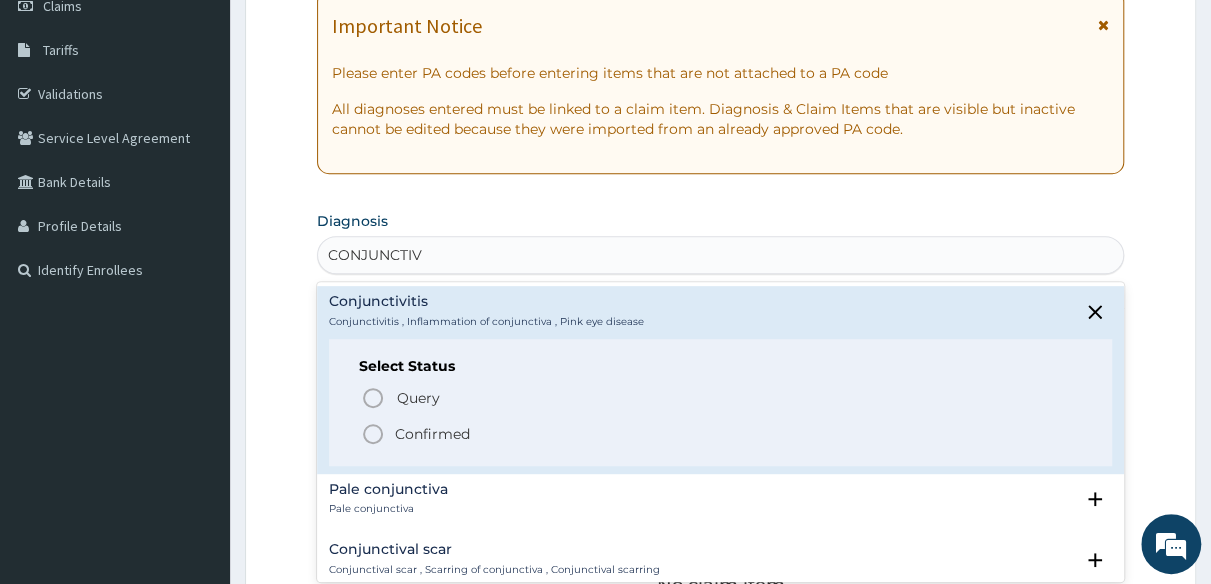 click 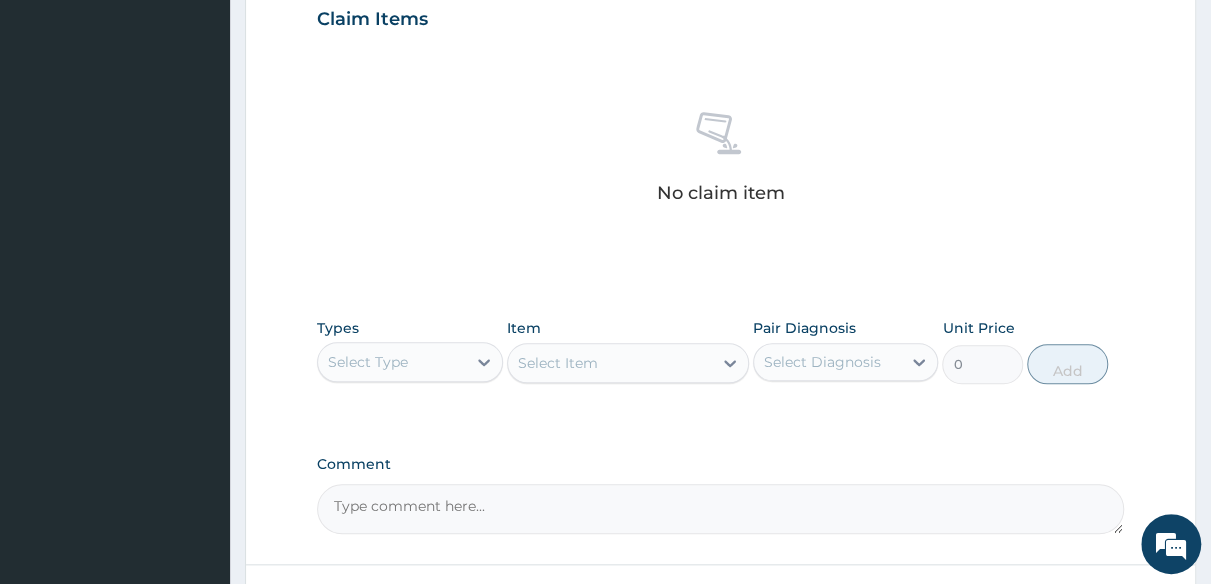 scroll, scrollTop: 700, scrollLeft: 0, axis: vertical 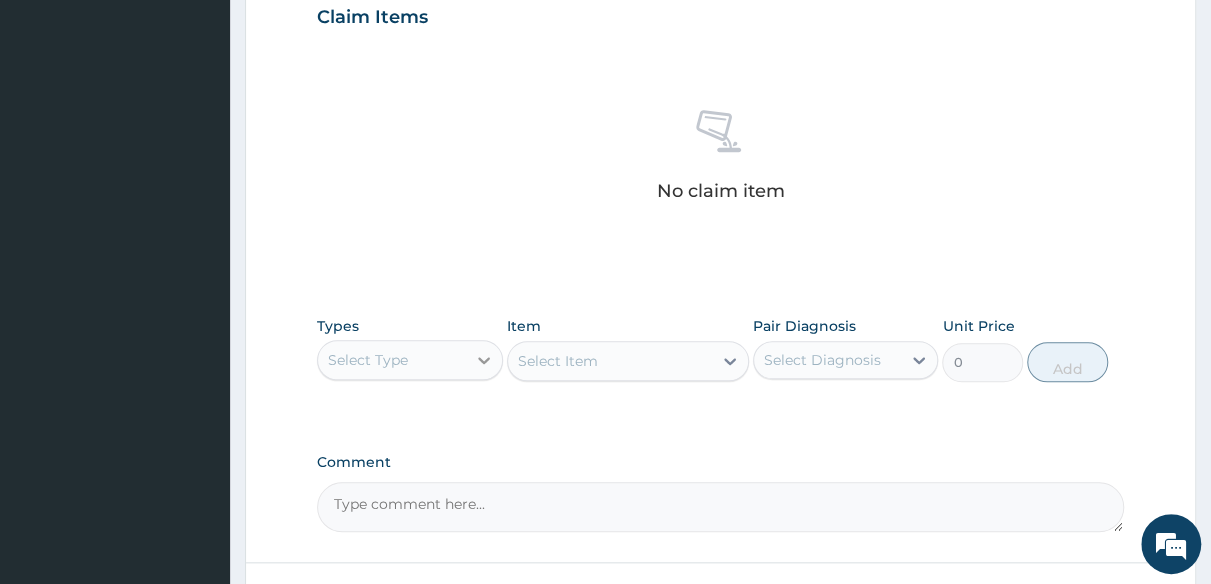 click 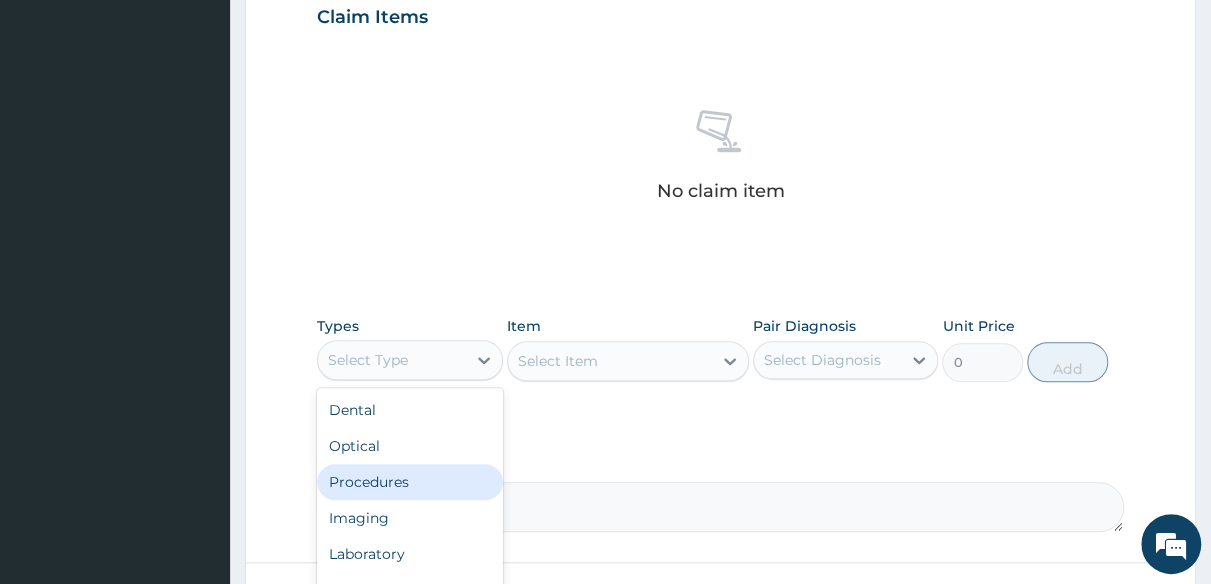 click on "Procedures" at bounding box center [410, 482] 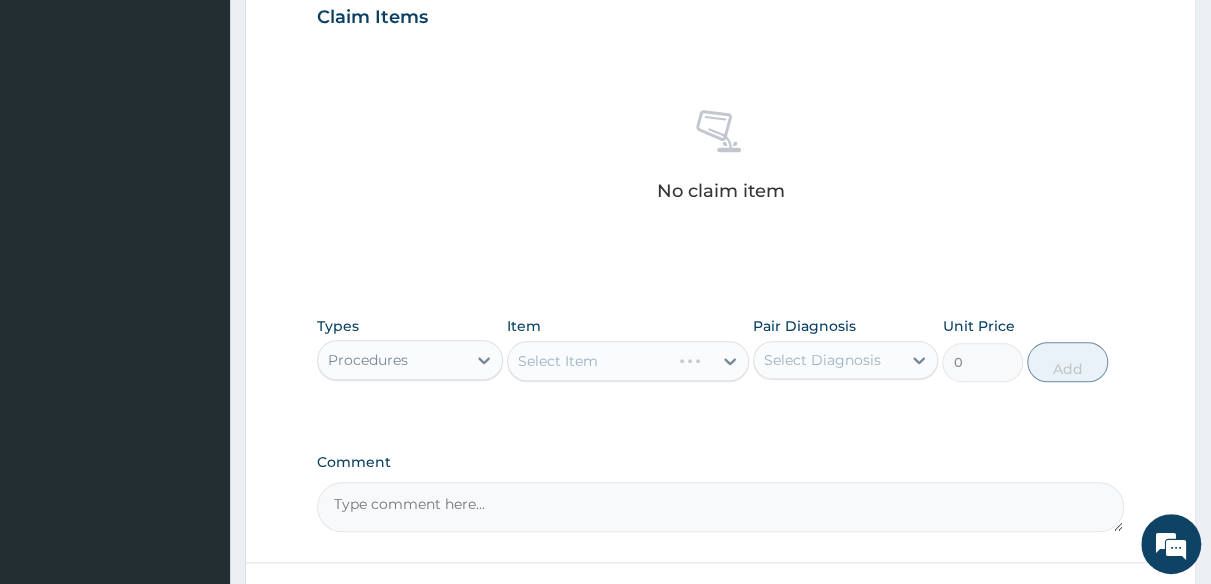 click on "Select Item" at bounding box center [628, 361] 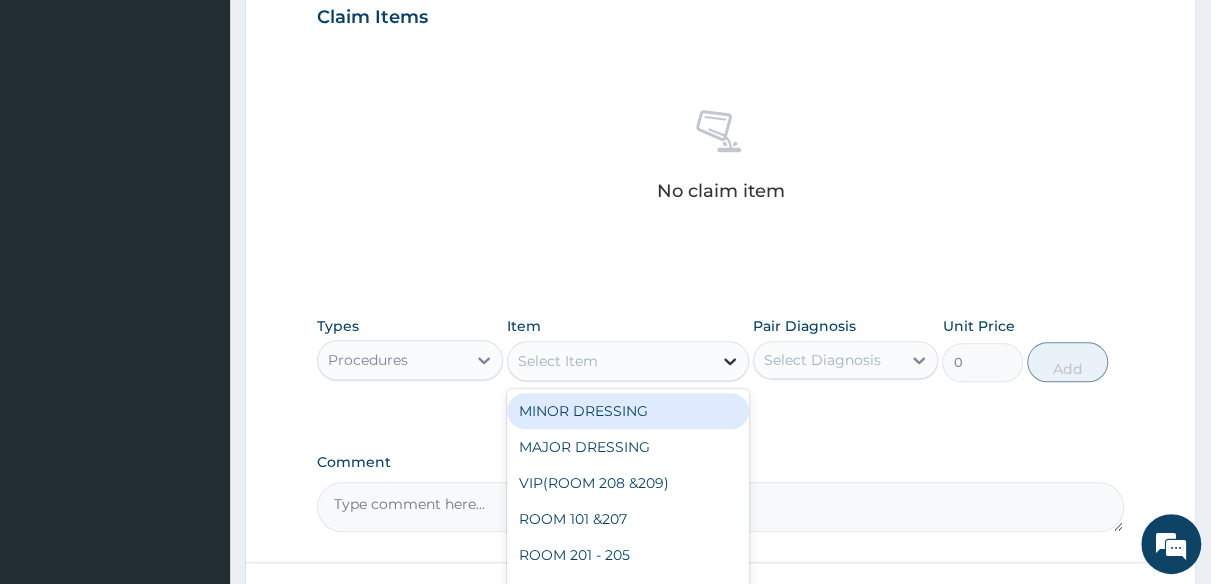click 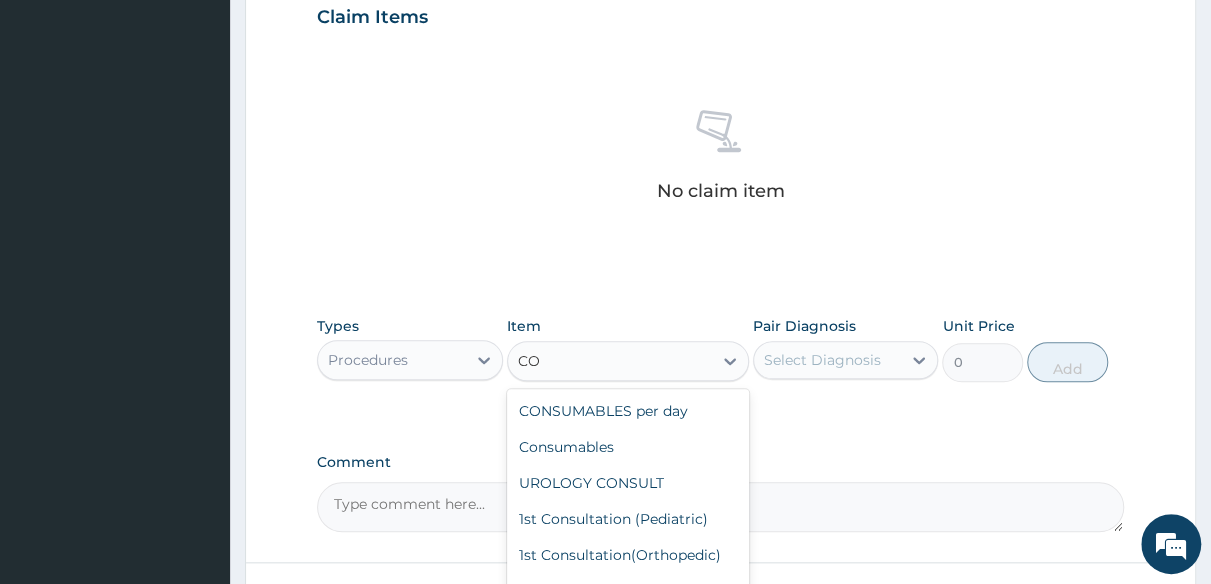 type on "CON" 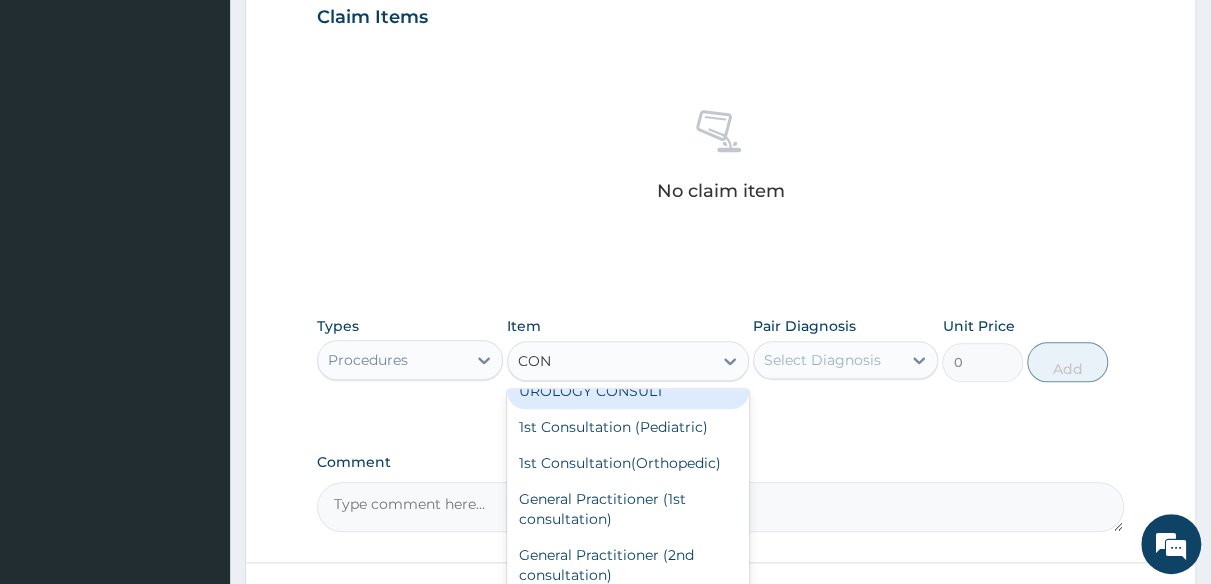 scroll, scrollTop: 200, scrollLeft: 0, axis: vertical 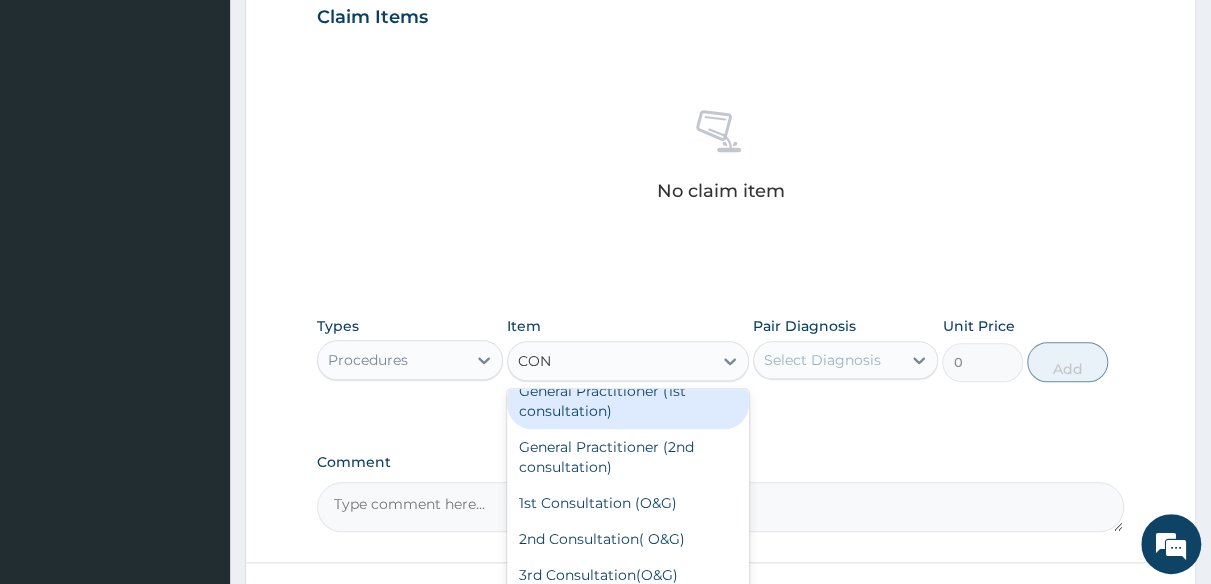 drag, startPoint x: 608, startPoint y: 401, endPoint x: 658, endPoint y: 391, distance: 50.990196 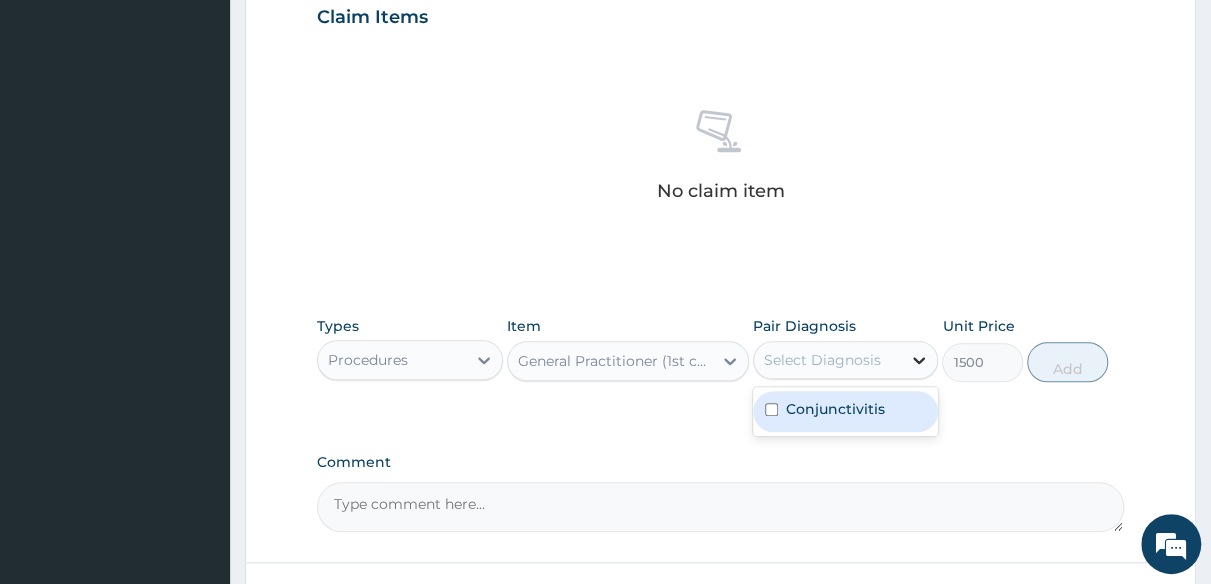 drag, startPoint x: 906, startPoint y: 356, endPoint x: 885, endPoint y: 375, distance: 28.319605 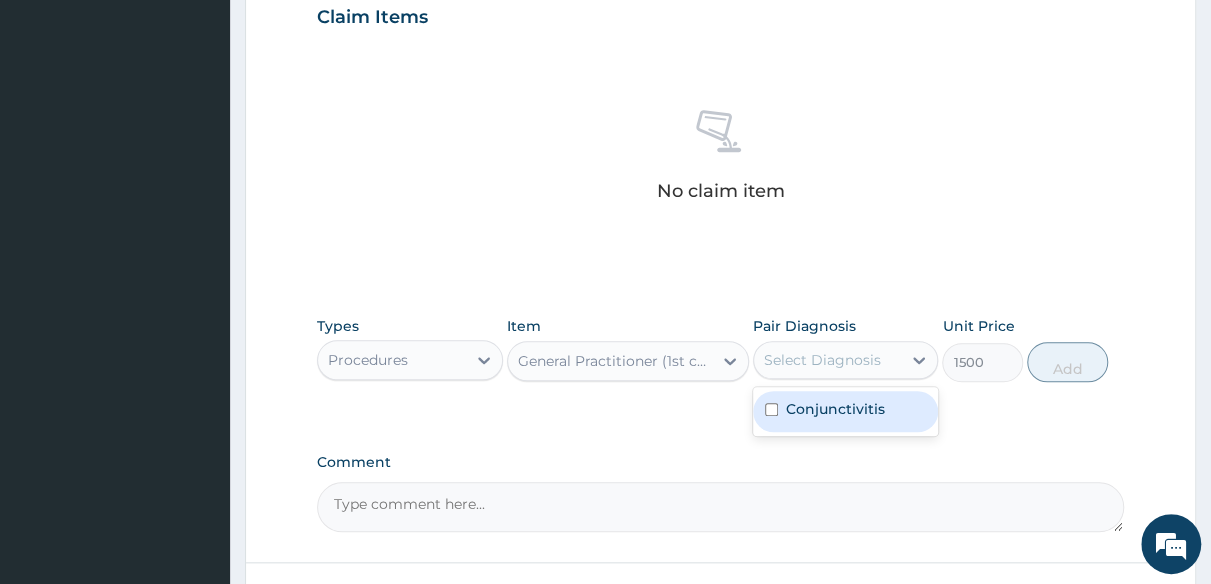click at bounding box center (919, 360) 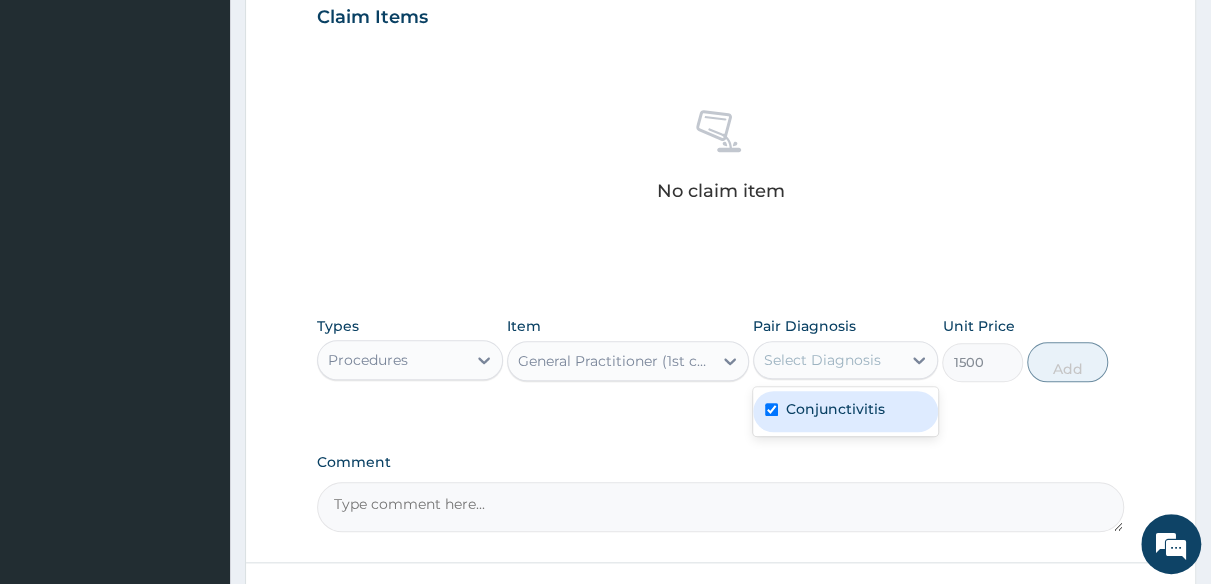 checkbox on "true" 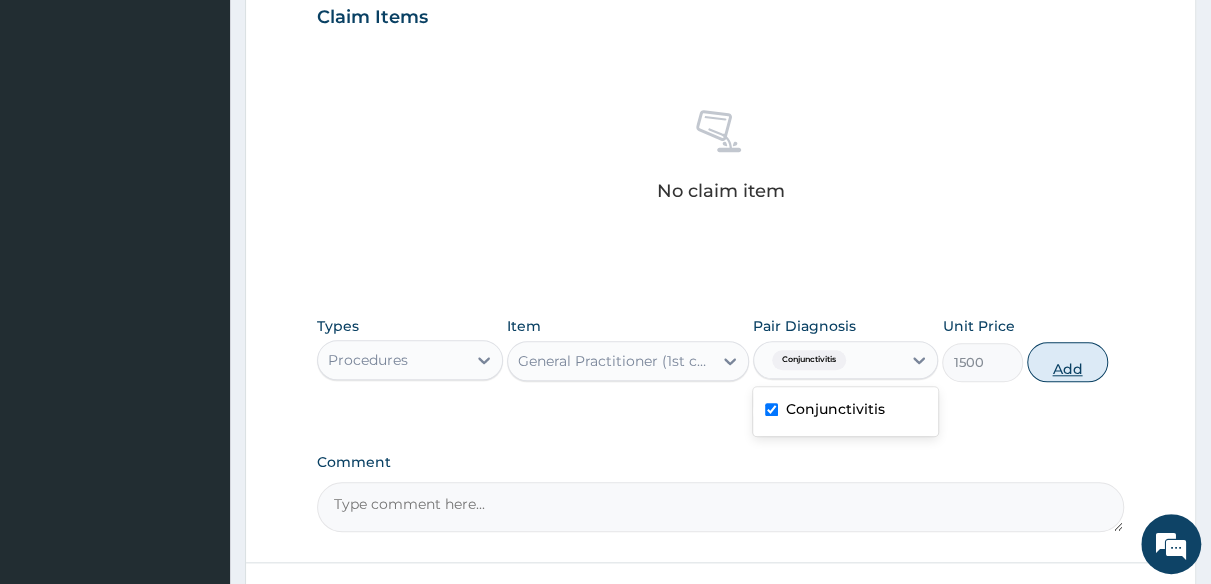 click on "Add" at bounding box center (1067, 362) 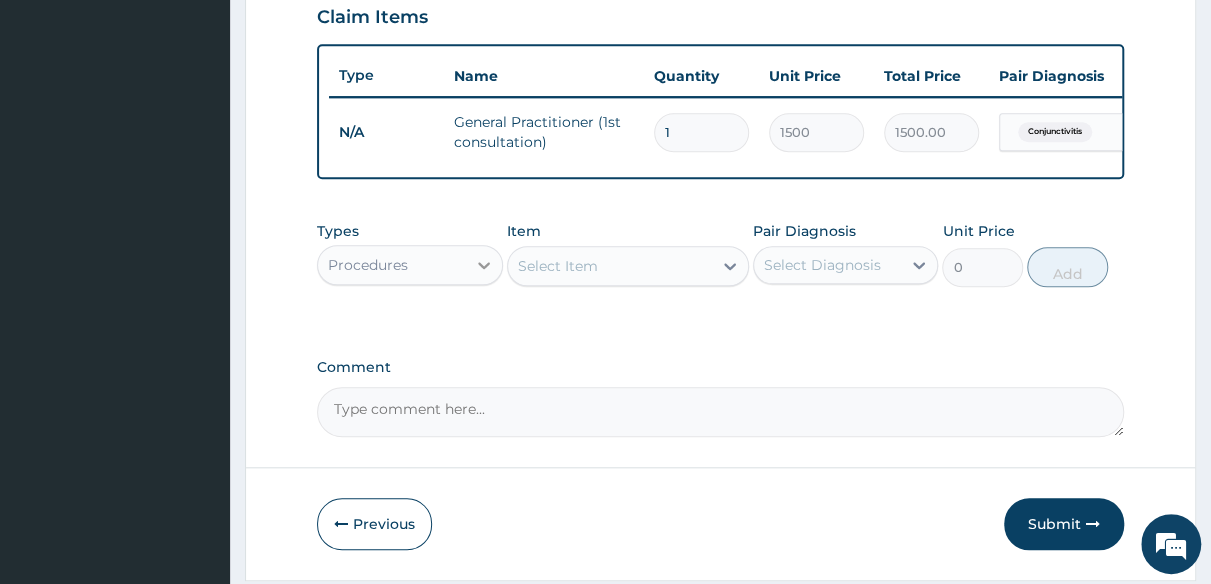 click 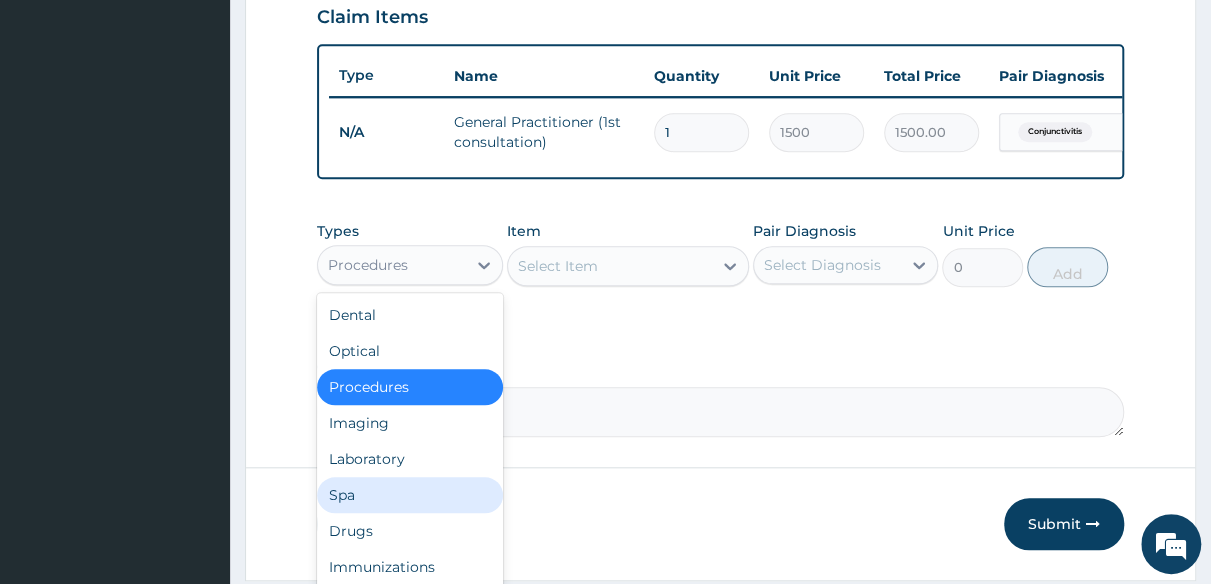 scroll, scrollTop: 68, scrollLeft: 0, axis: vertical 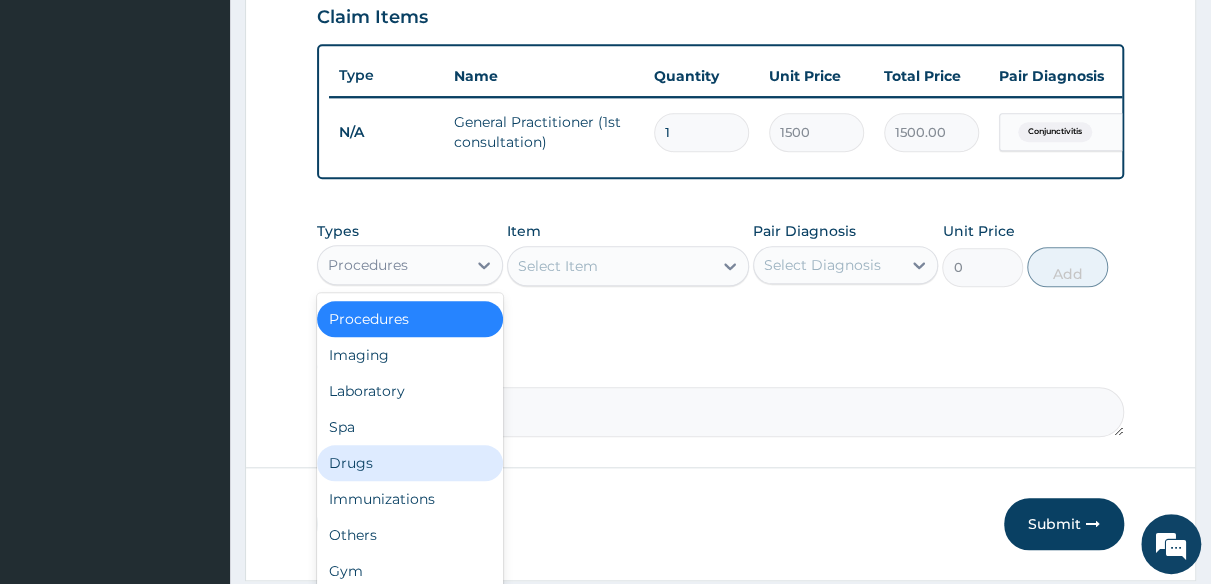 click on "Drugs" at bounding box center [410, 463] 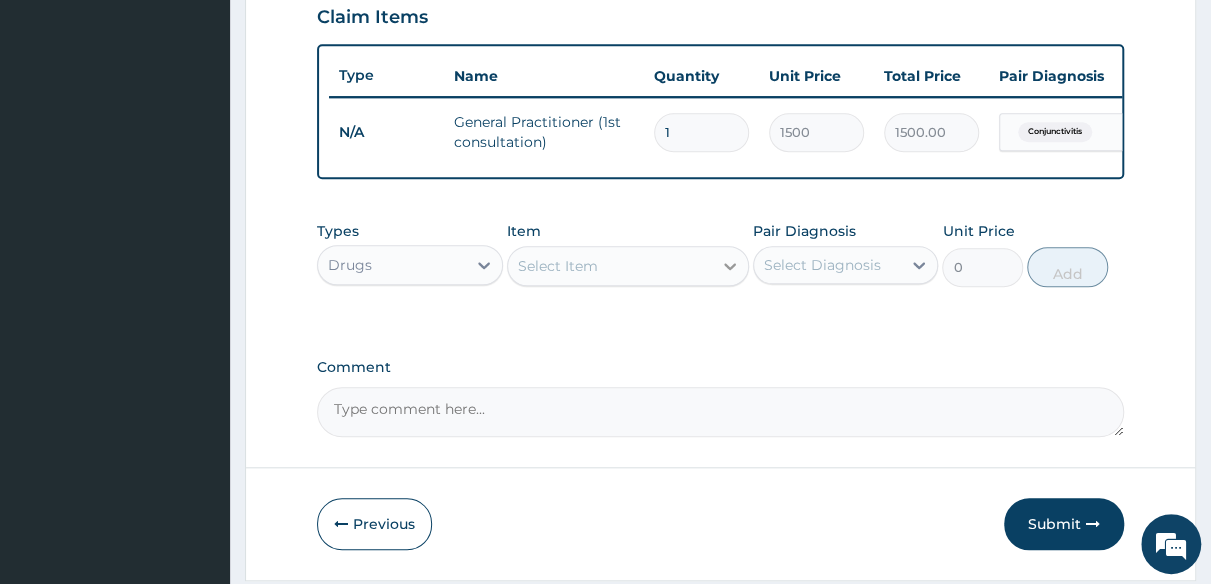 click 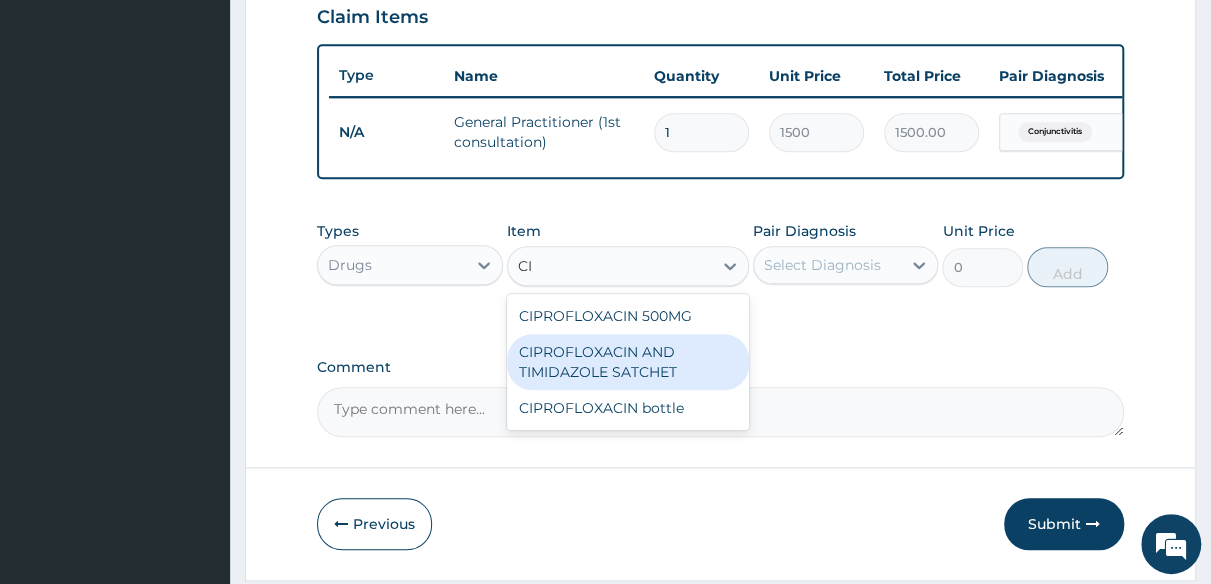 type on "C" 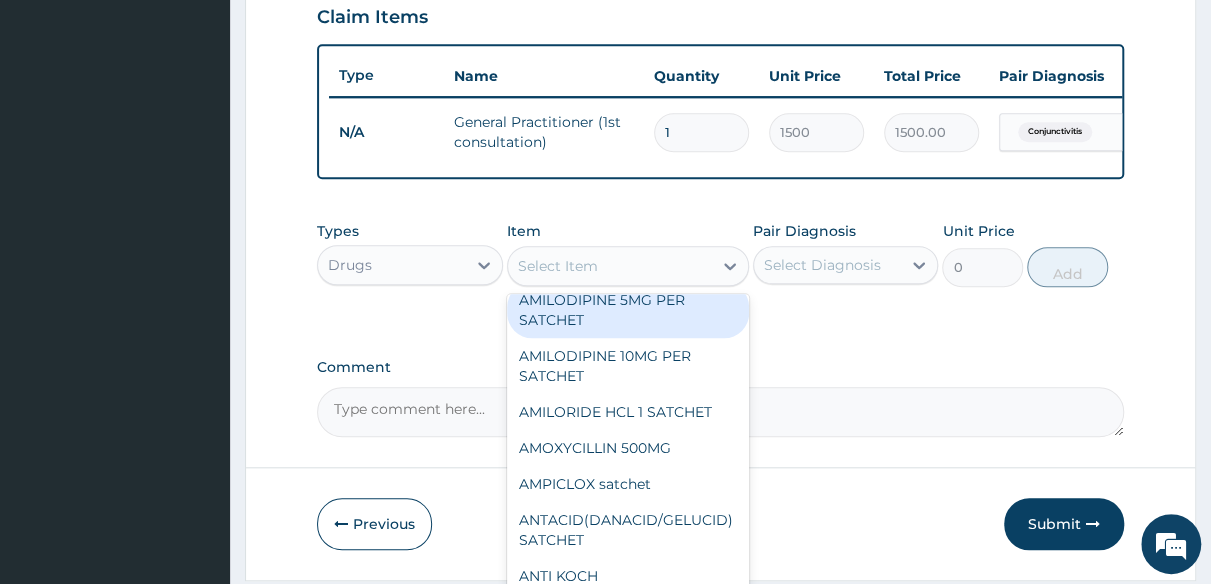 scroll, scrollTop: 0, scrollLeft: 0, axis: both 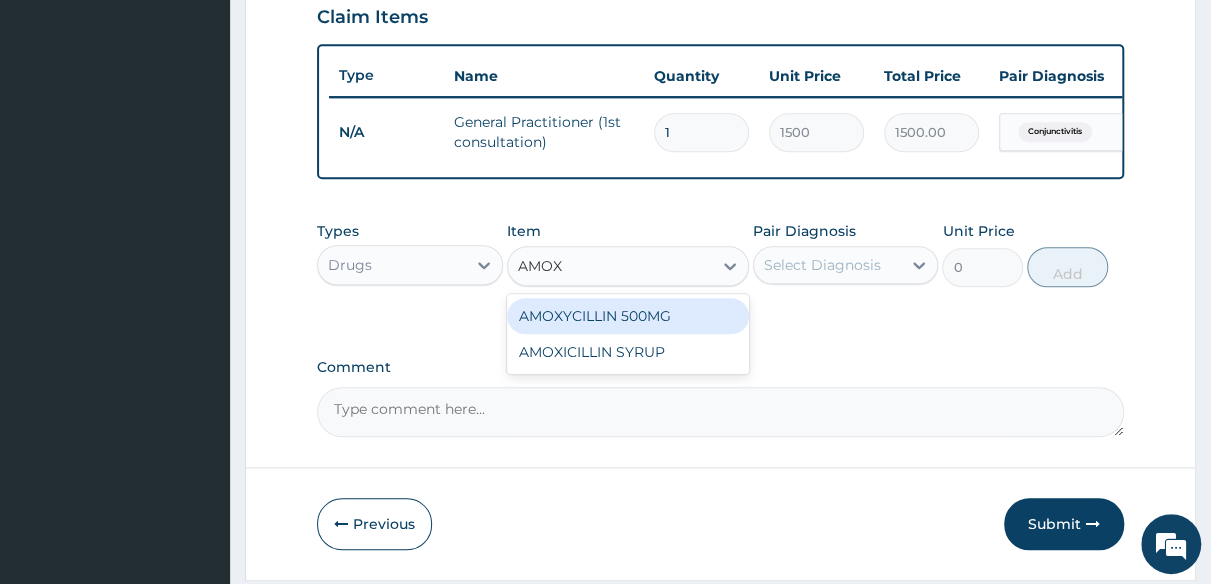 type on "AMOX" 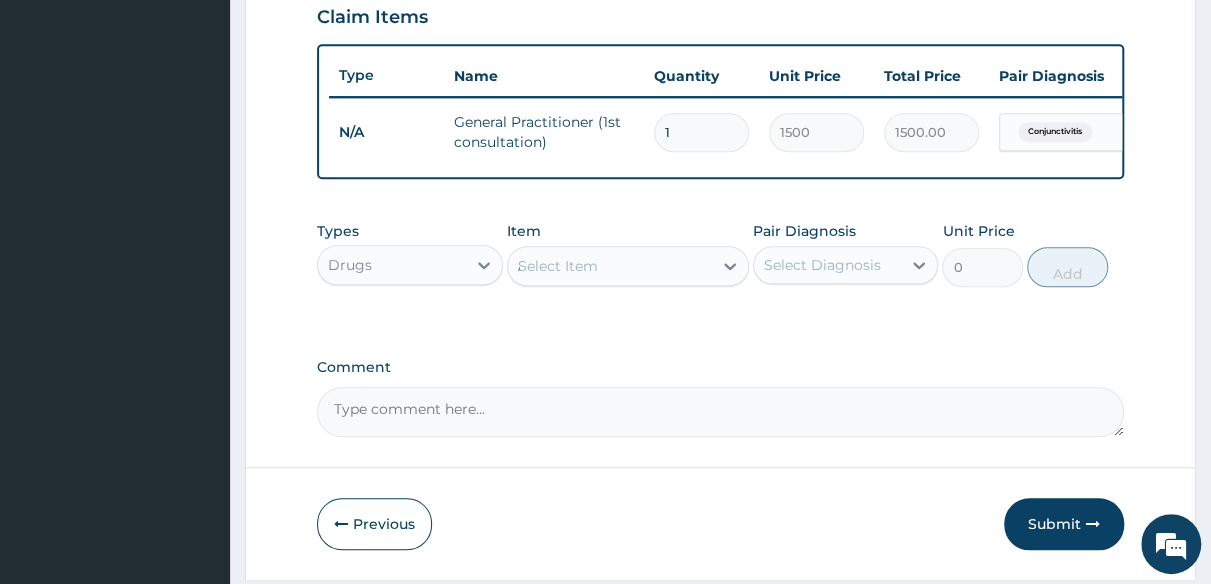 type 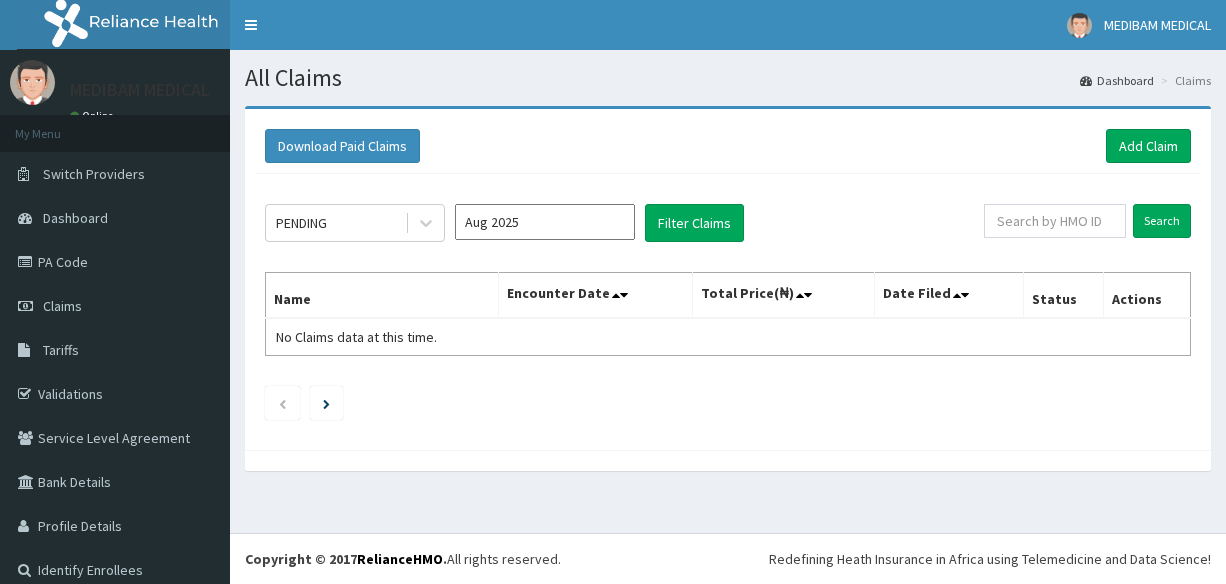 scroll, scrollTop: 0, scrollLeft: 0, axis: both 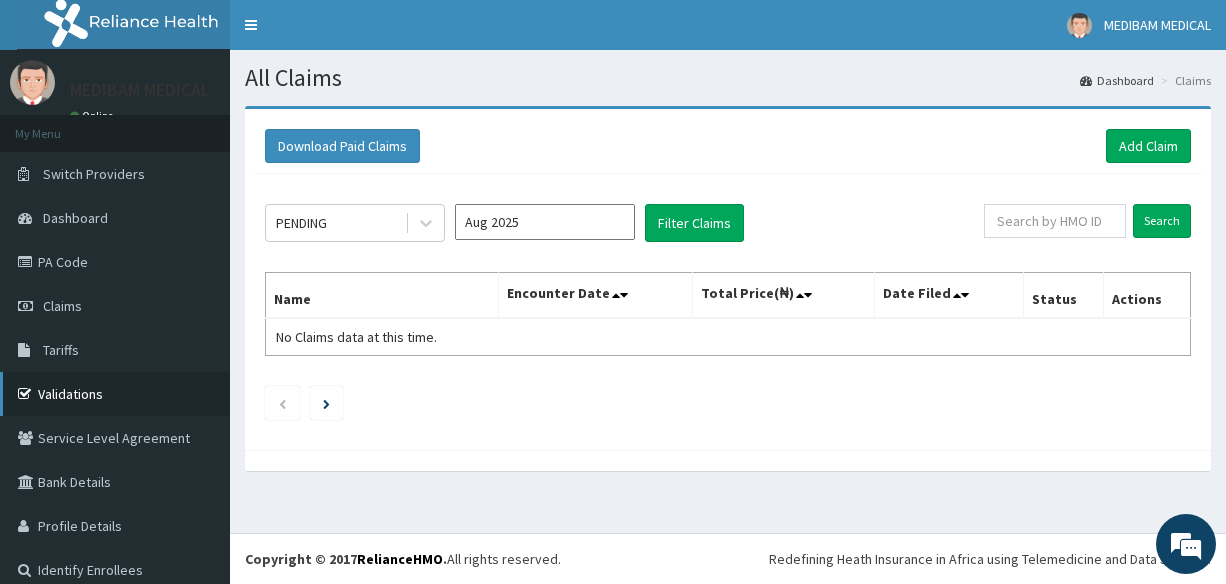 click on "Validations" at bounding box center (115, 394) 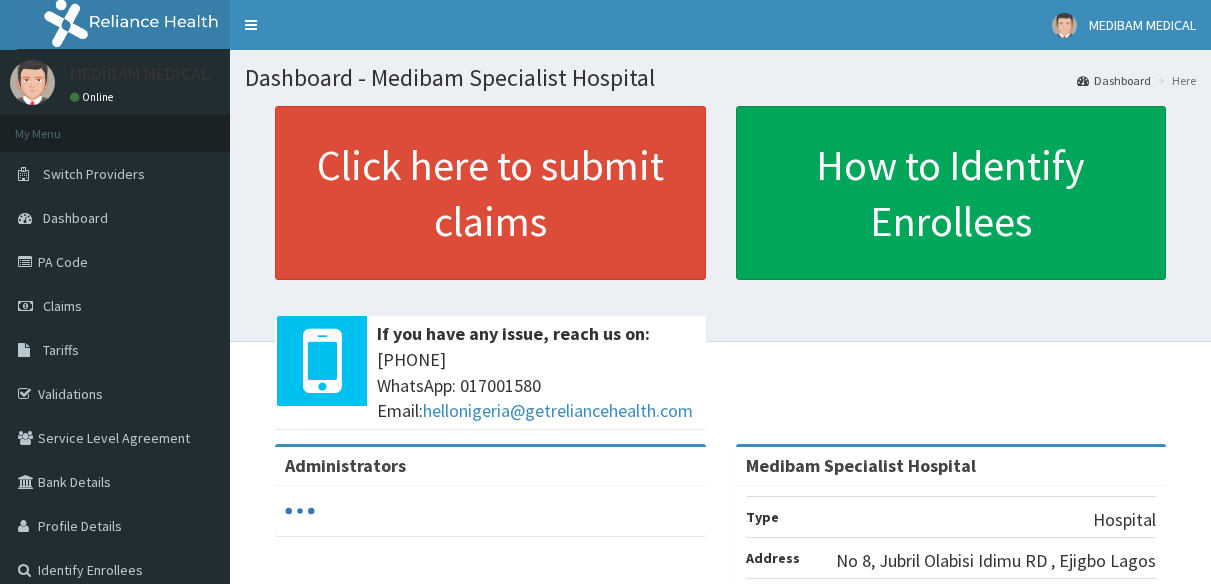 scroll, scrollTop: 0, scrollLeft: 0, axis: both 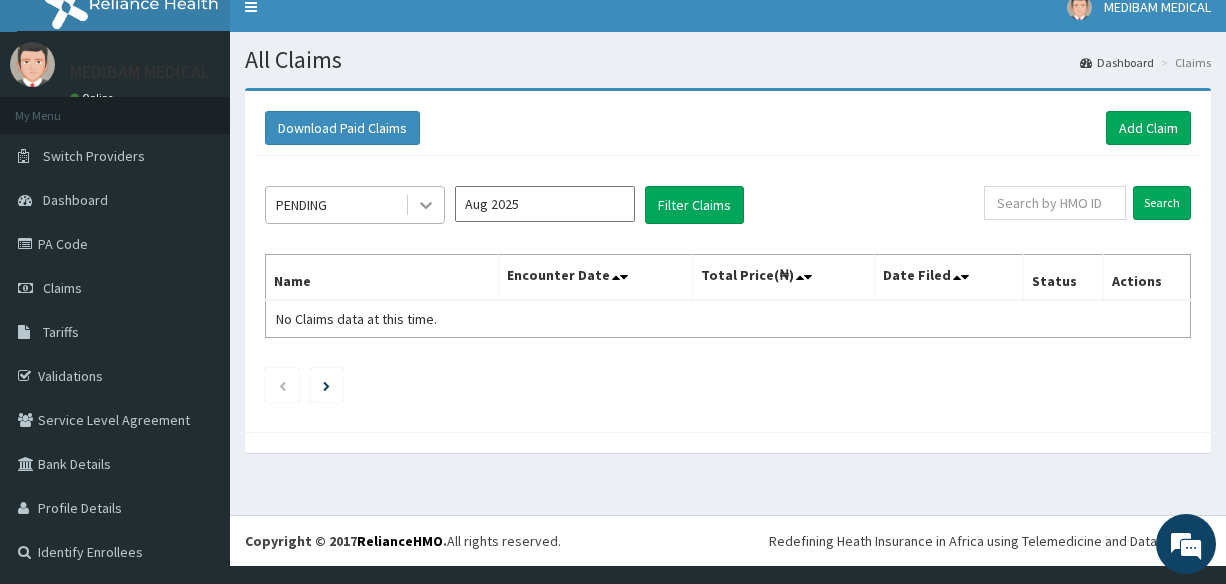 click 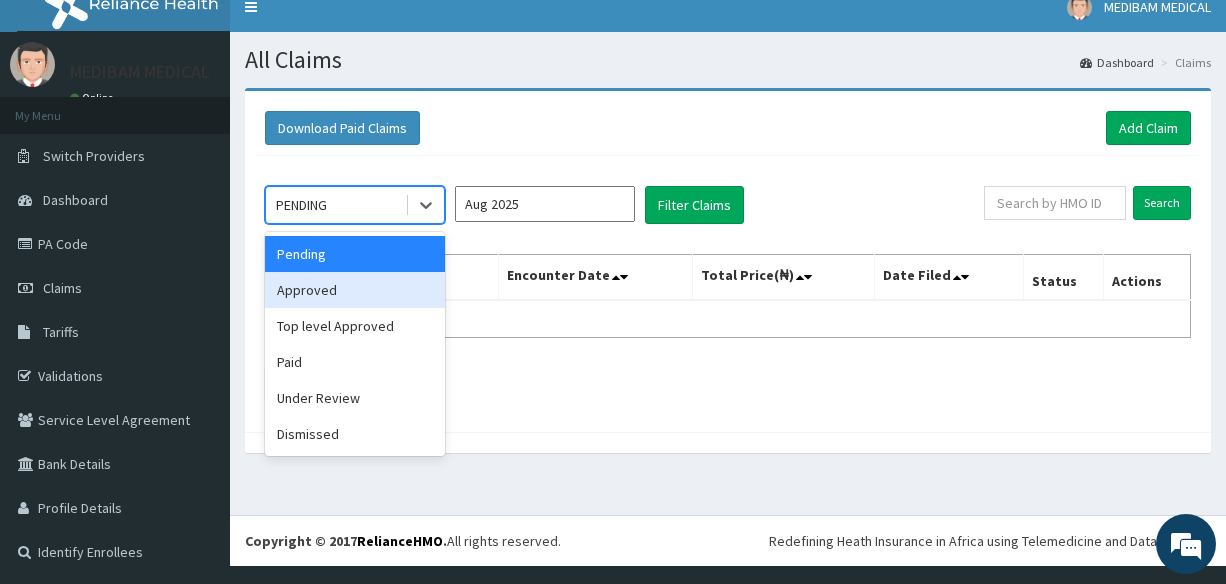 click on "Approved" at bounding box center (355, 290) 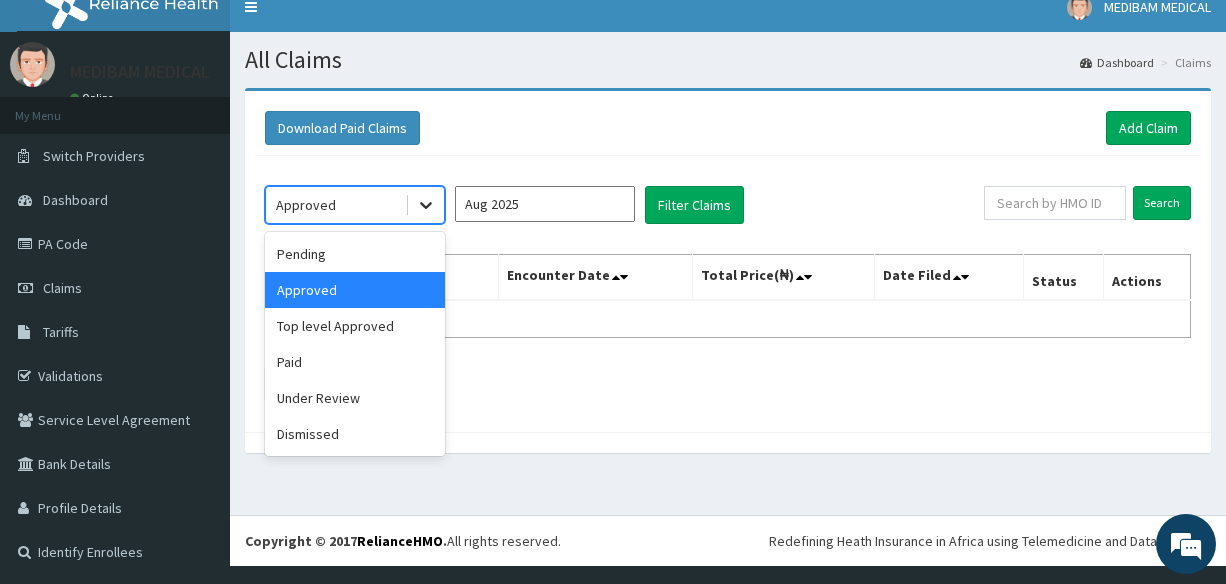 click 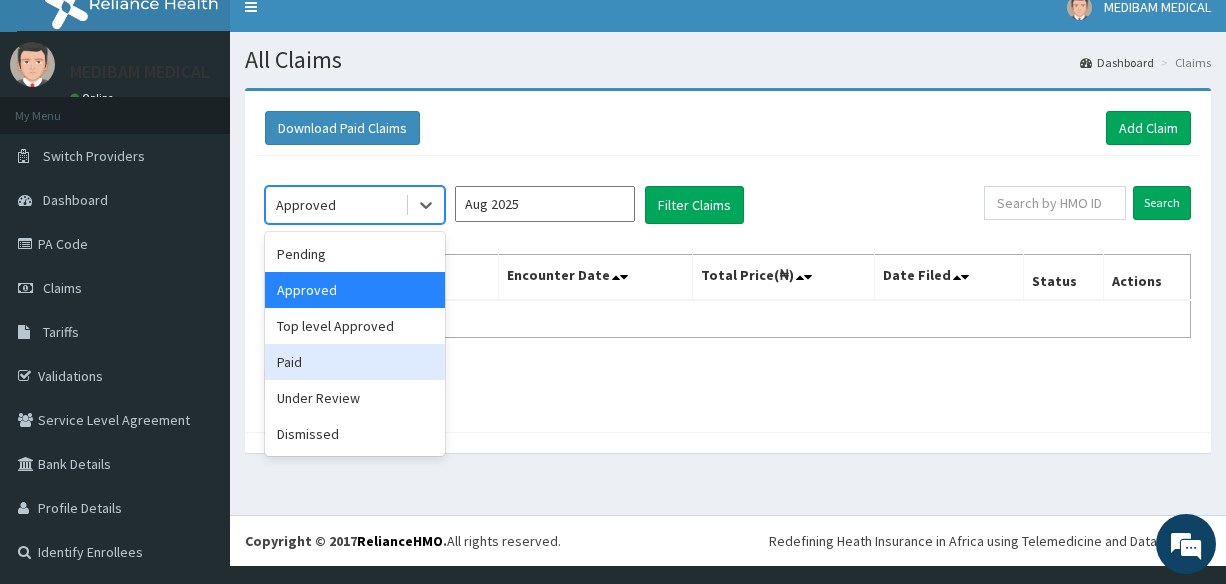 click on "Paid" at bounding box center (355, 362) 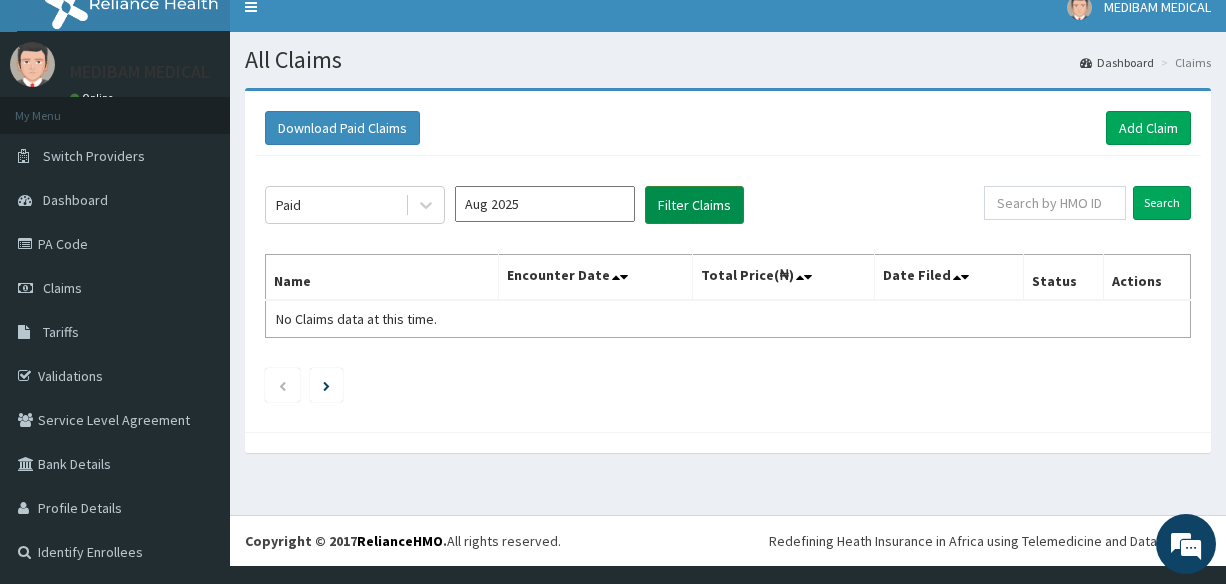 click on "Filter Claims" at bounding box center (694, 205) 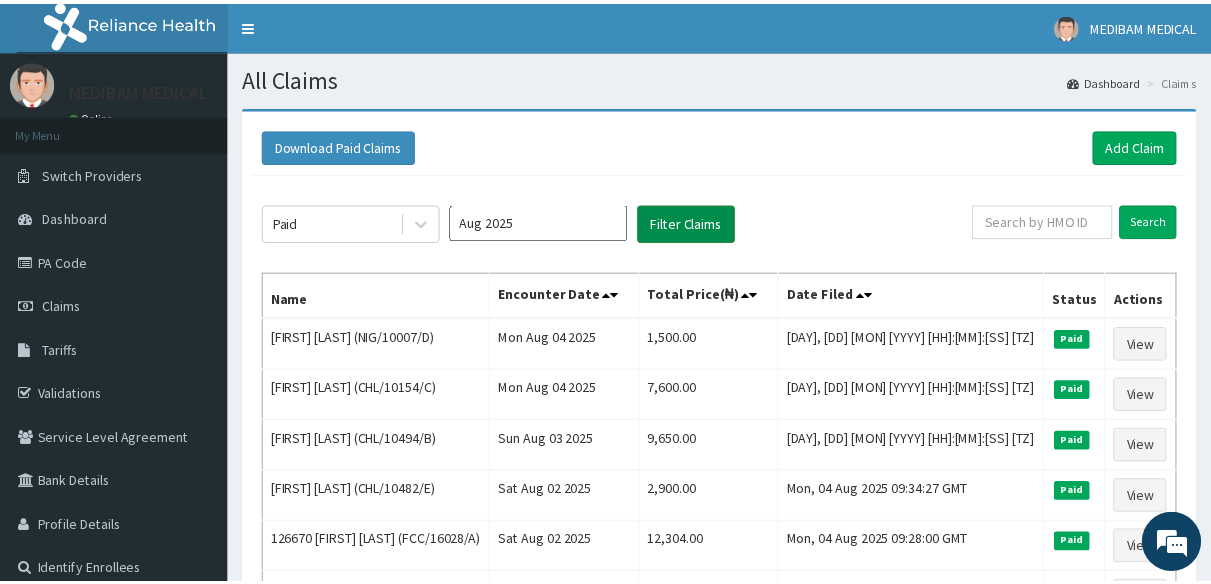 scroll, scrollTop: 0, scrollLeft: 0, axis: both 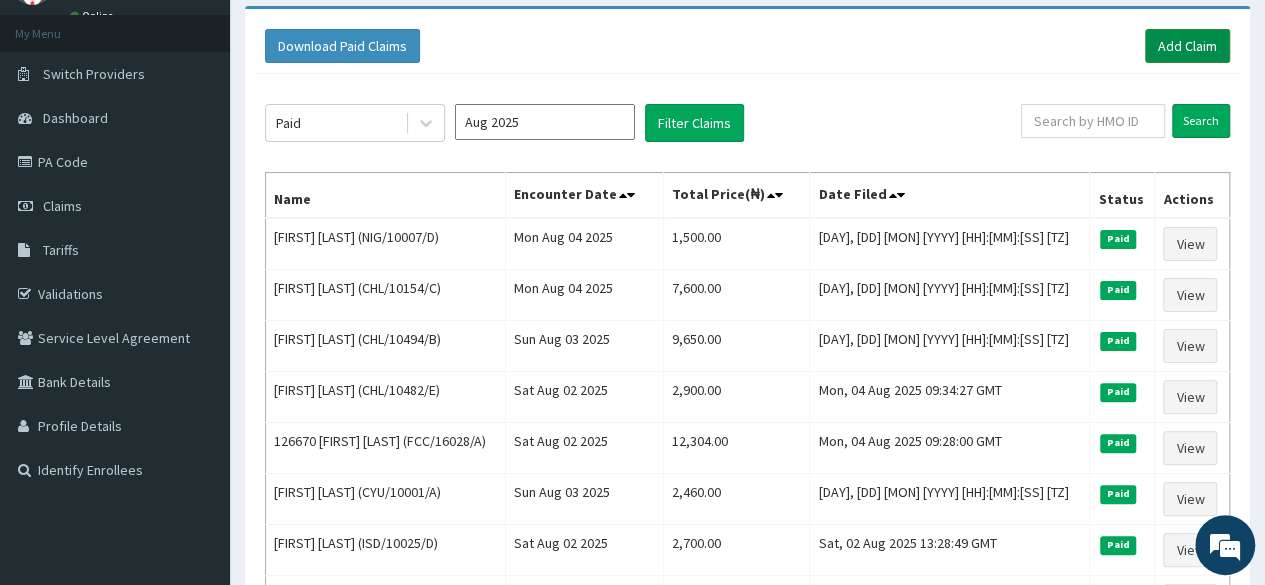 click on "Add Claim" at bounding box center (1187, 46) 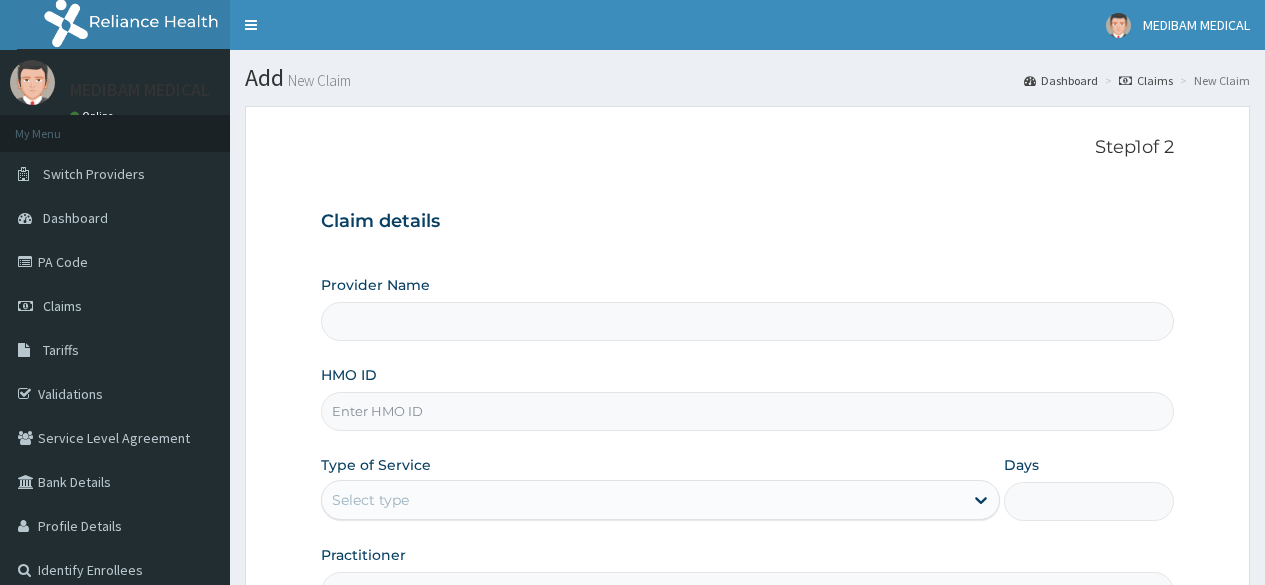 scroll, scrollTop: 0, scrollLeft: 0, axis: both 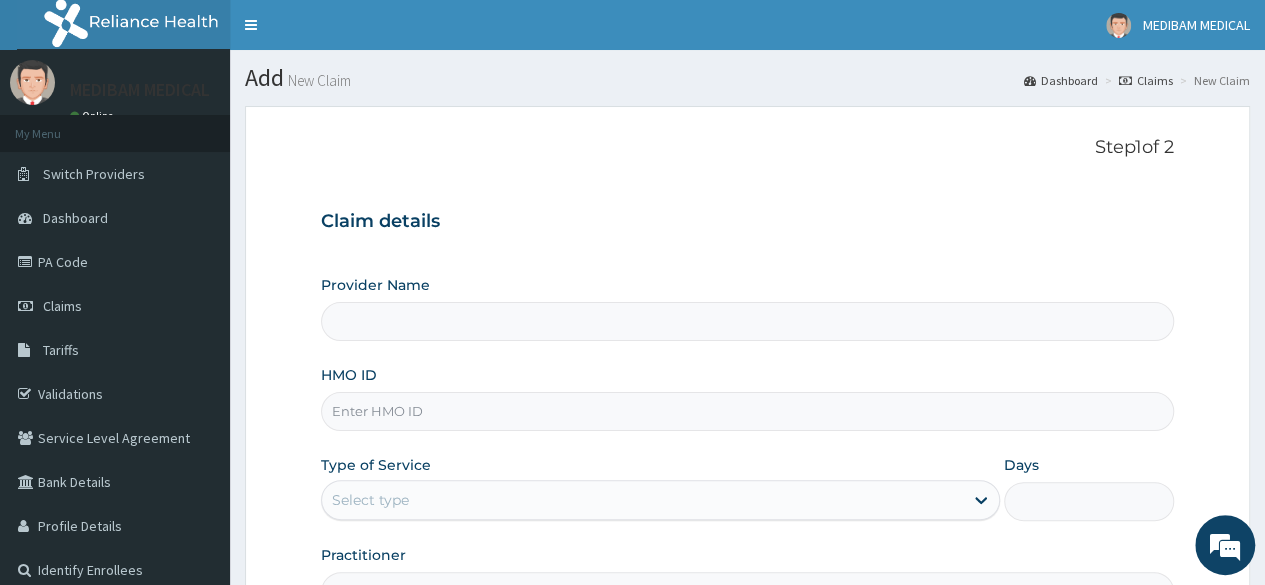 type on "Medibam Specialist Hospital" 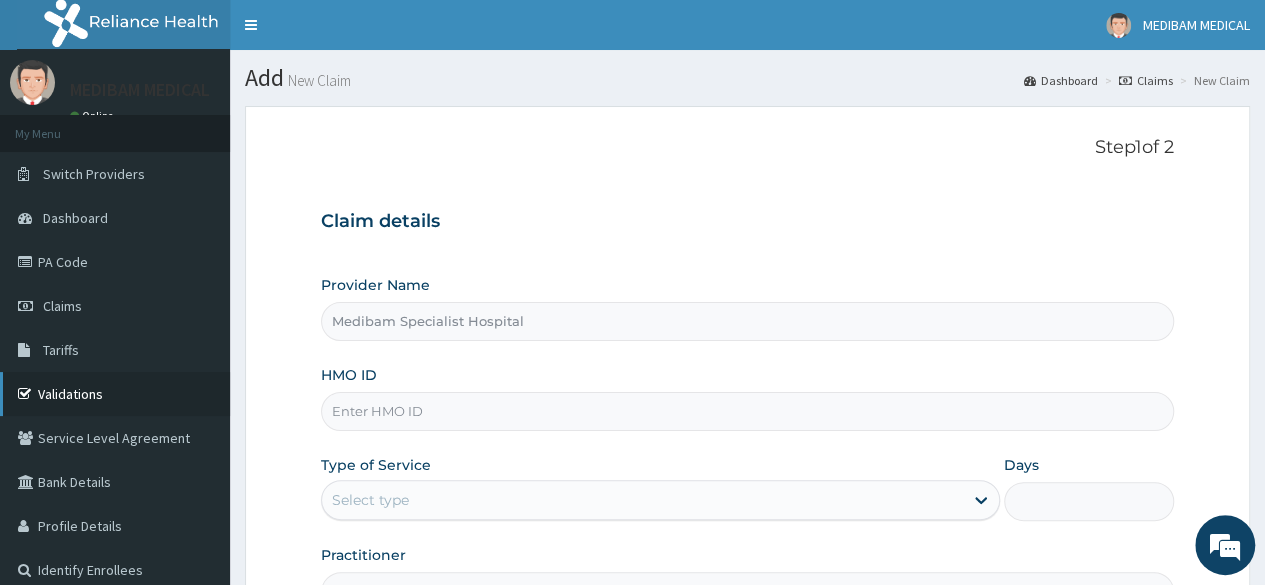 click on "Validations" at bounding box center [115, 394] 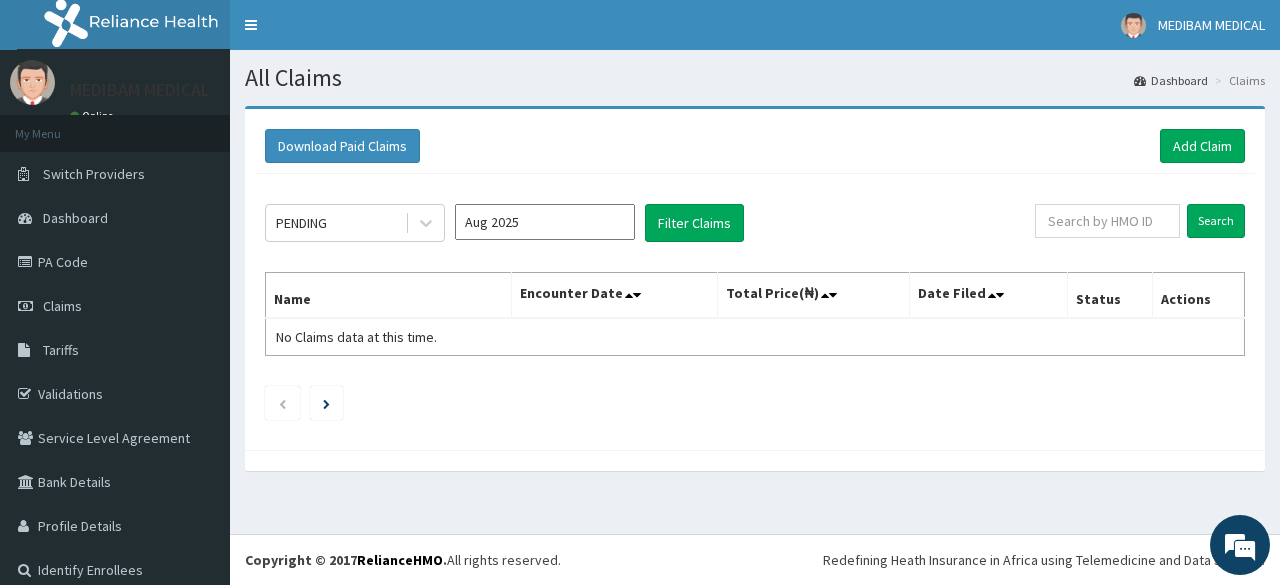 scroll, scrollTop: 0, scrollLeft: 0, axis: both 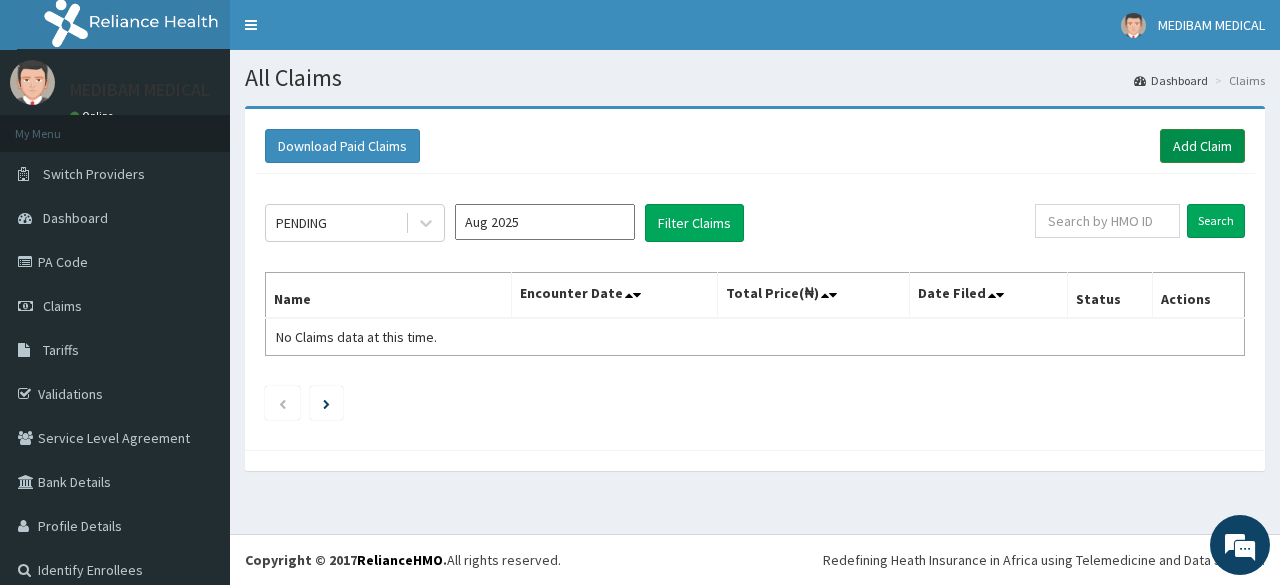 click on "Add Claim" at bounding box center [1202, 146] 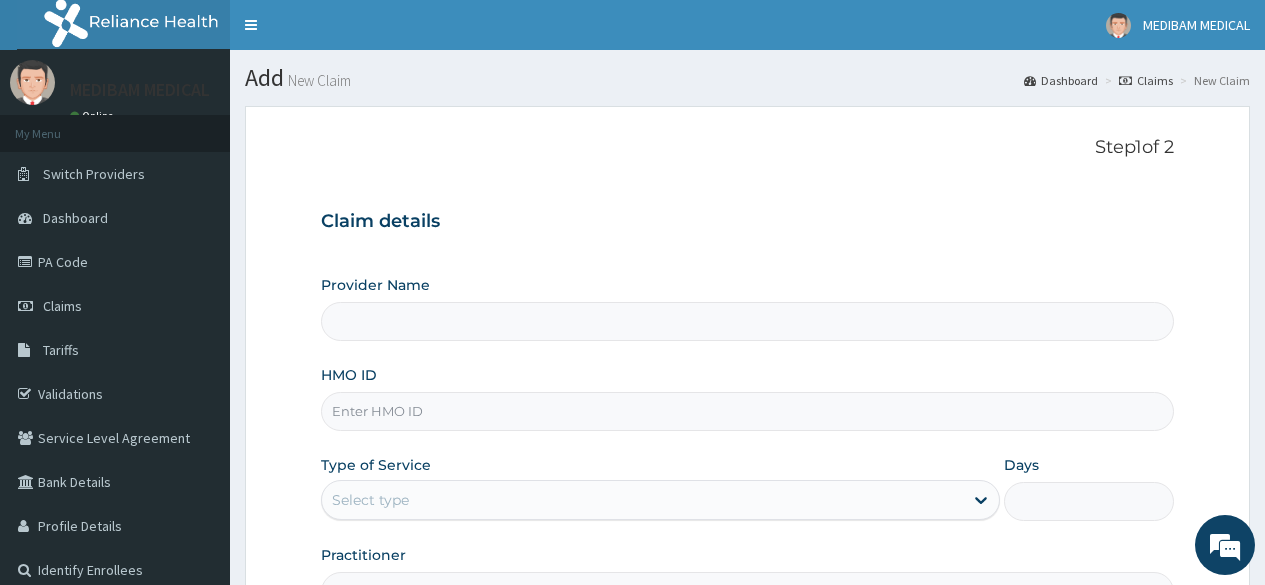 scroll, scrollTop: 0, scrollLeft: 0, axis: both 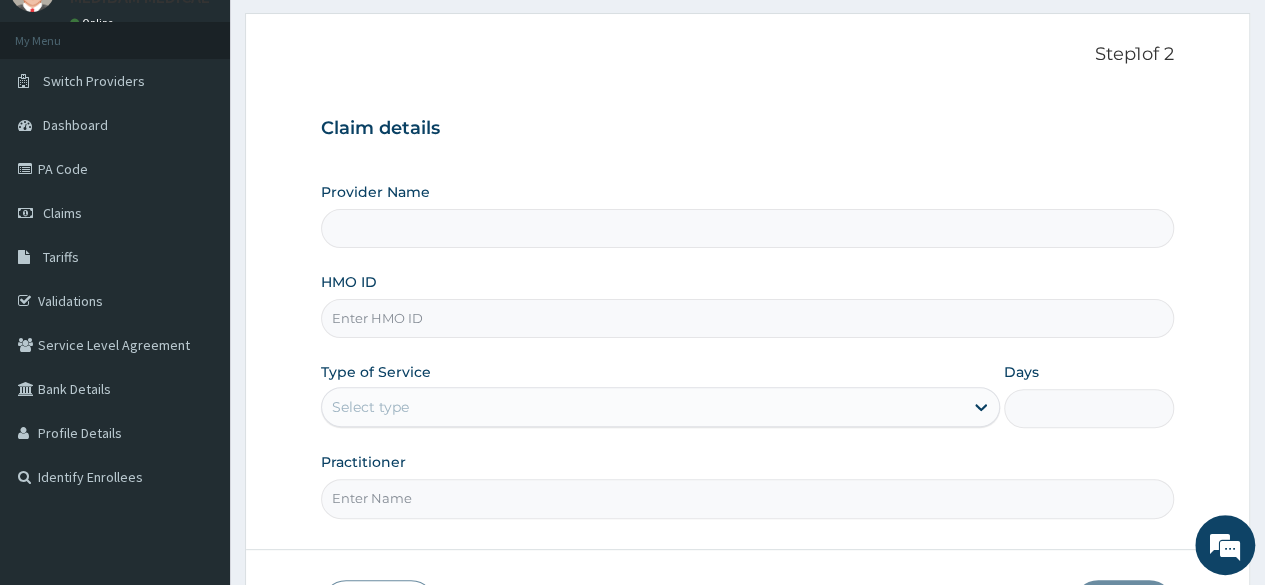 type on "Medibam Specialist Hospital" 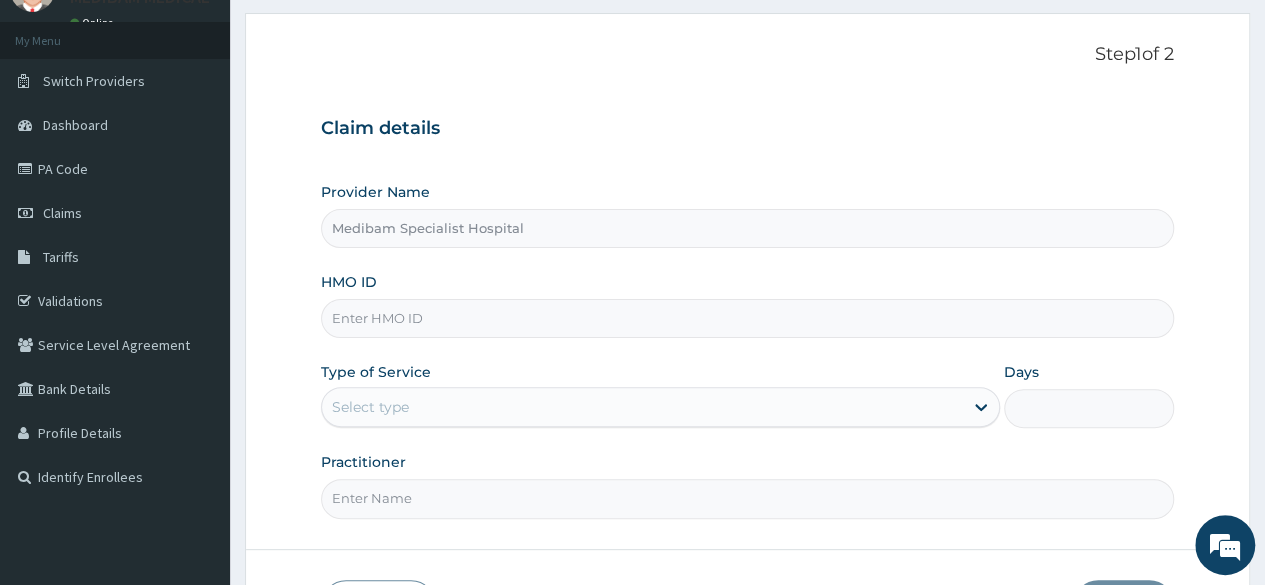 scroll, scrollTop: 100, scrollLeft: 0, axis: vertical 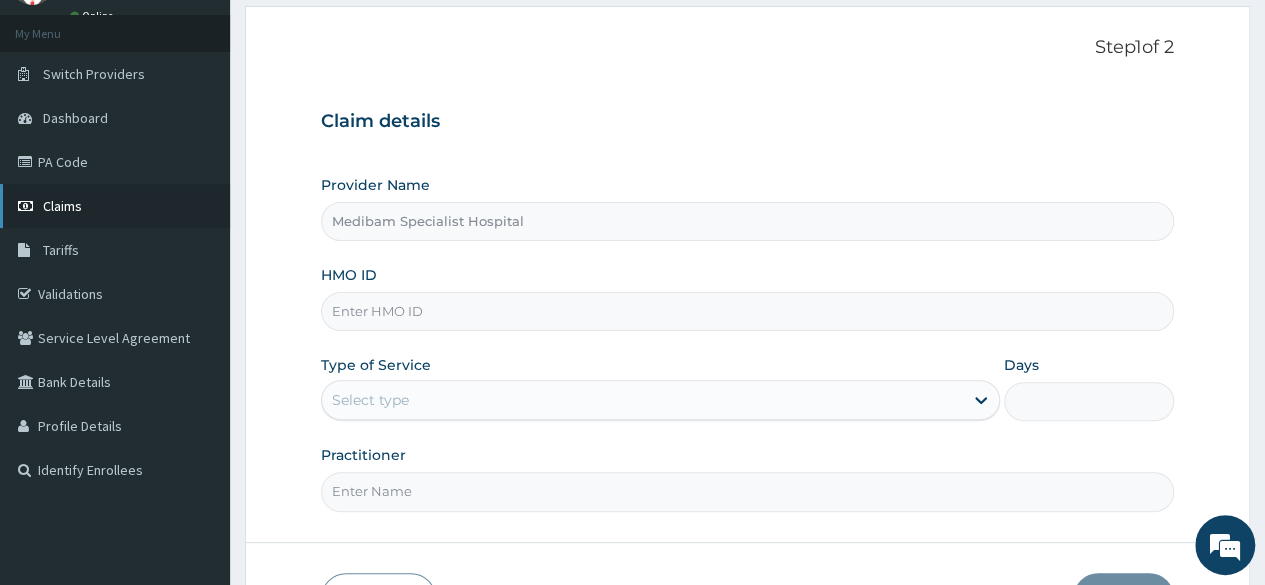 click on "Claims" at bounding box center (62, 206) 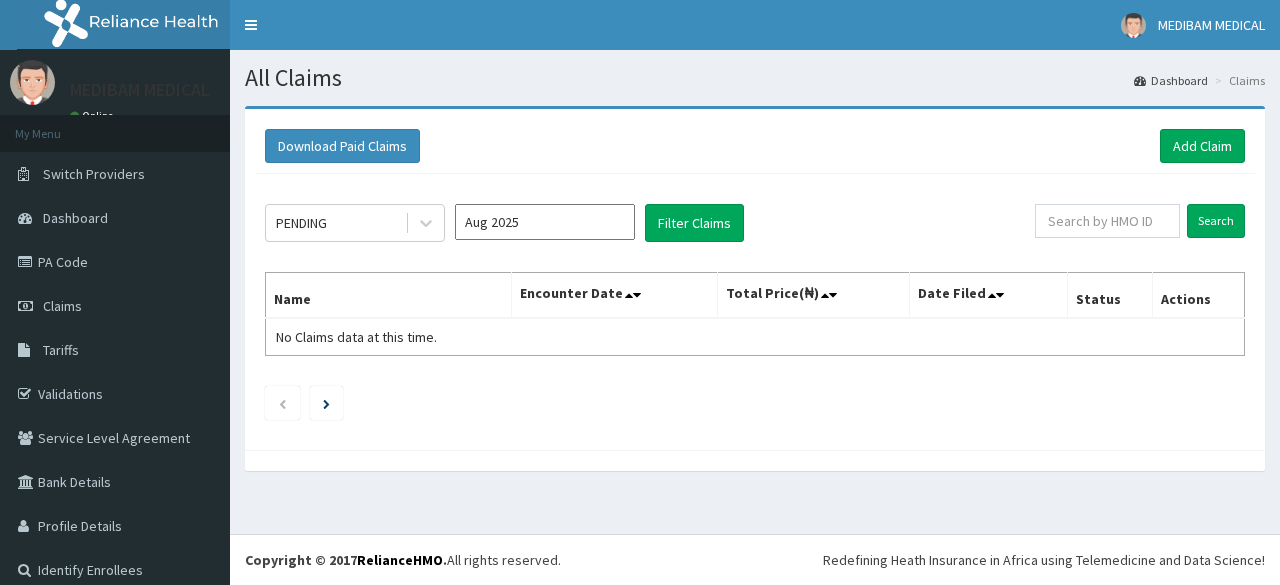 scroll, scrollTop: 0, scrollLeft: 0, axis: both 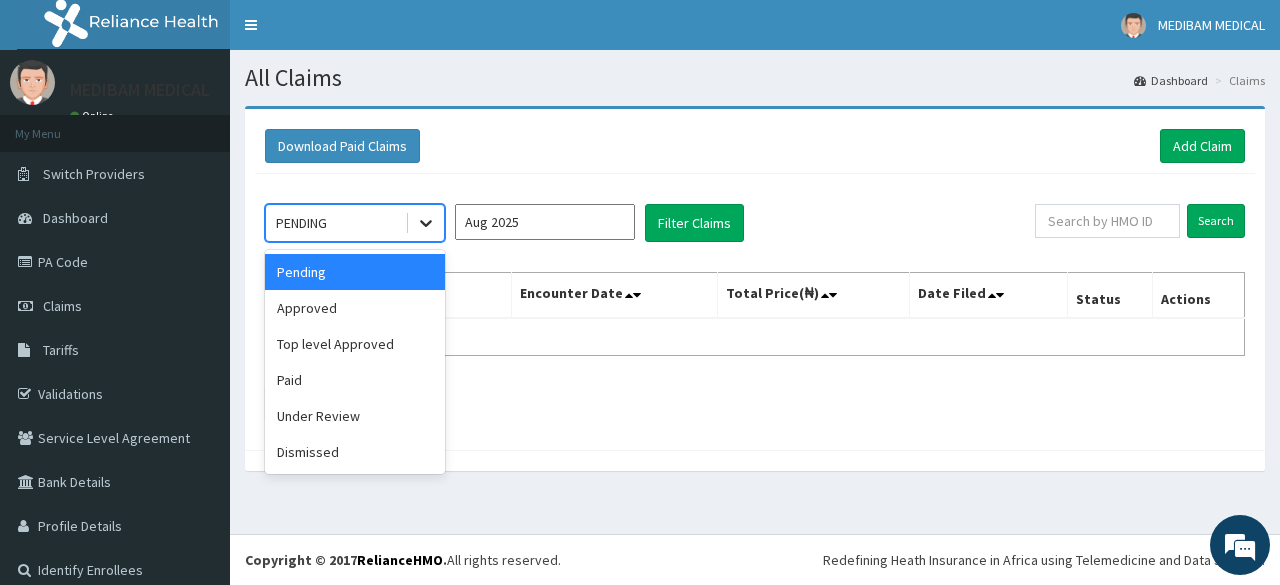 click 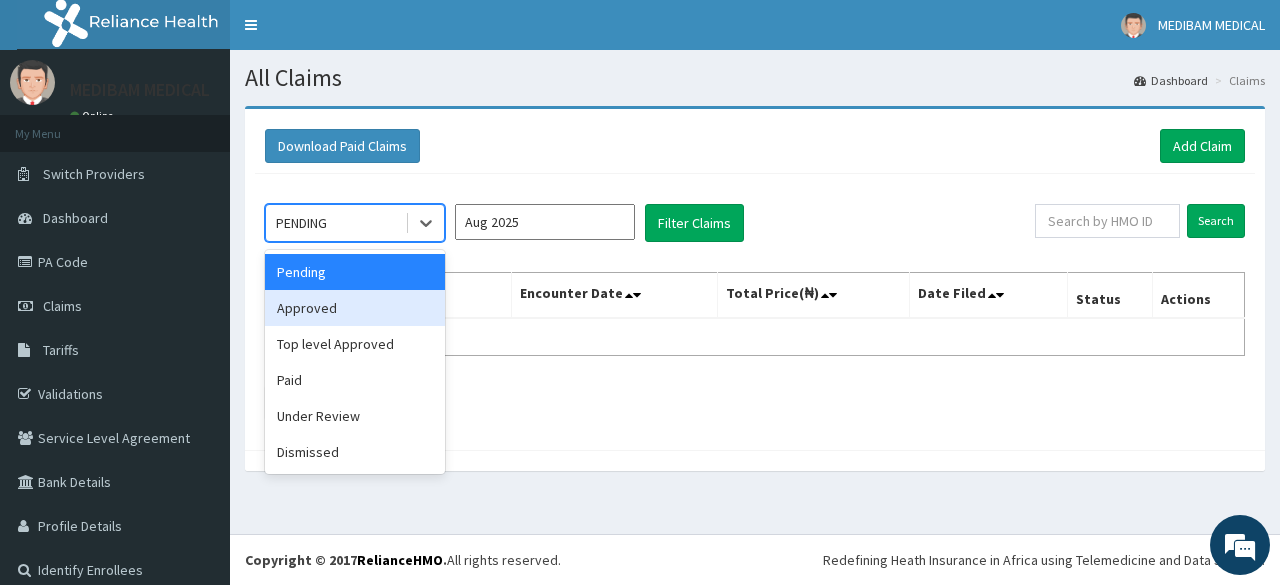 click on "Approved" at bounding box center (355, 308) 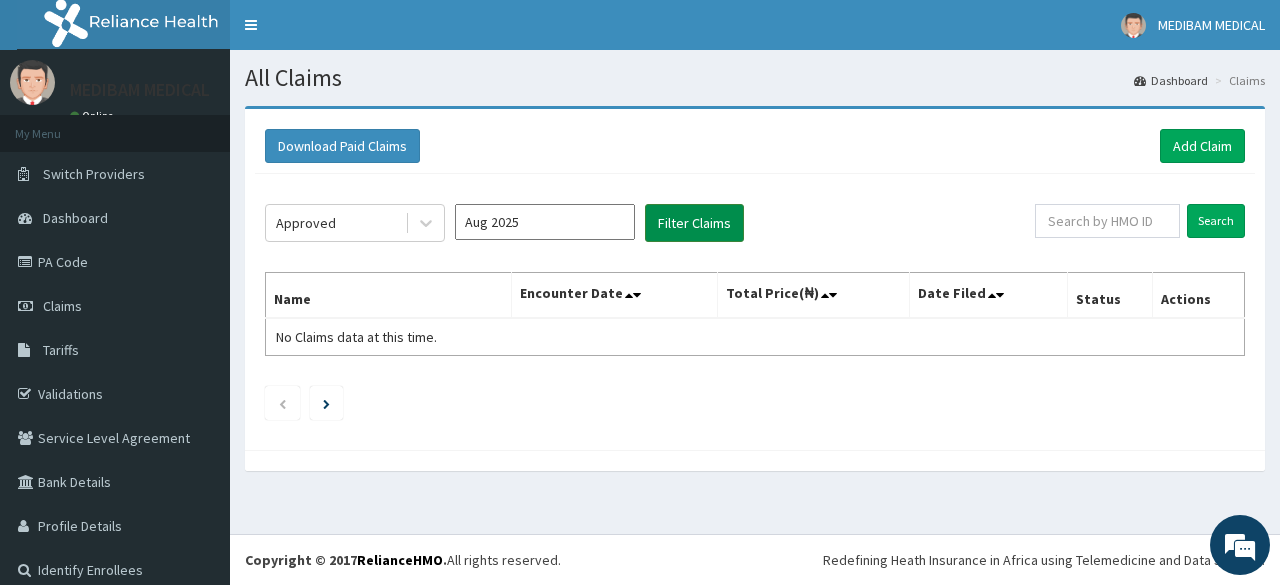 click on "Filter Claims" at bounding box center (694, 223) 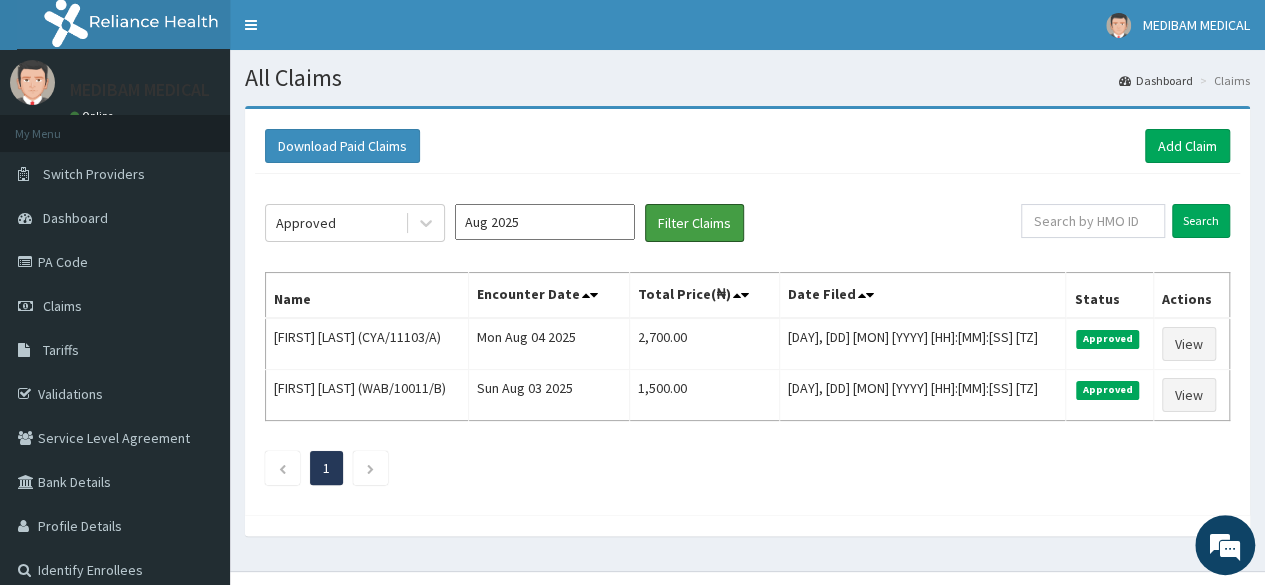 scroll, scrollTop: 0, scrollLeft: 0, axis: both 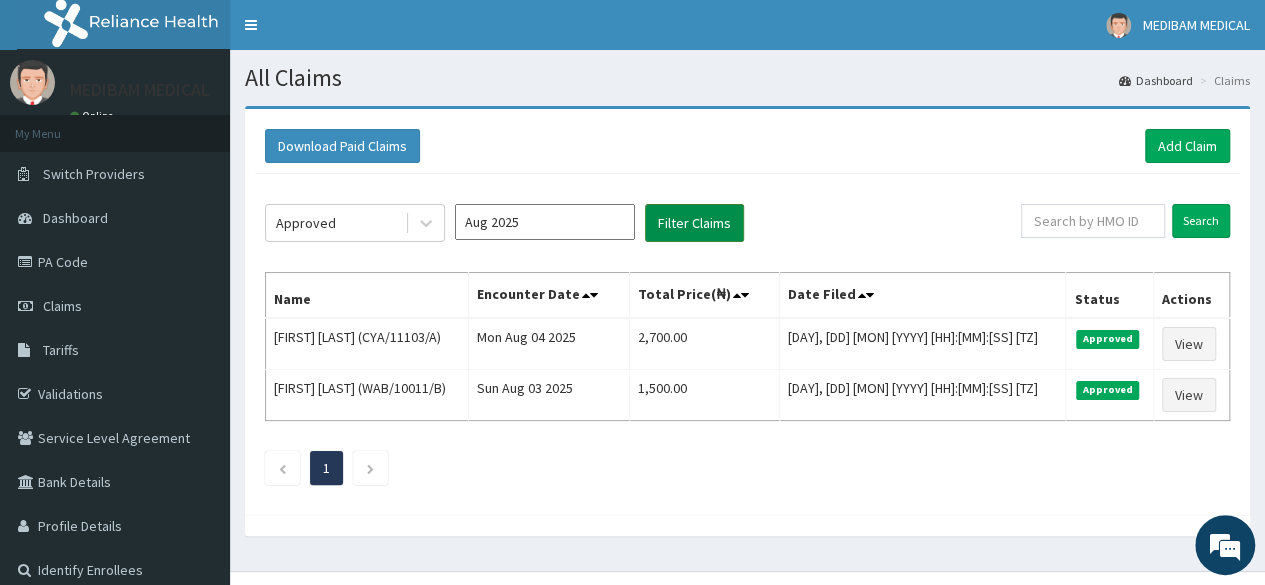 click on "Filter Claims" at bounding box center [694, 223] 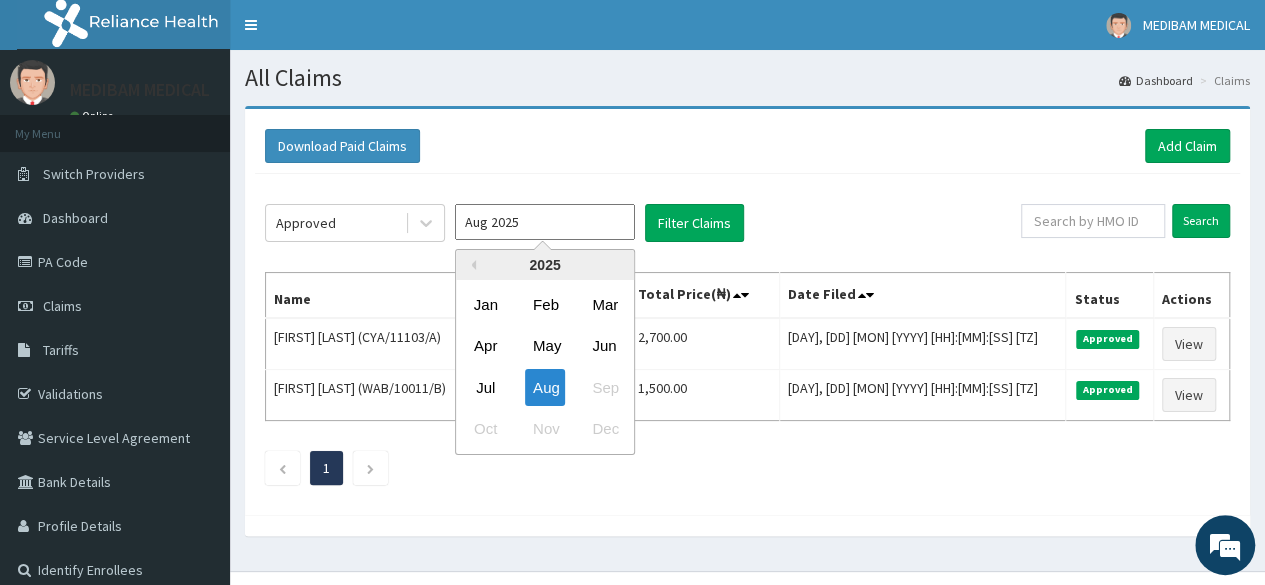 click on "Aug 2025" at bounding box center (545, 222) 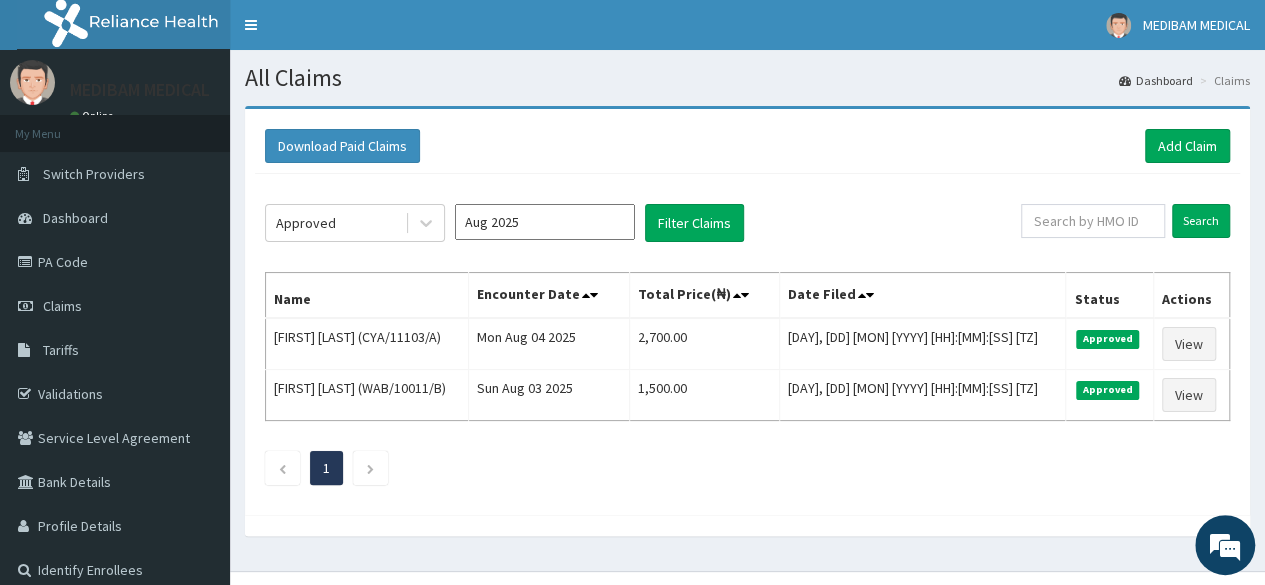 click on "Approved Aug 2025 Filter Claims" at bounding box center [643, 223] 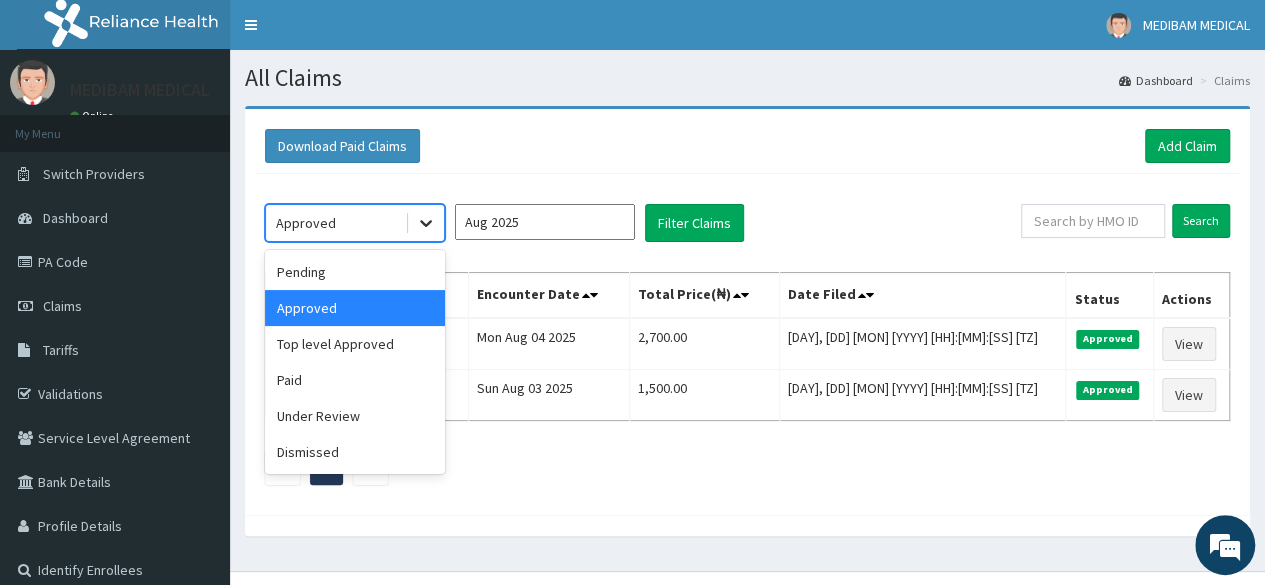 click 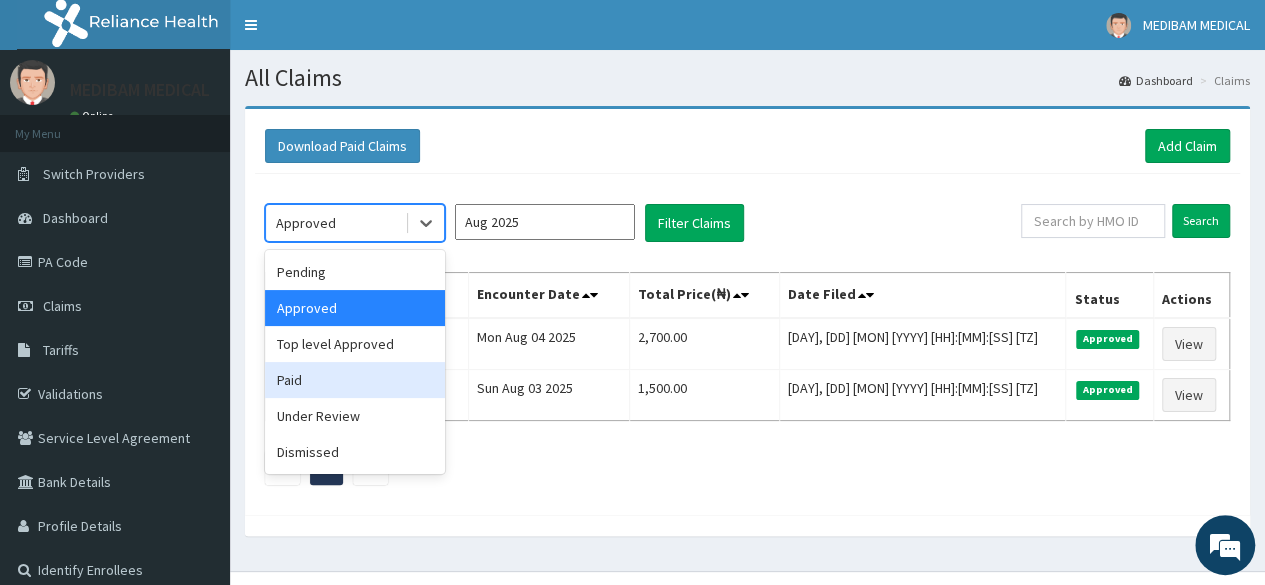 click on "Paid" at bounding box center (355, 380) 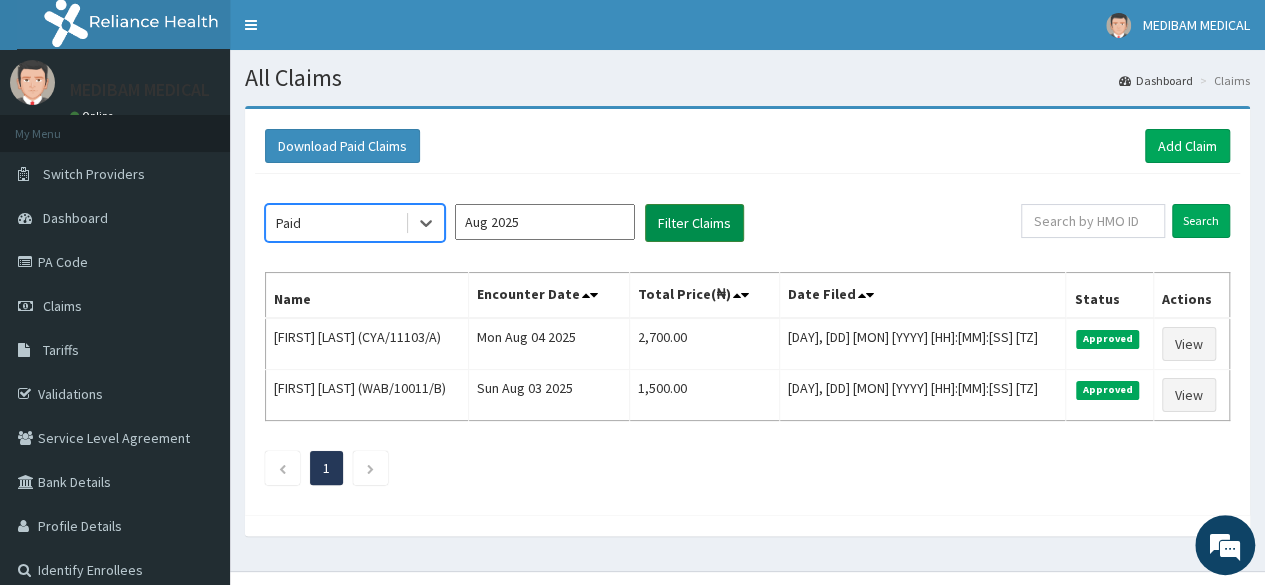 click on "Filter Claims" at bounding box center [694, 223] 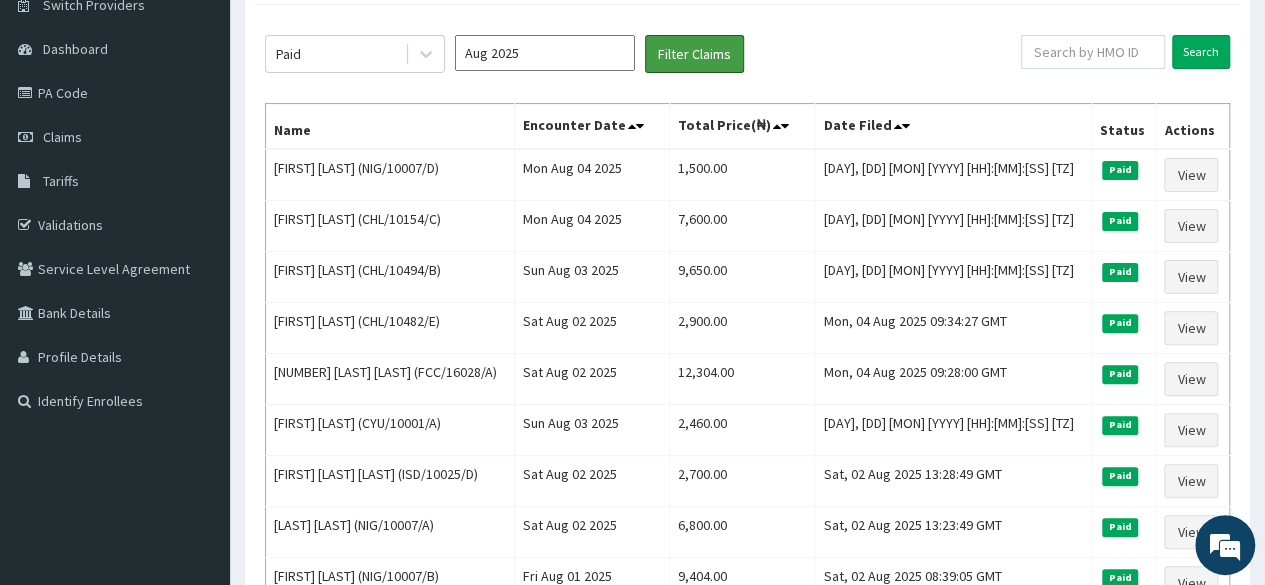 scroll, scrollTop: 200, scrollLeft: 0, axis: vertical 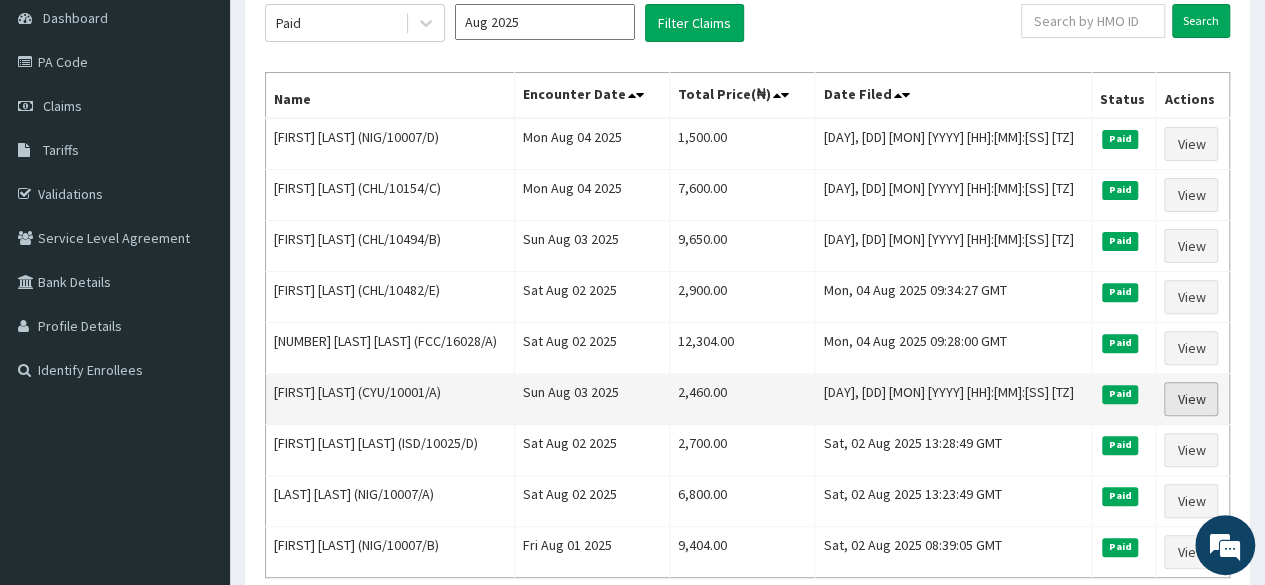 click on "View" at bounding box center (1191, 399) 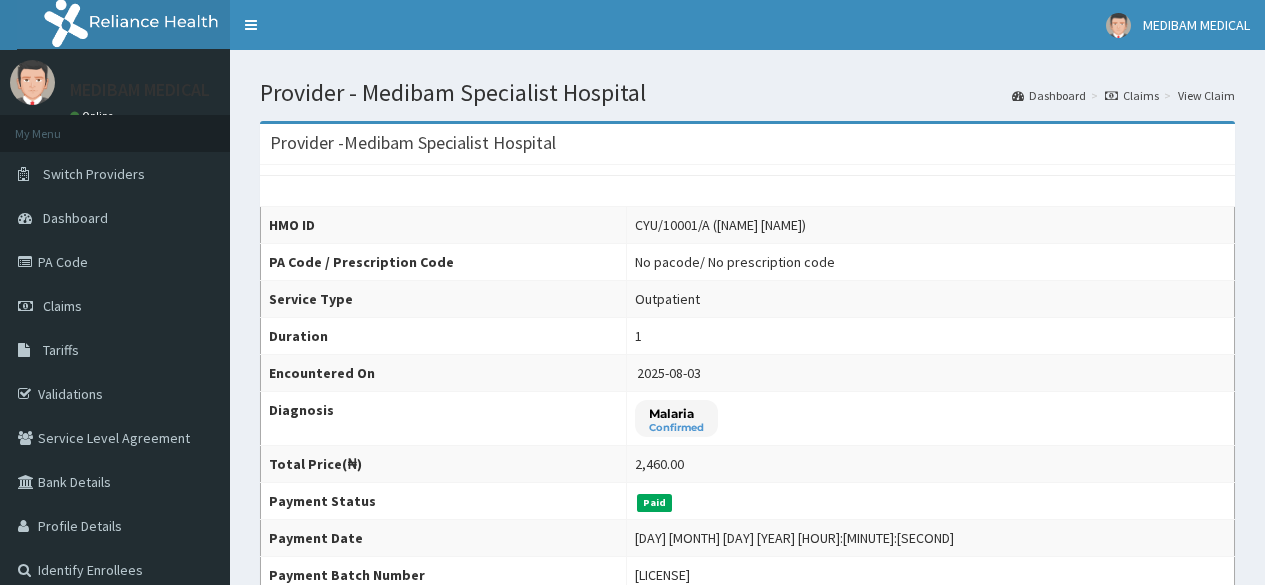scroll, scrollTop: 0, scrollLeft: 0, axis: both 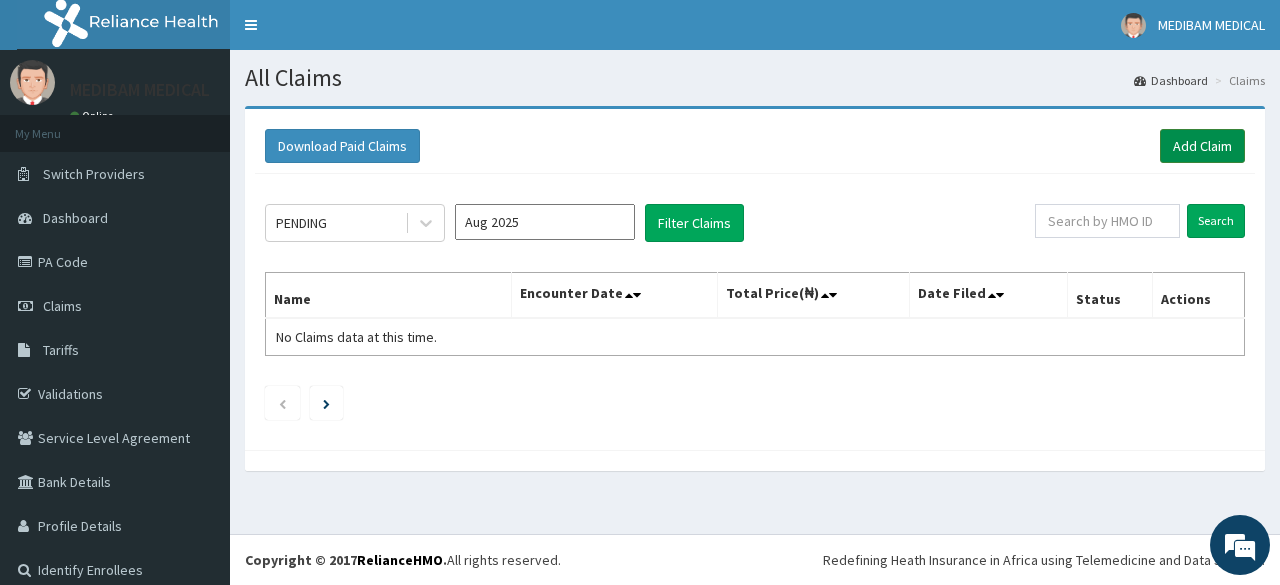 click on "Add Claim" at bounding box center [1202, 146] 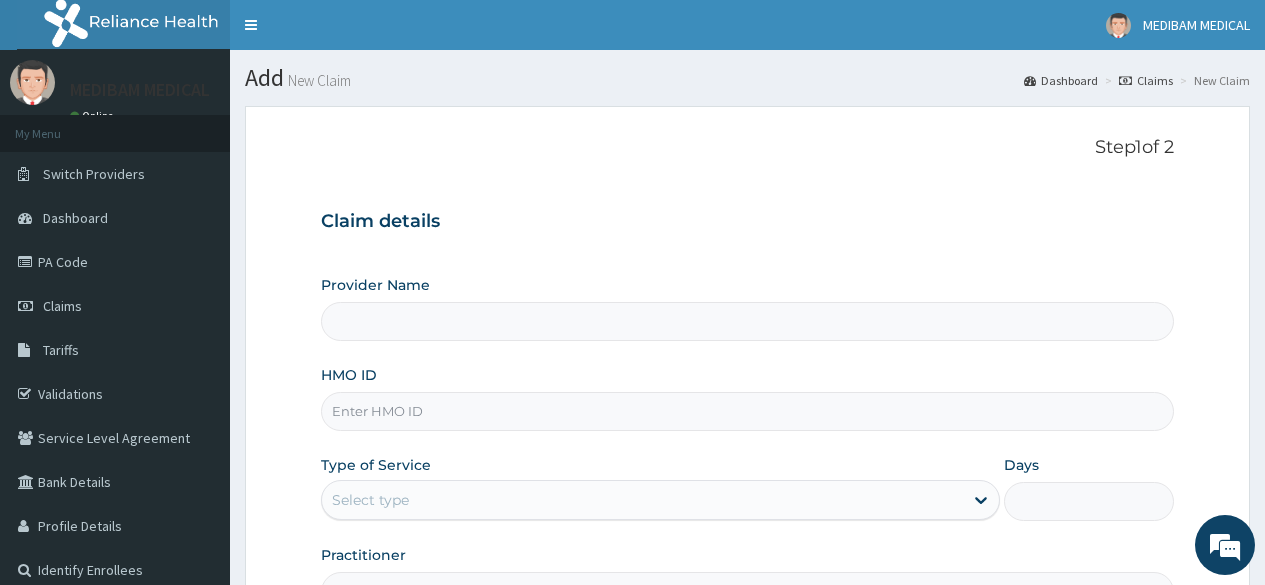 scroll, scrollTop: 0, scrollLeft: 0, axis: both 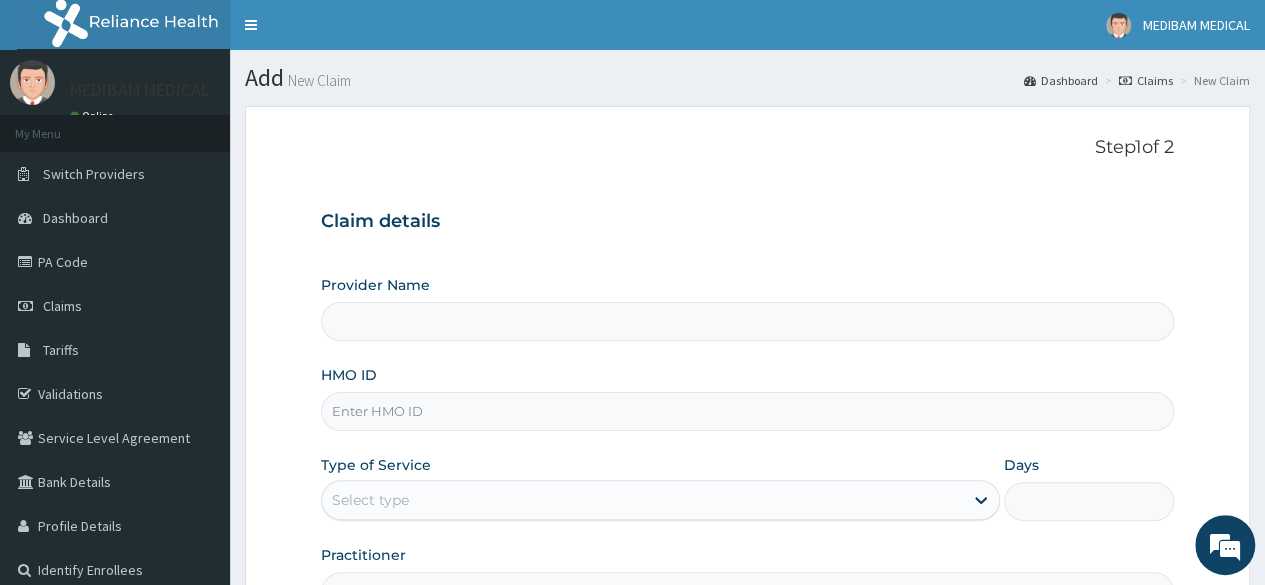 type on "Medibam Specialist Hospital" 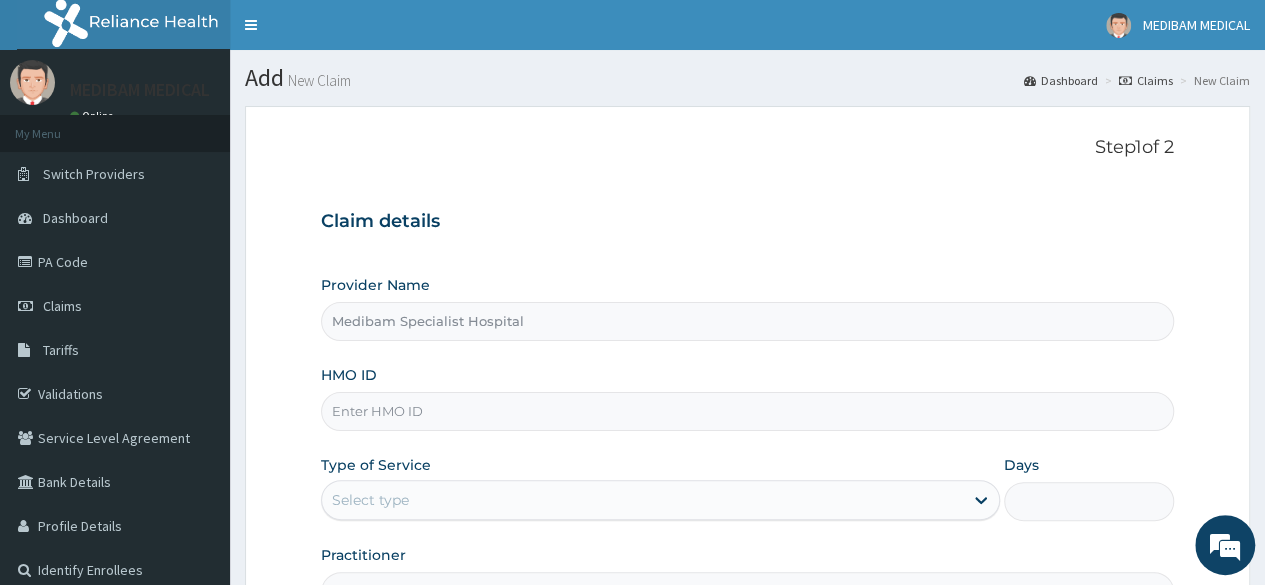 scroll, scrollTop: 0, scrollLeft: 0, axis: both 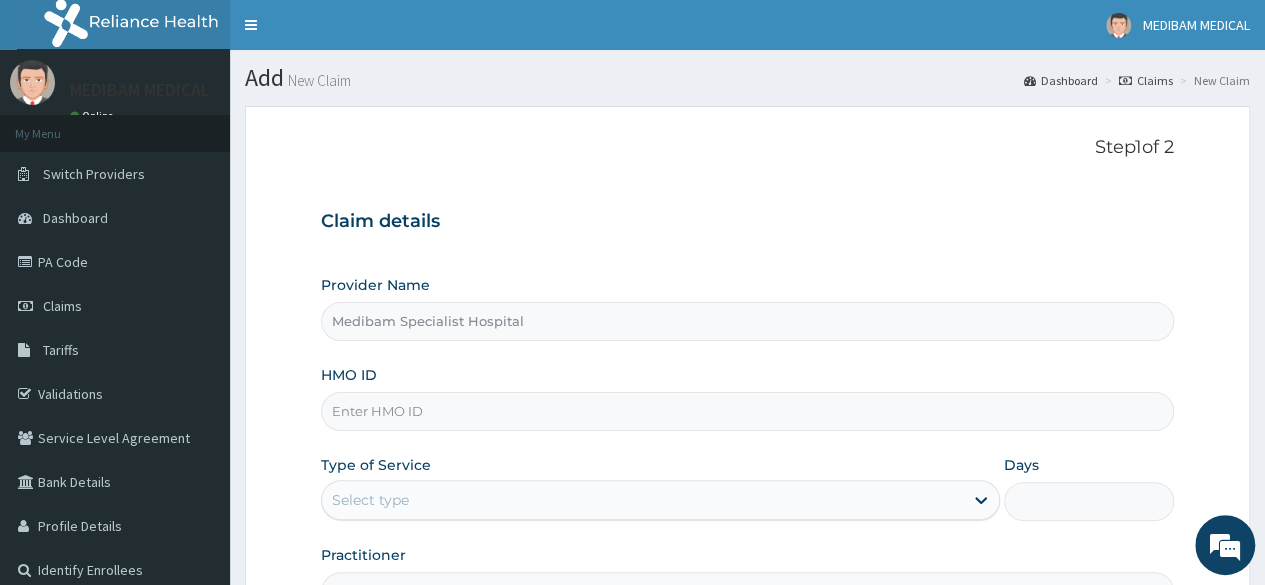 click on "HMO ID" at bounding box center (747, 411) 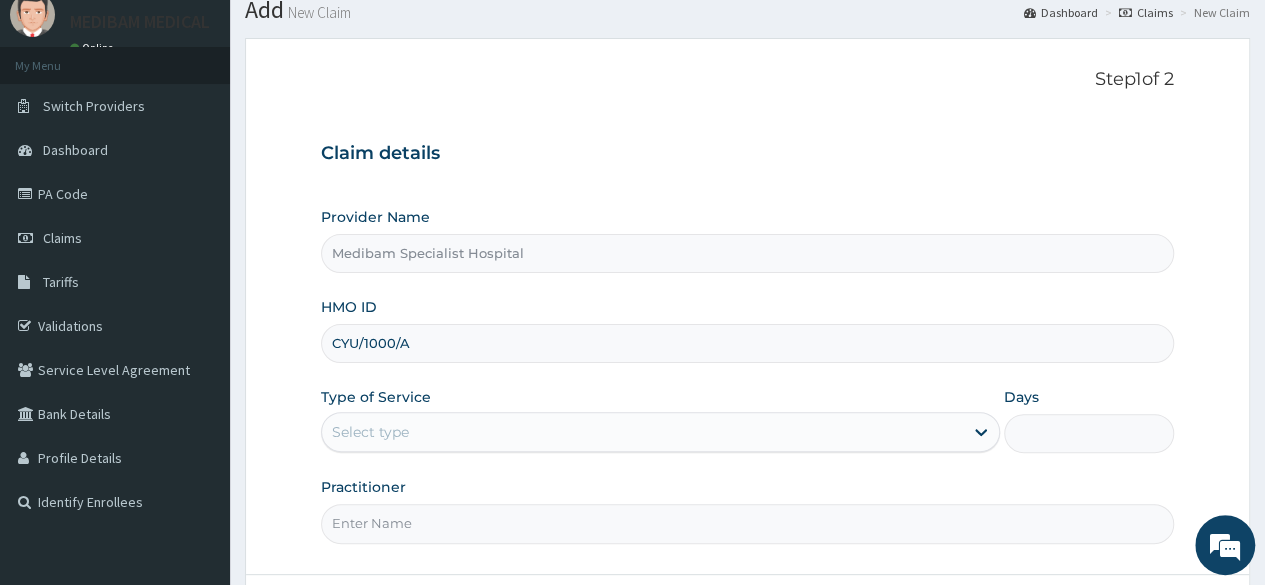 scroll, scrollTop: 100, scrollLeft: 0, axis: vertical 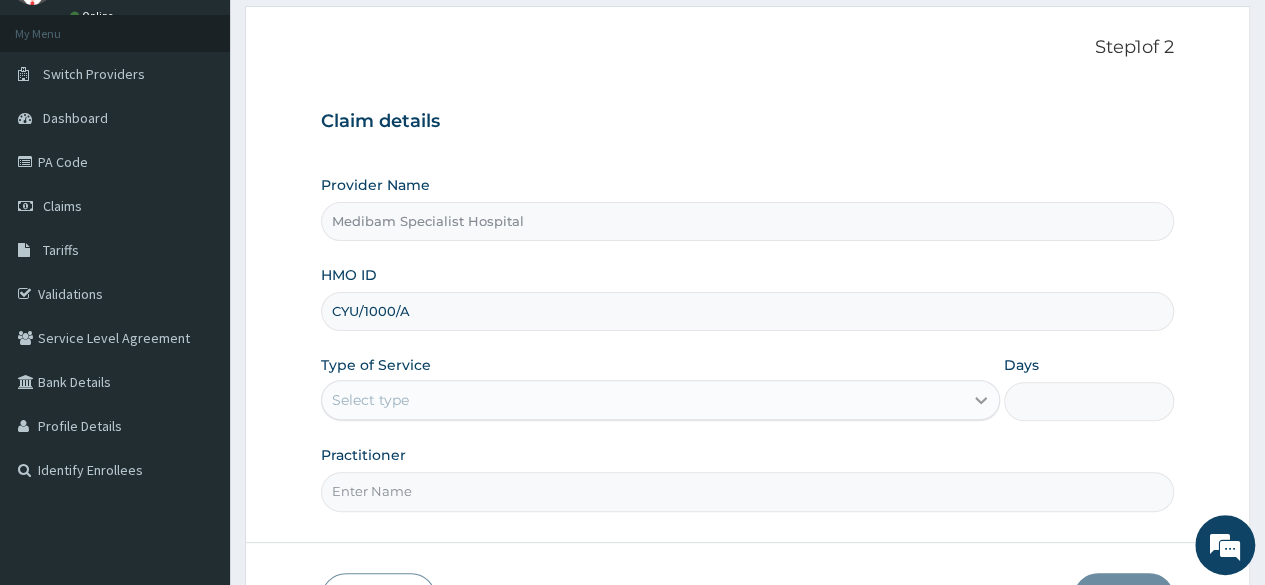 type on "CYU/1000/A" 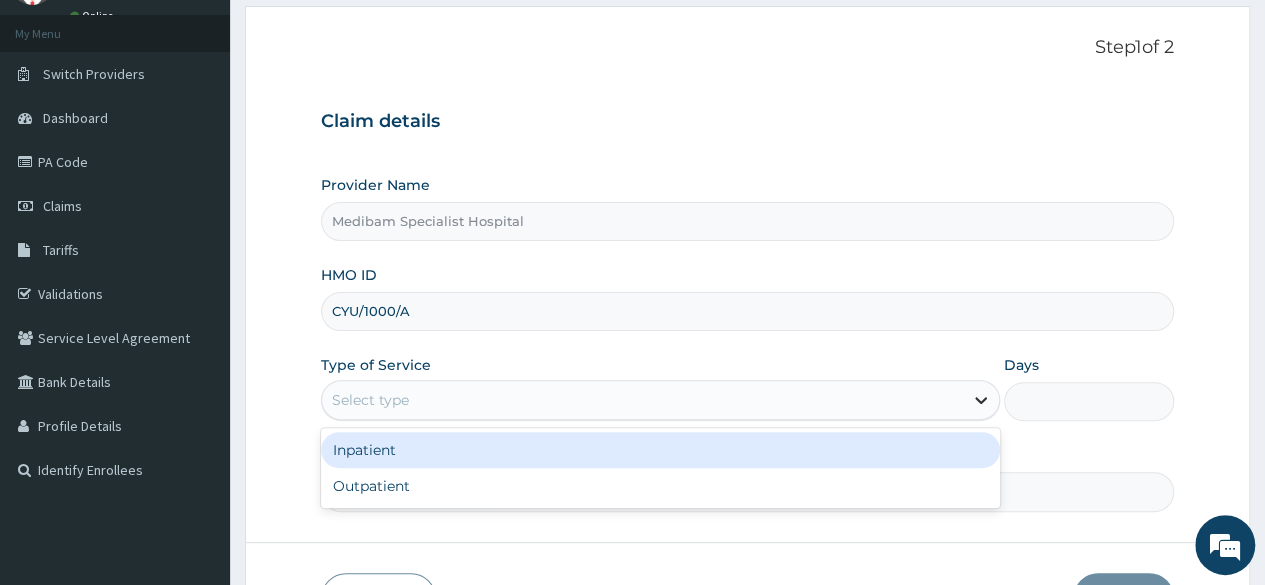 click 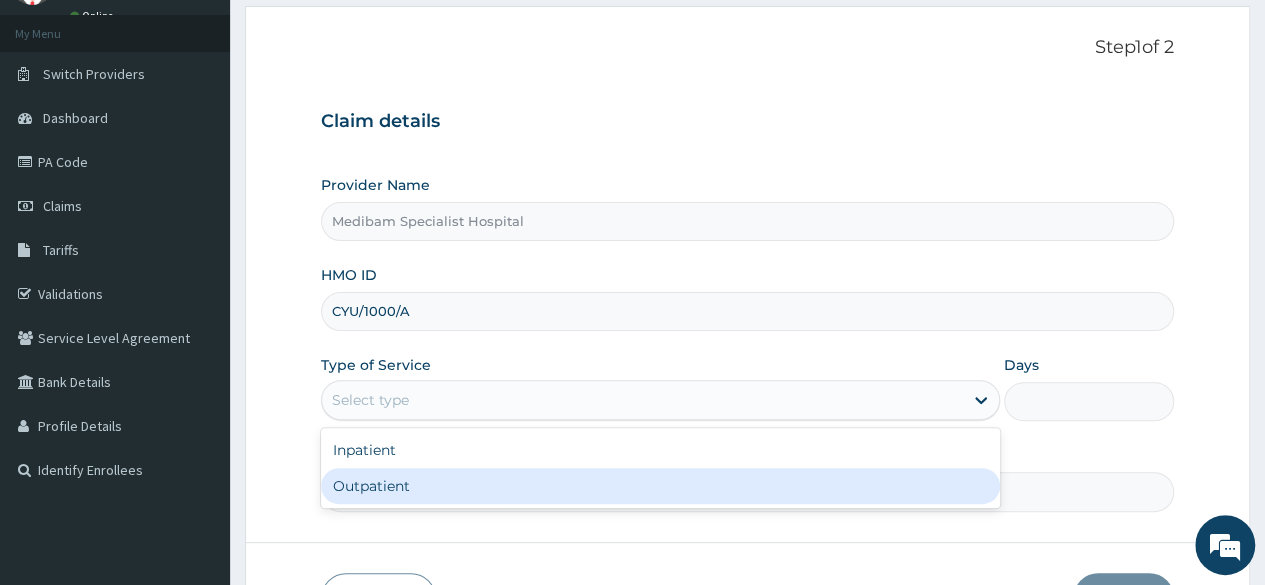 drag, startPoint x: 918, startPoint y: 483, endPoint x: 948, endPoint y: 468, distance: 33.54102 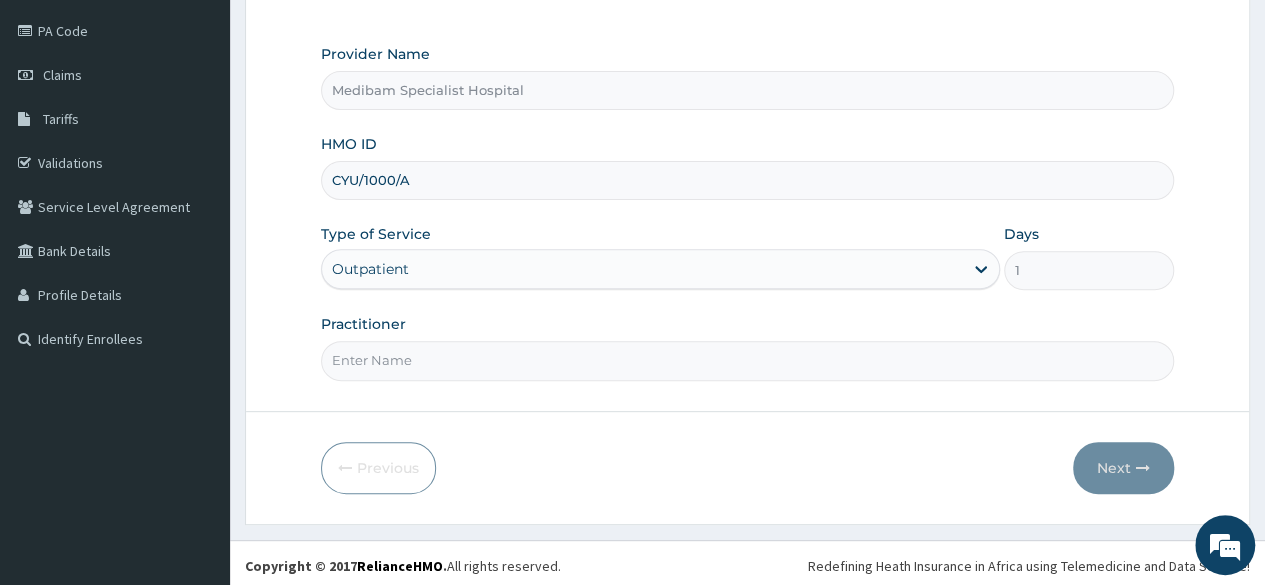 scroll, scrollTop: 232, scrollLeft: 0, axis: vertical 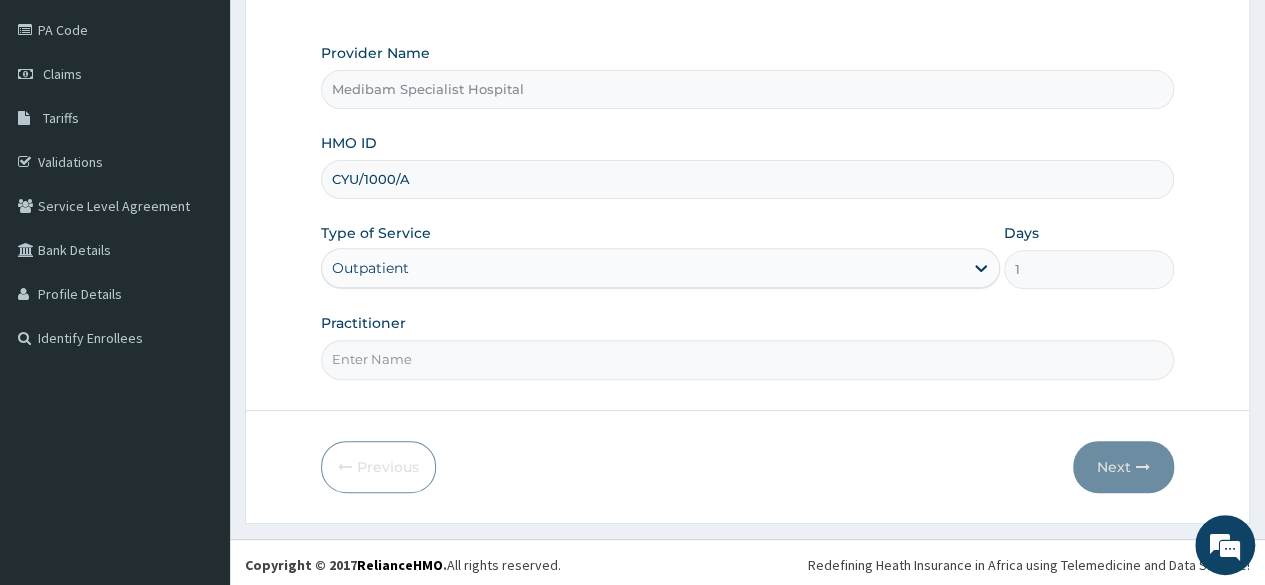 click on "Practitioner" at bounding box center (747, 359) 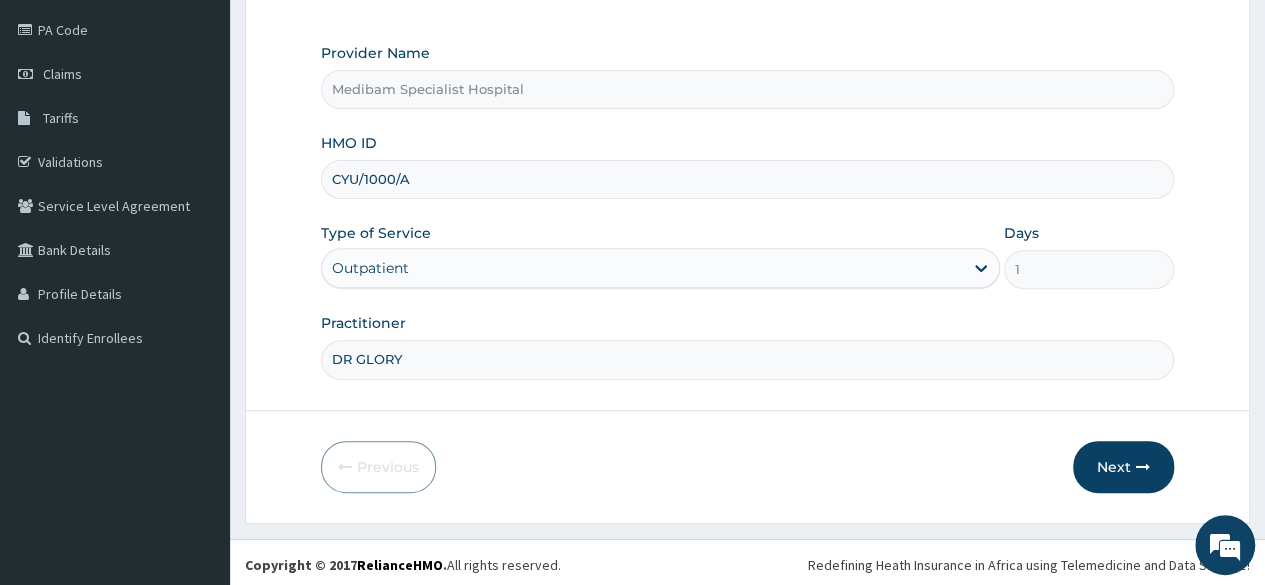 type on "dr glory" 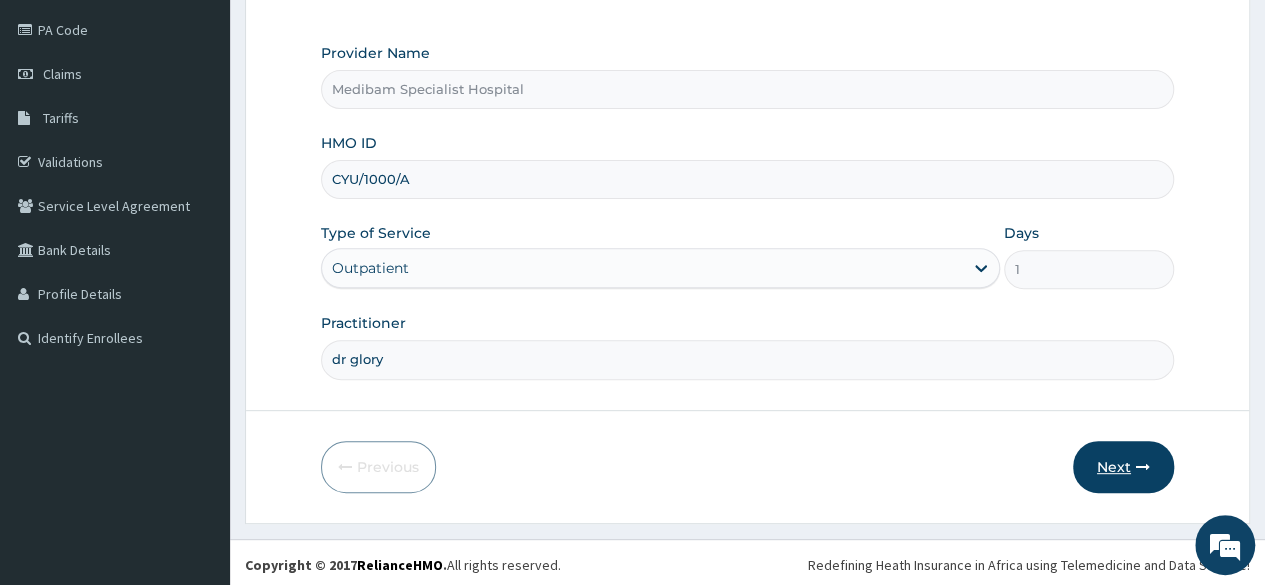 click on "Next" at bounding box center [1123, 467] 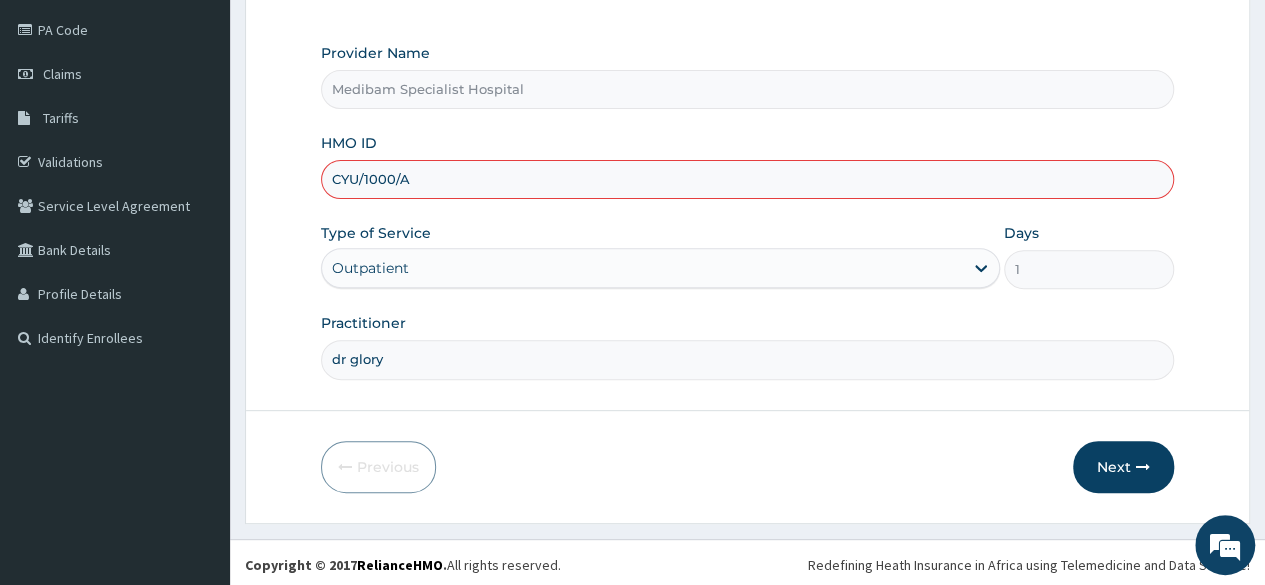 click on "CYU/1000/A" at bounding box center [747, 179] 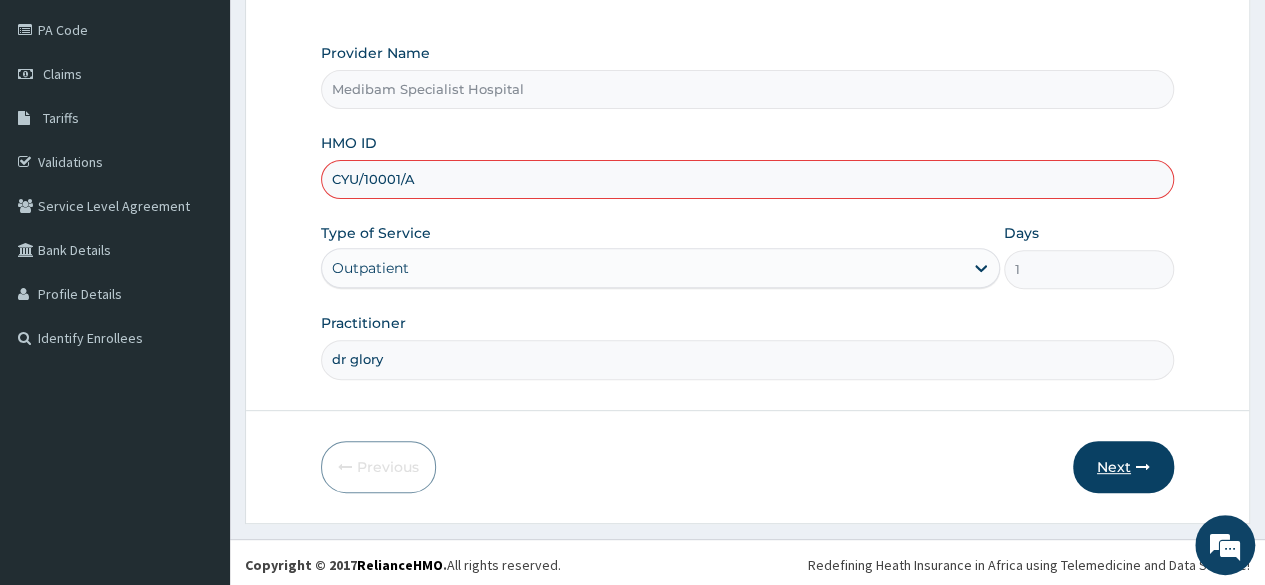 type on "CYU/10001/A" 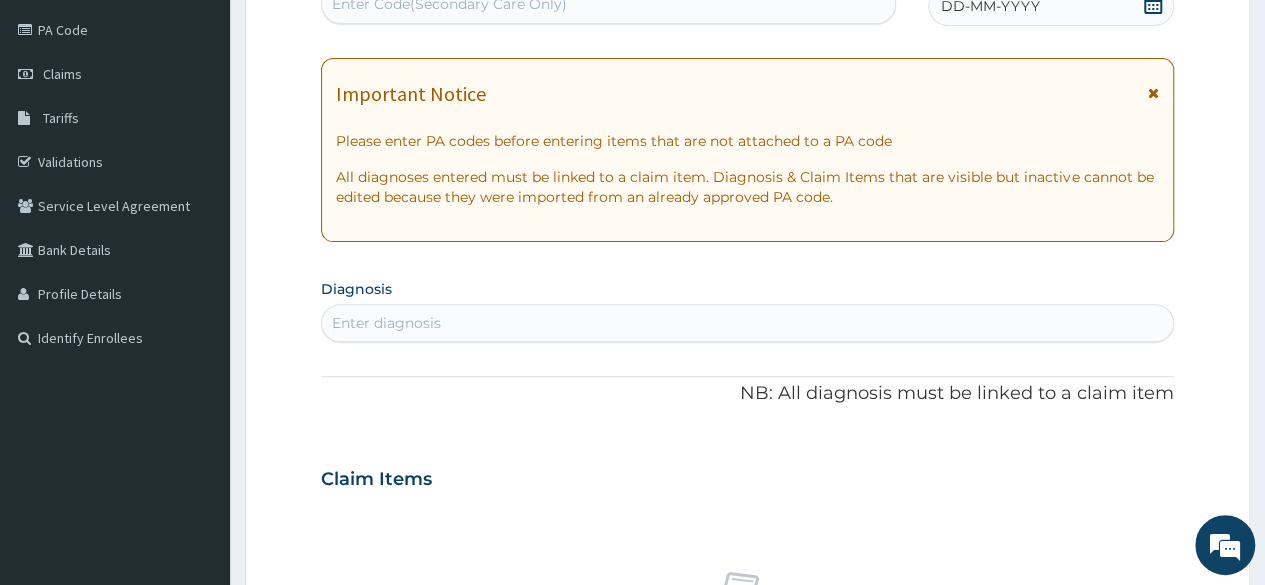 click on "DD-MM-YYYY" at bounding box center [990, 6] 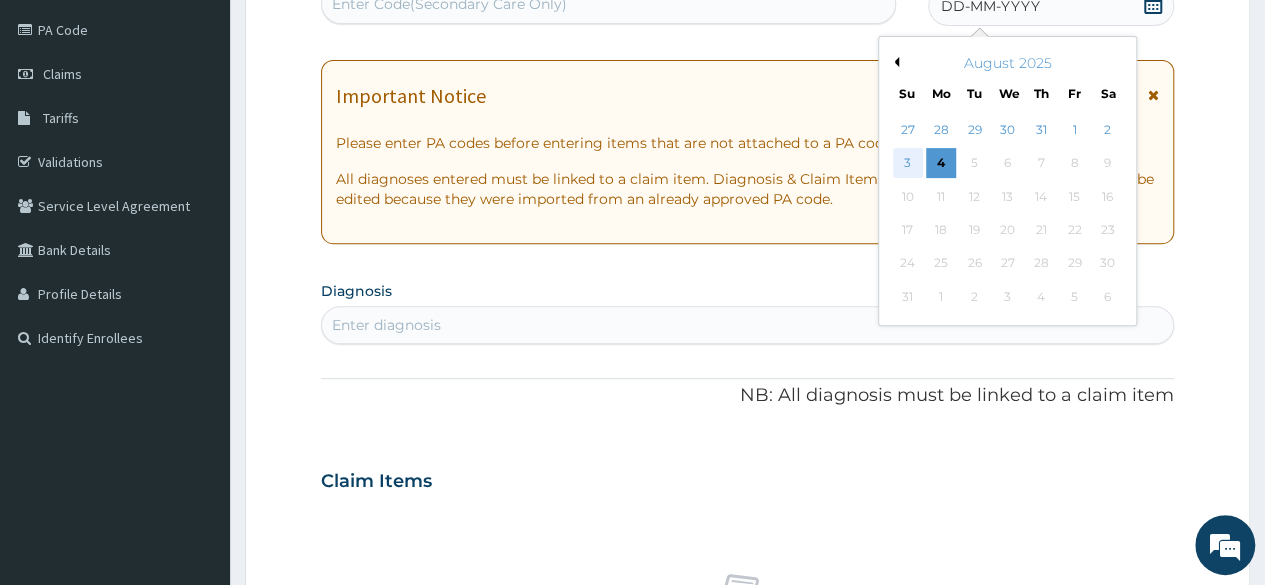 click on "3" at bounding box center (907, 164) 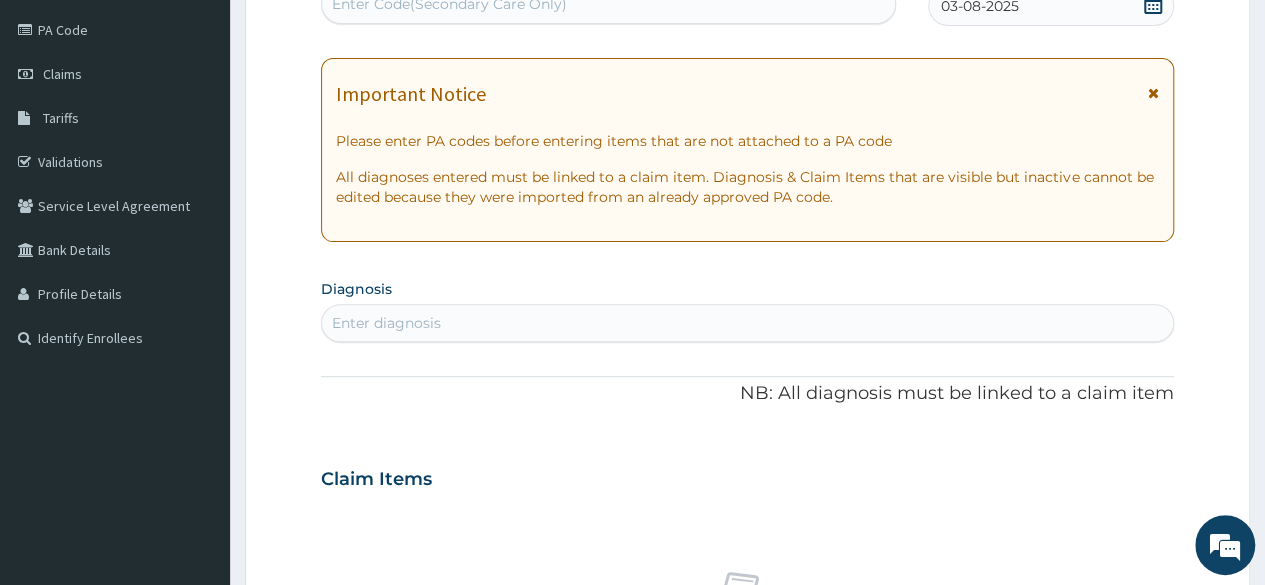 click on "Enter diagnosis" at bounding box center [747, 323] 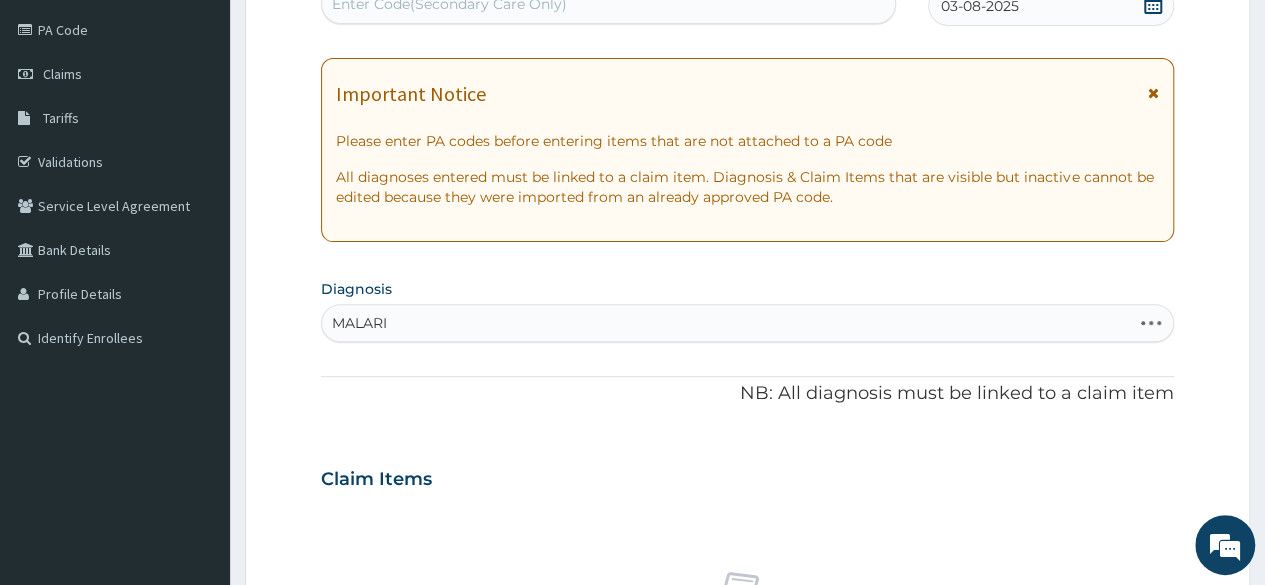 type on "MALARIA" 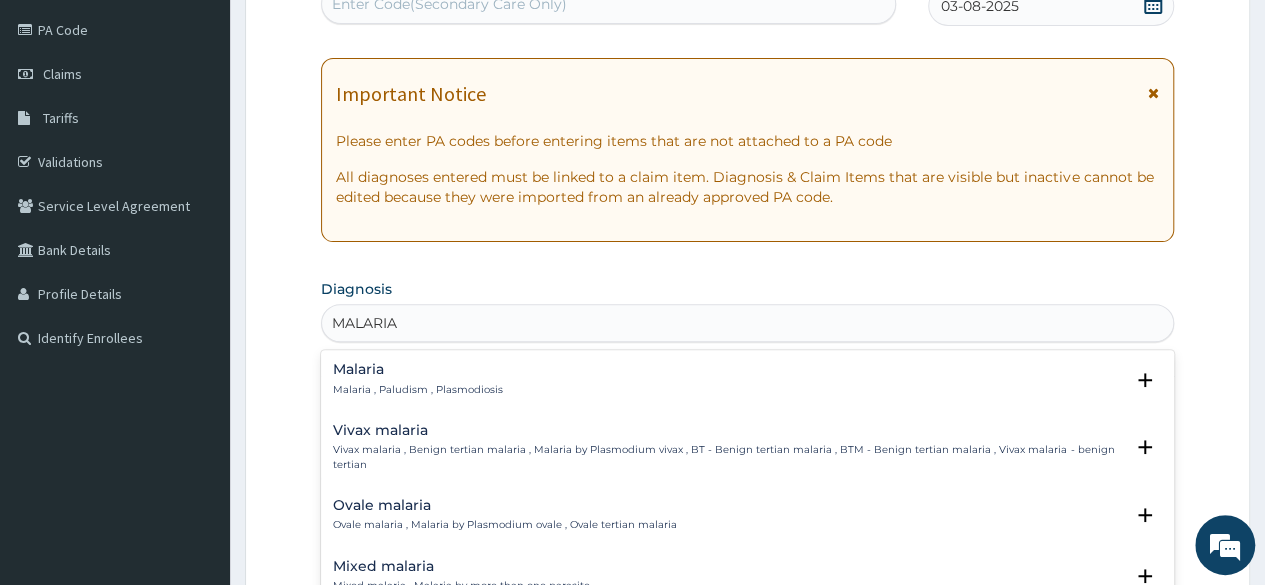 click on "Malaria , Paludism , Plasmodiosis" at bounding box center (418, 390) 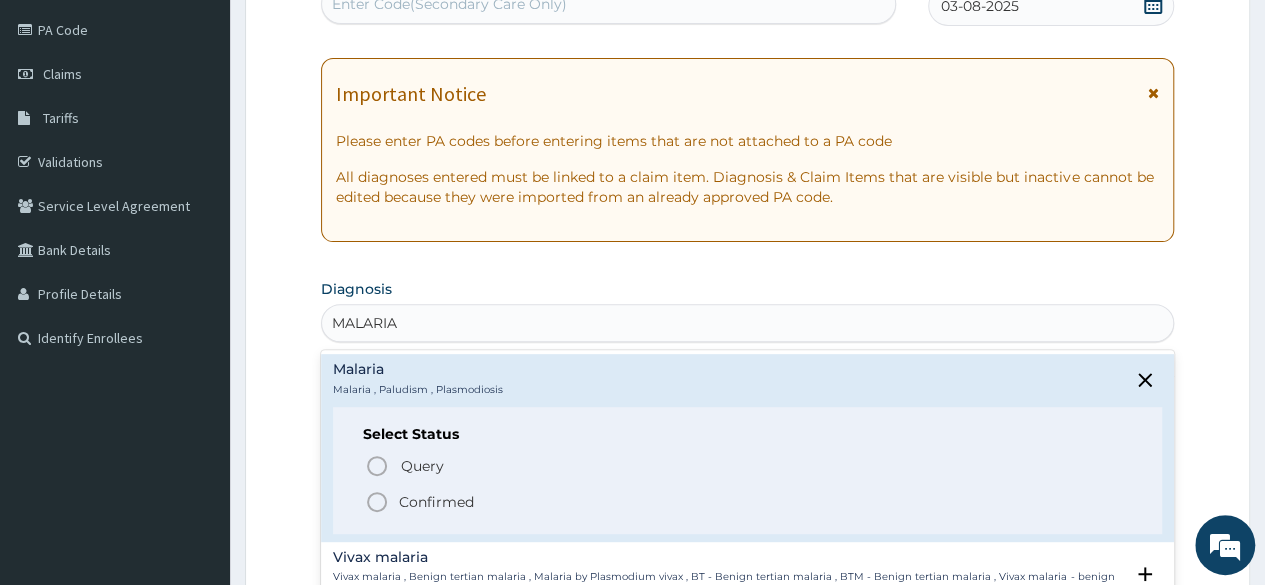 click 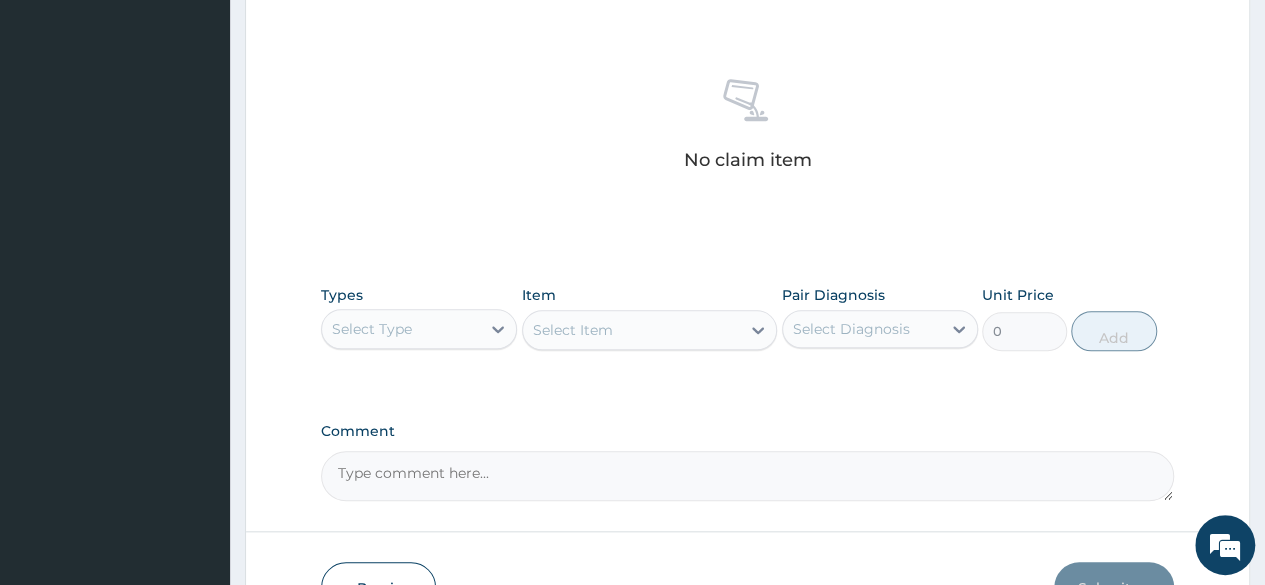 scroll, scrollTop: 732, scrollLeft: 0, axis: vertical 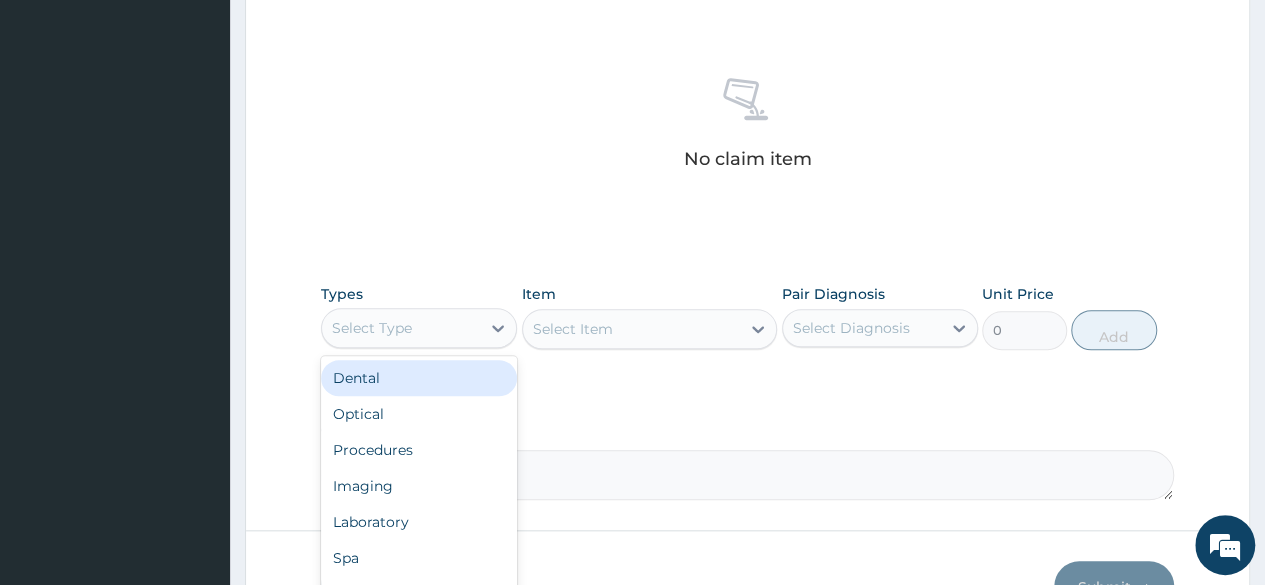 drag, startPoint x: 495, startPoint y: 323, endPoint x: 486, endPoint y: 377, distance: 54.74486 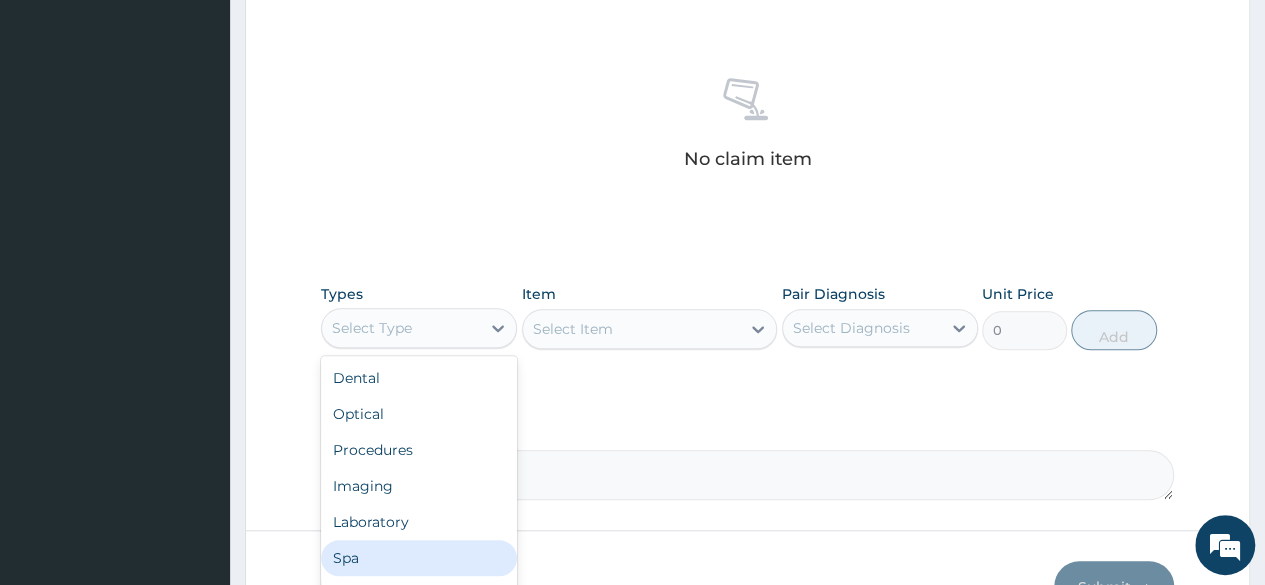 scroll, scrollTop: 68, scrollLeft: 0, axis: vertical 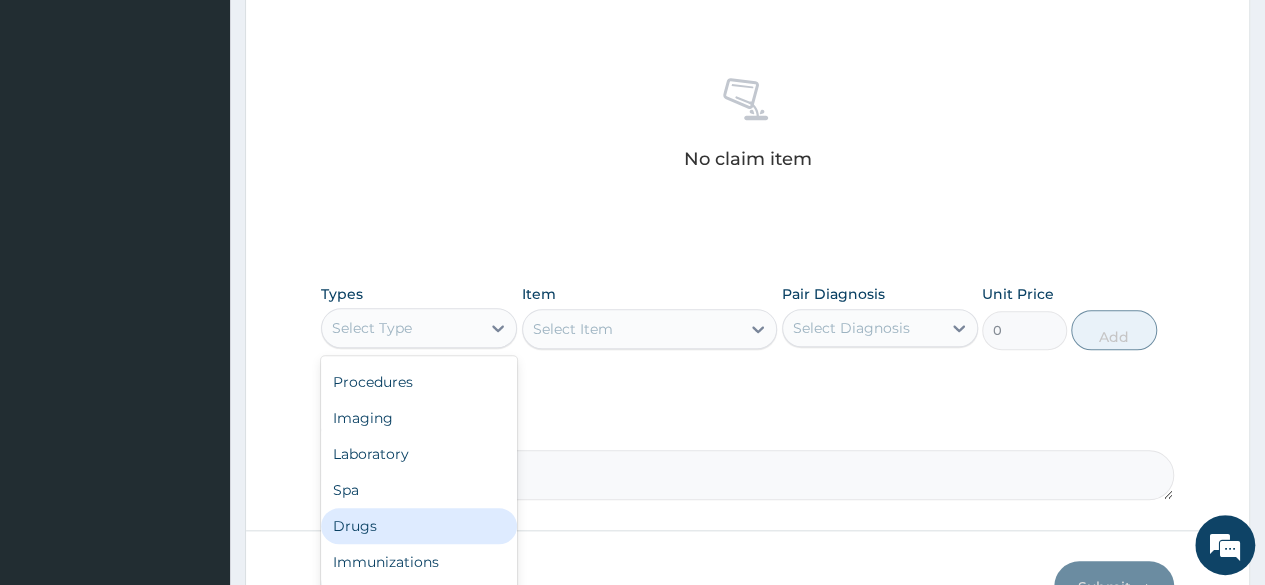 click on "Drugs" at bounding box center [419, 526] 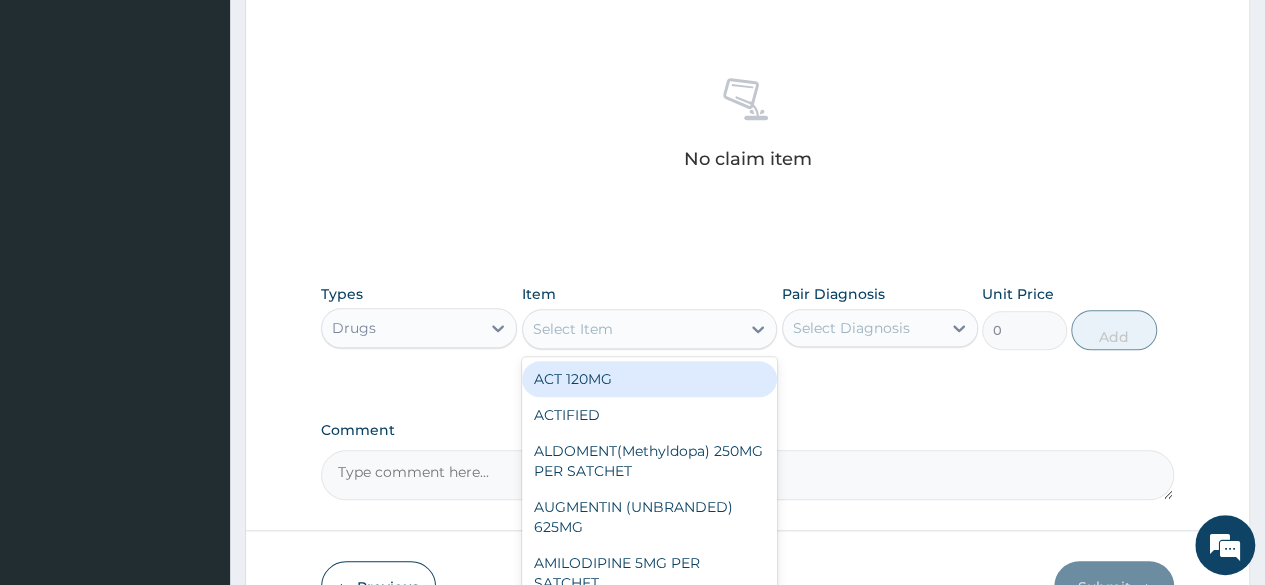 click 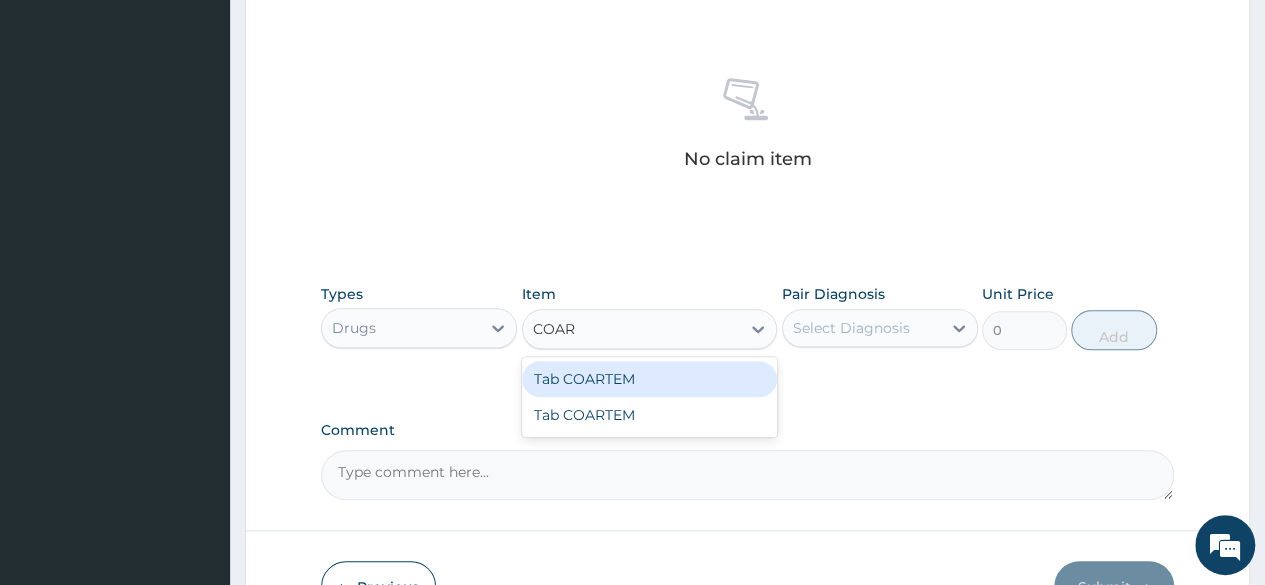 type on "COART" 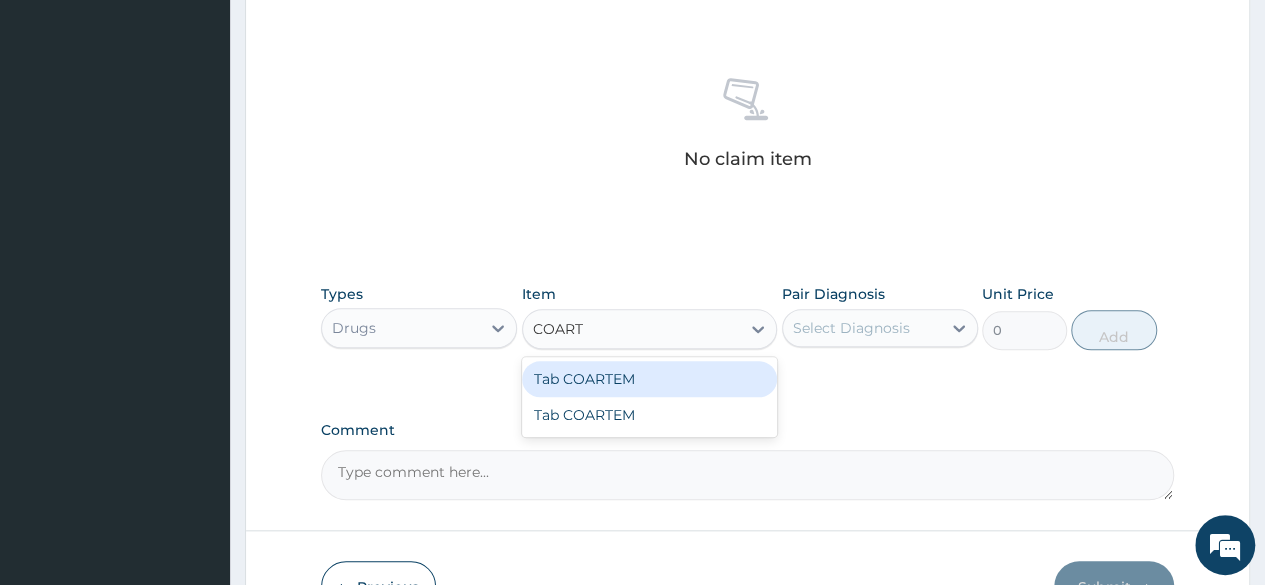 click on "Tab COARTEM" at bounding box center [650, 379] 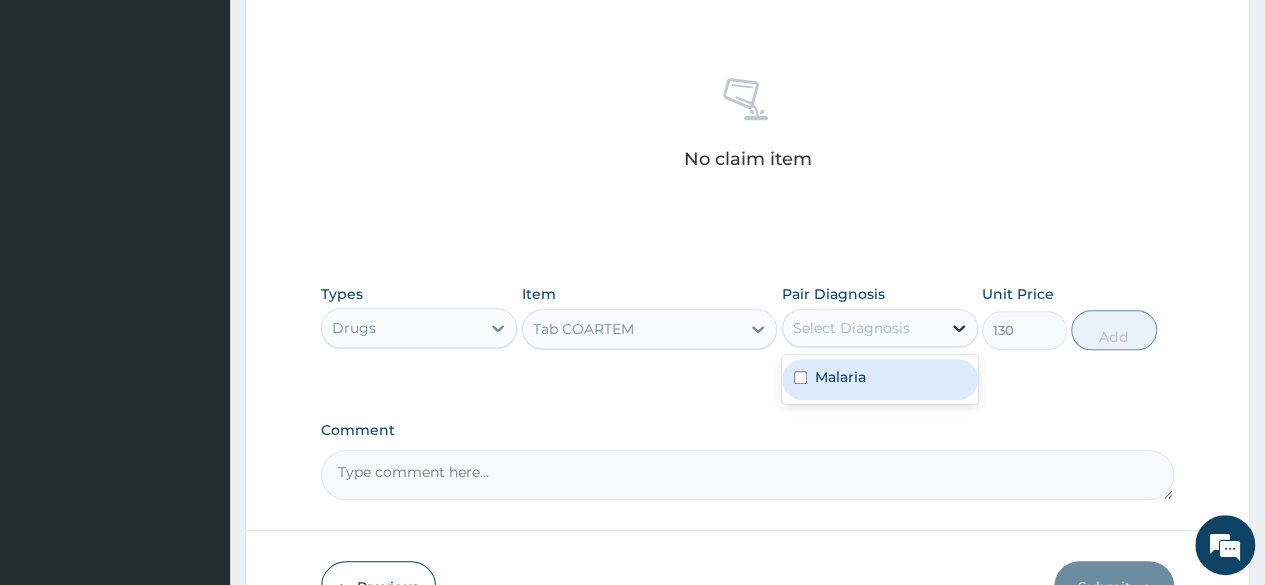 click 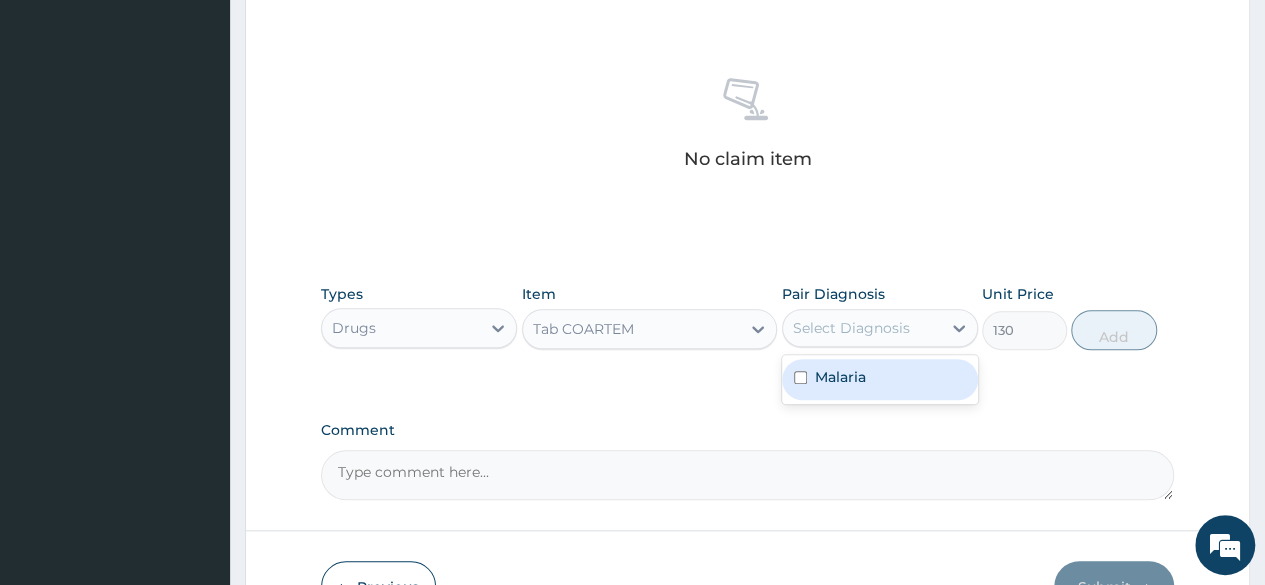 click on "Malaria" at bounding box center (880, 379) 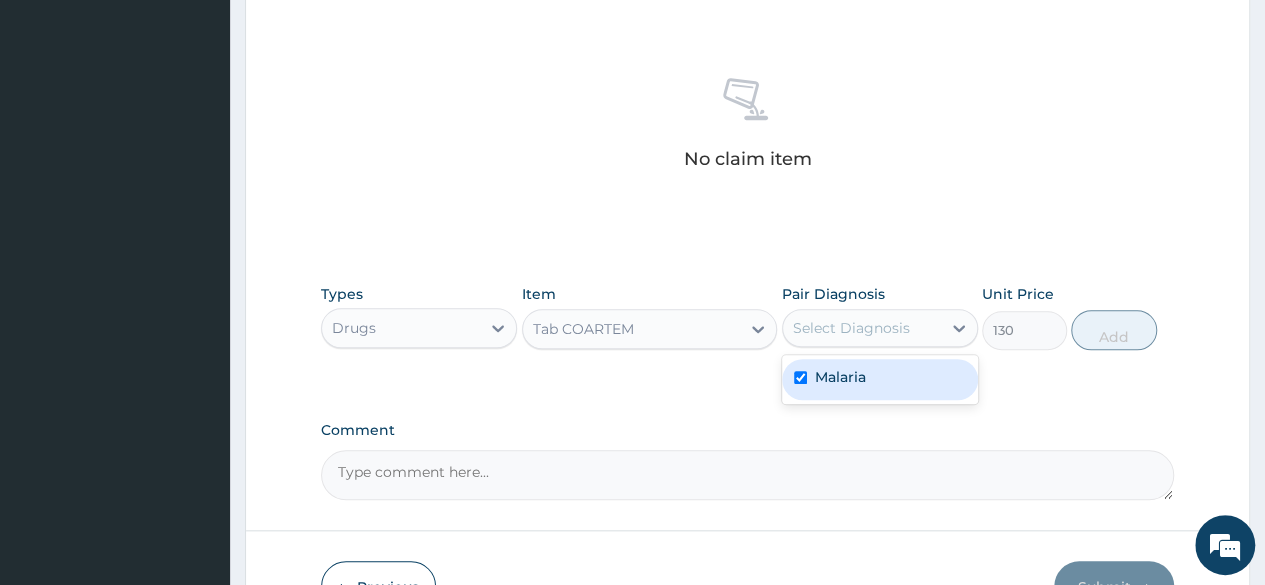 checkbox on "true" 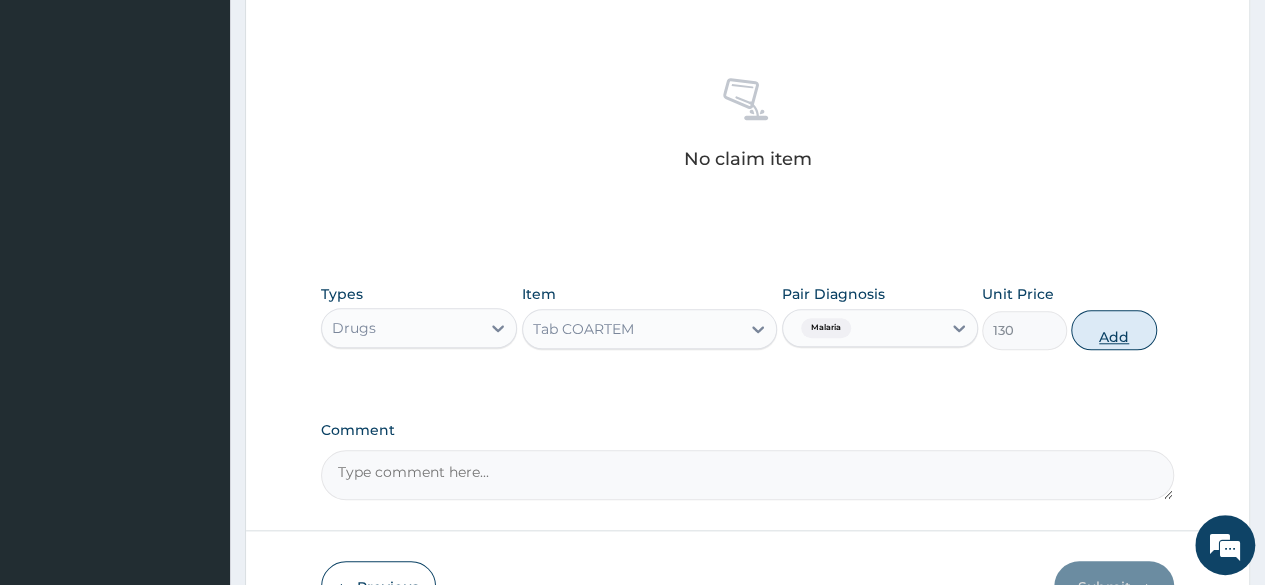 click on "Add" at bounding box center (1113, 330) 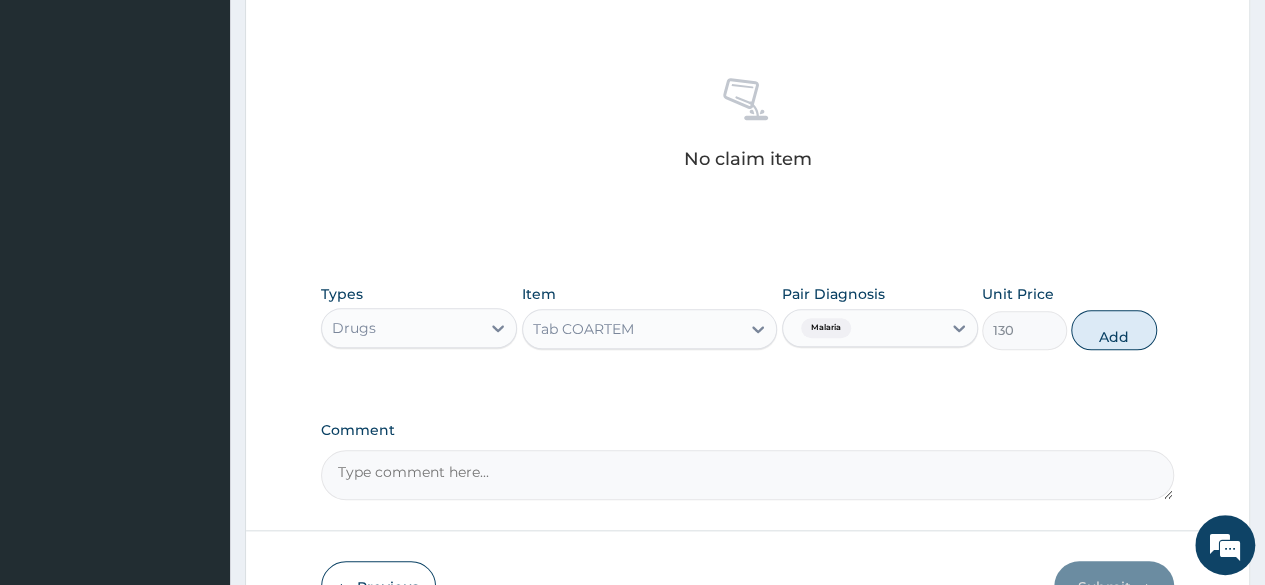 type on "0" 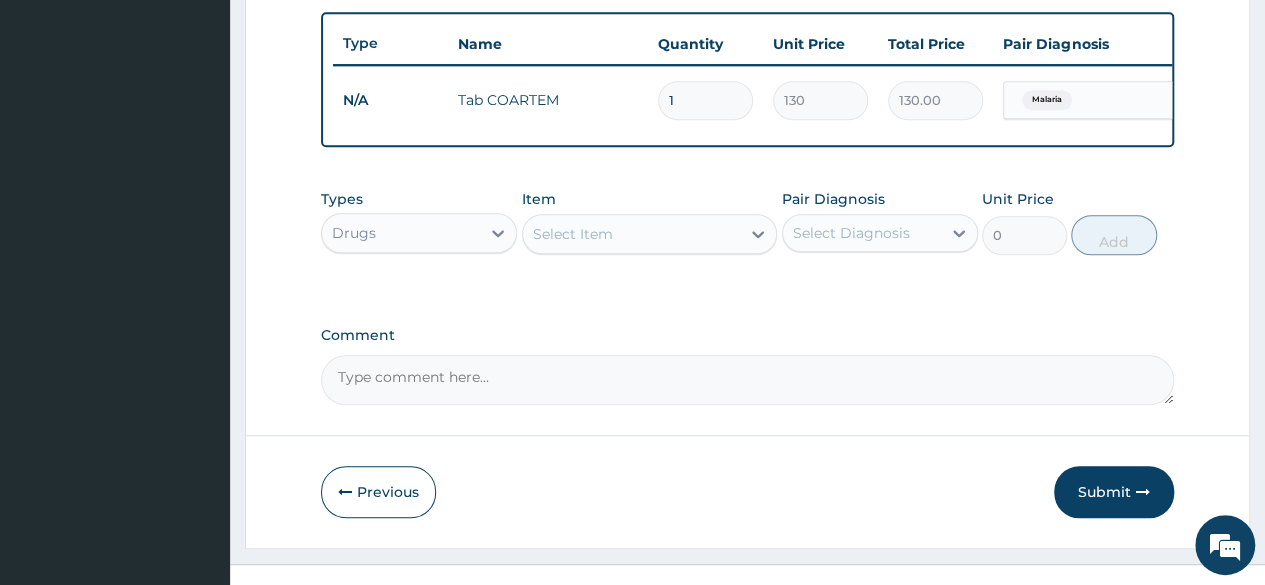type 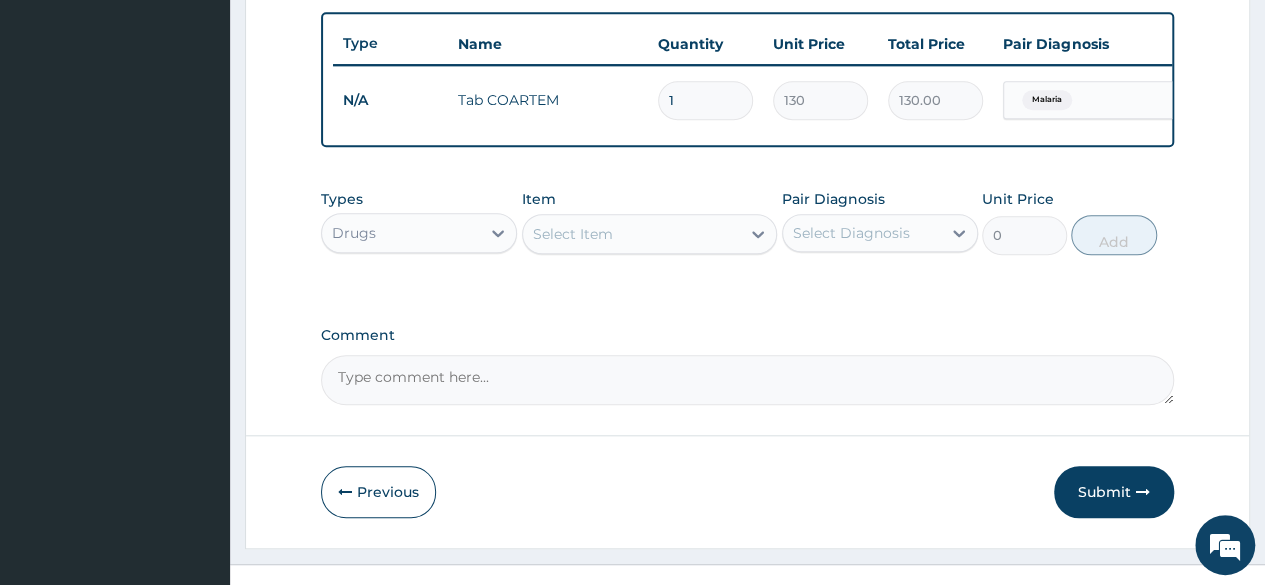 type on "0.00" 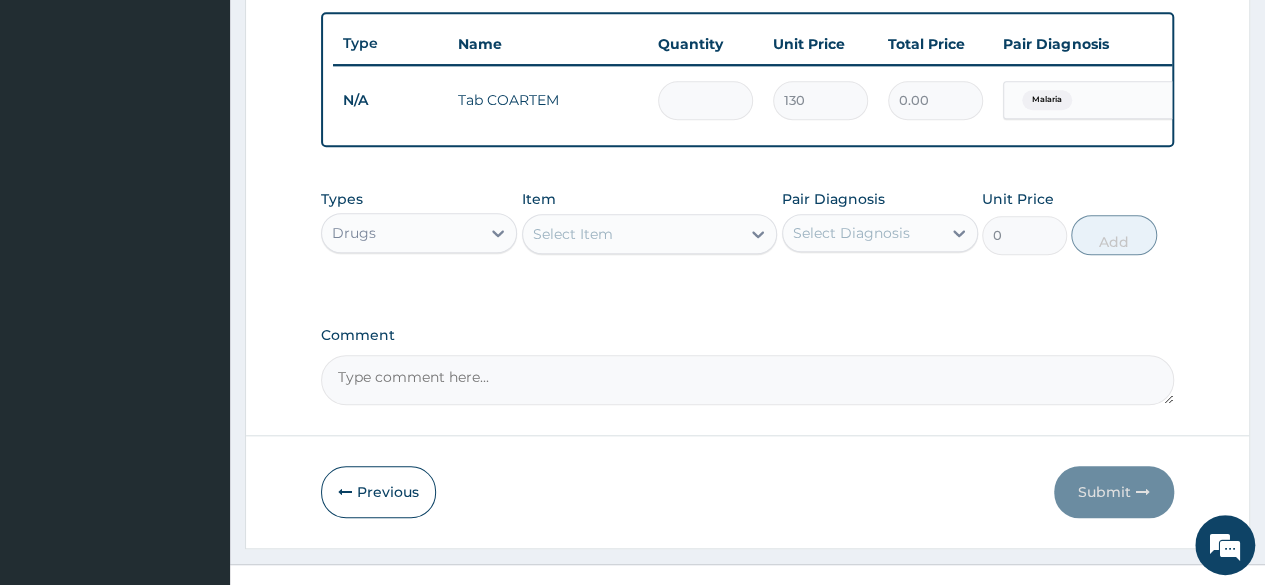 type on "4" 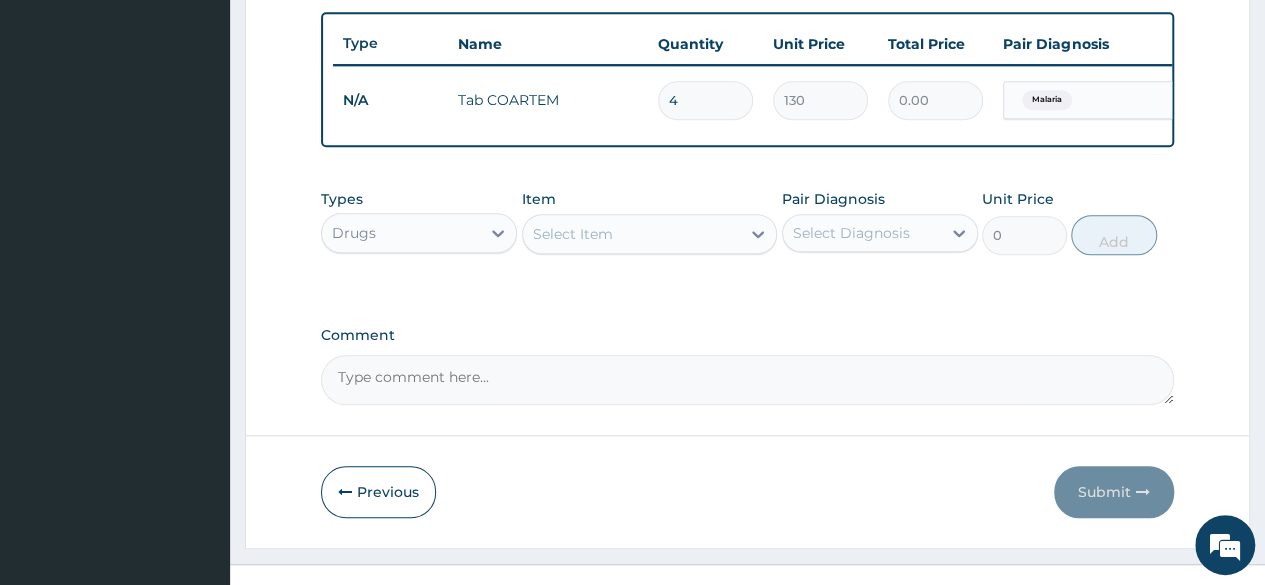 type on "520.00" 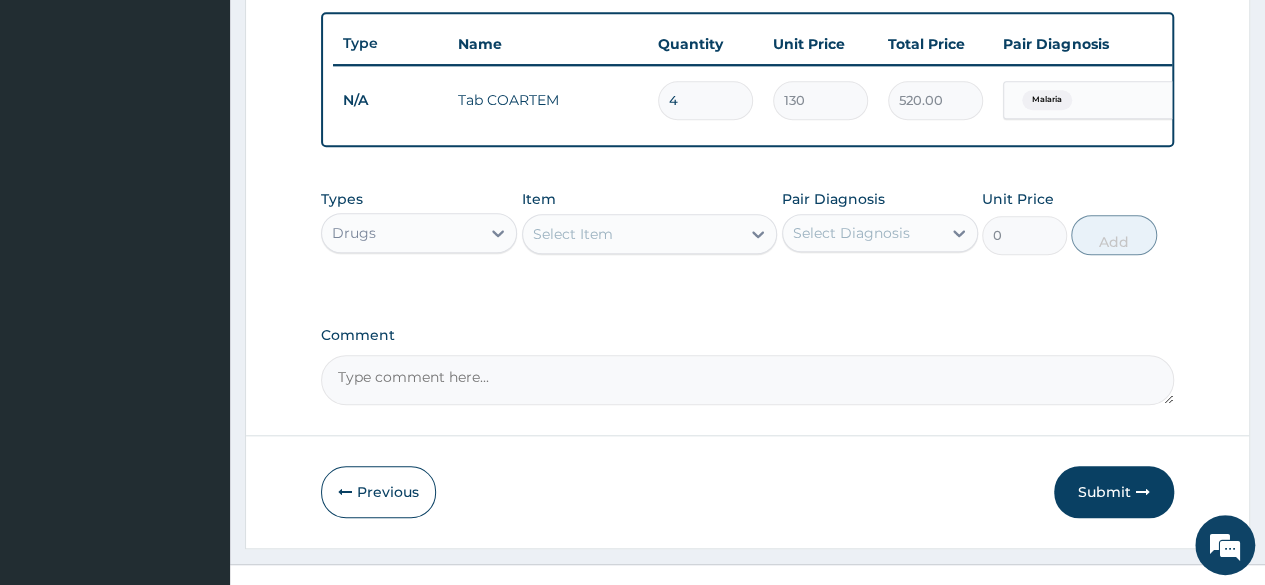 scroll, scrollTop: 774, scrollLeft: 0, axis: vertical 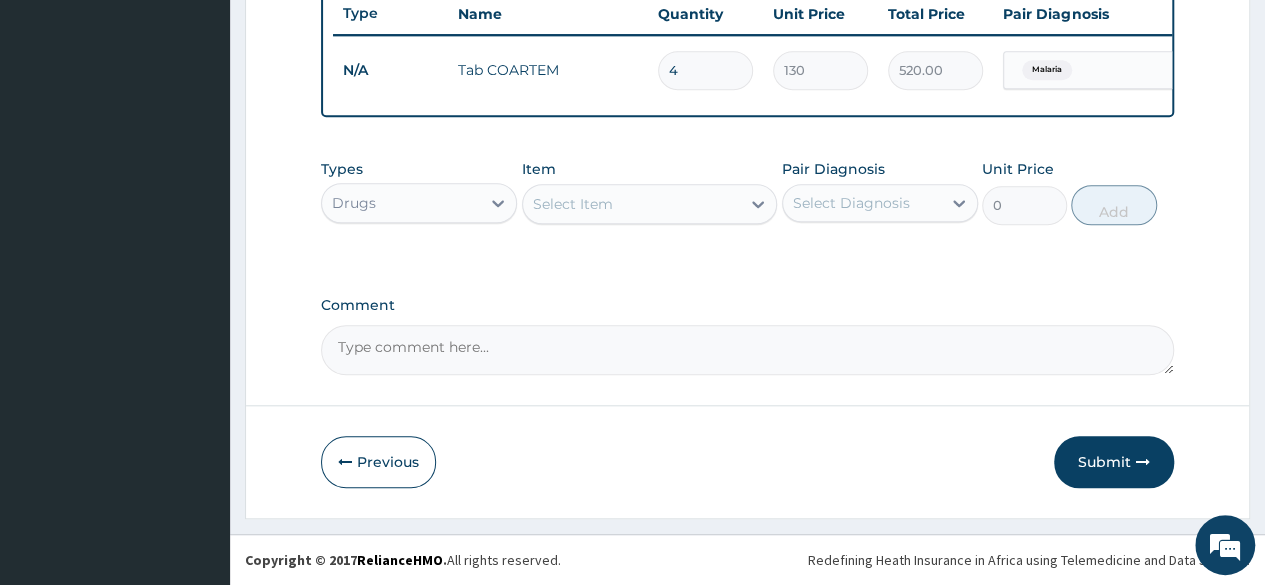 type on "4" 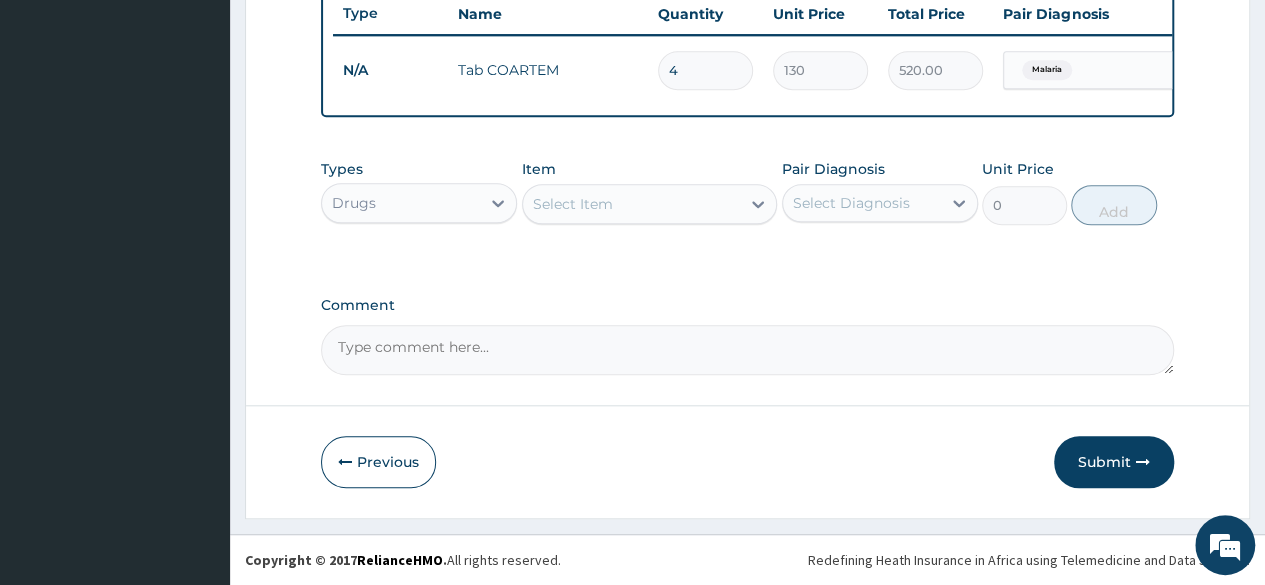 drag, startPoint x: 562, startPoint y: 351, endPoint x: 632, endPoint y: 311, distance: 80.622574 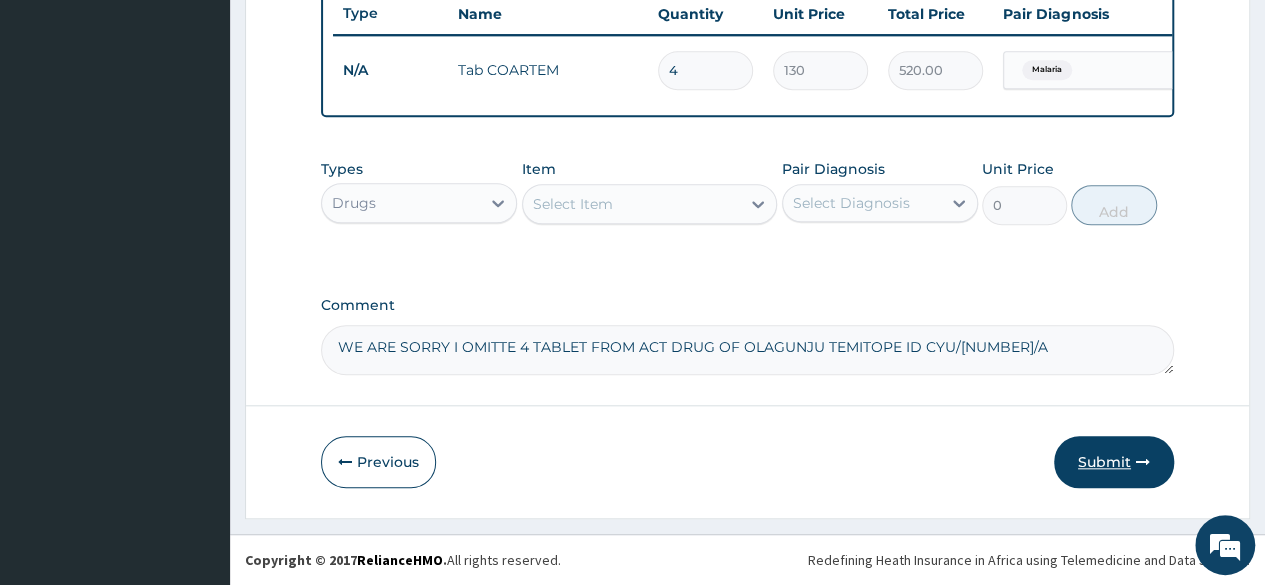 type on "WE ARE SORRY I OMITTE 4 TABLET FROM ACT DRUG OF OLAGUNJU TEMITOPE ID CYU/10001/A" 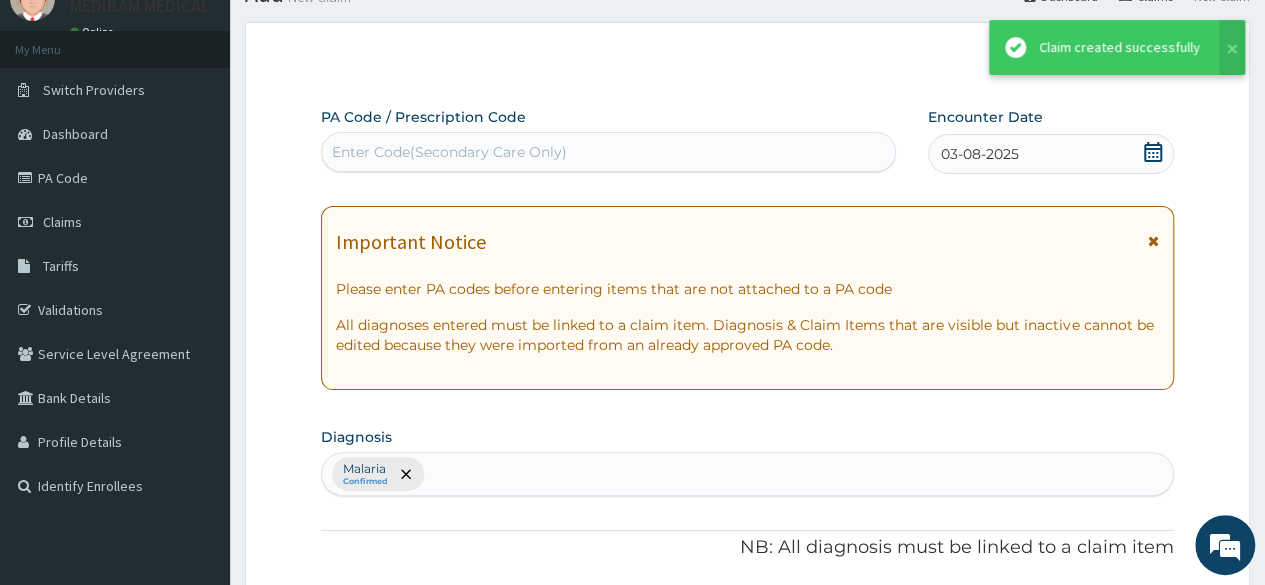 scroll, scrollTop: 774, scrollLeft: 0, axis: vertical 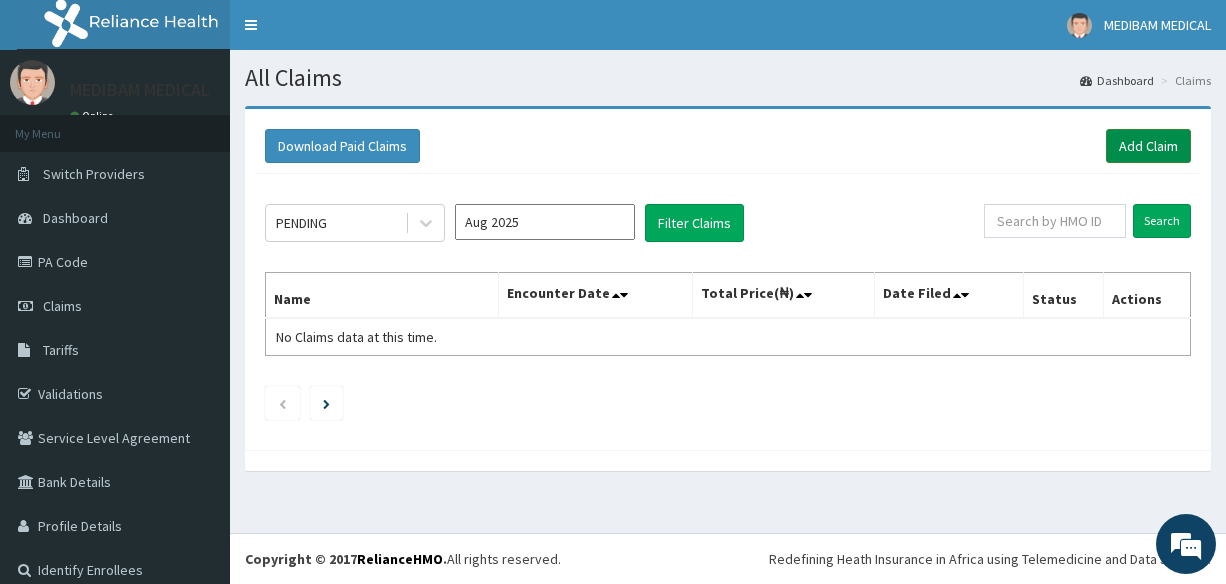 click on "Add Claim" at bounding box center (1148, 146) 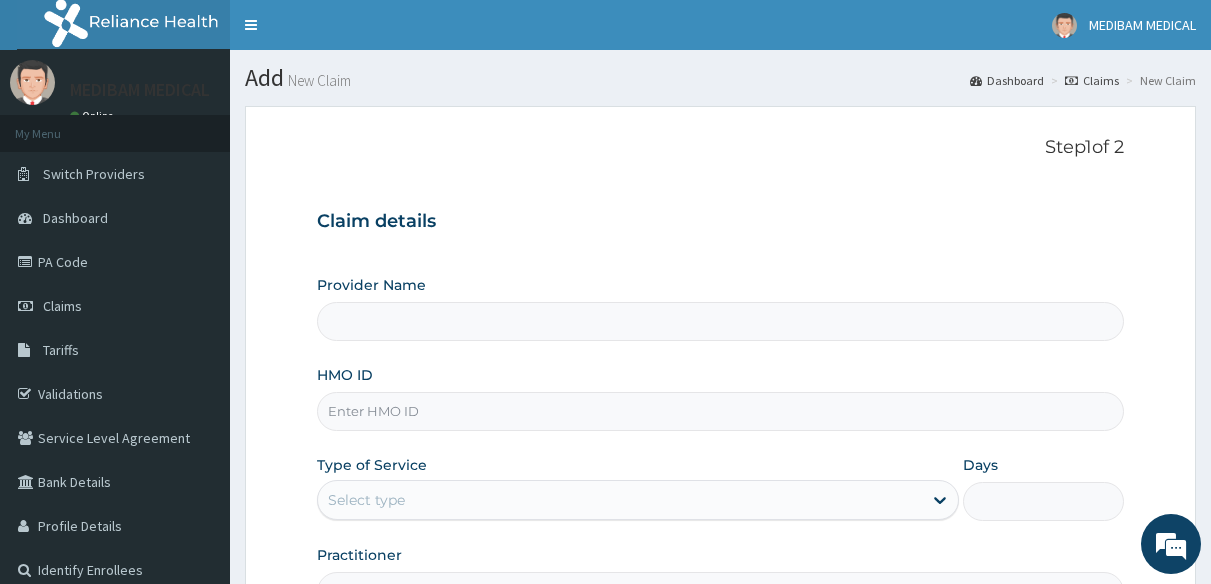 scroll, scrollTop: 0, scrollLeft: 0, axis: both 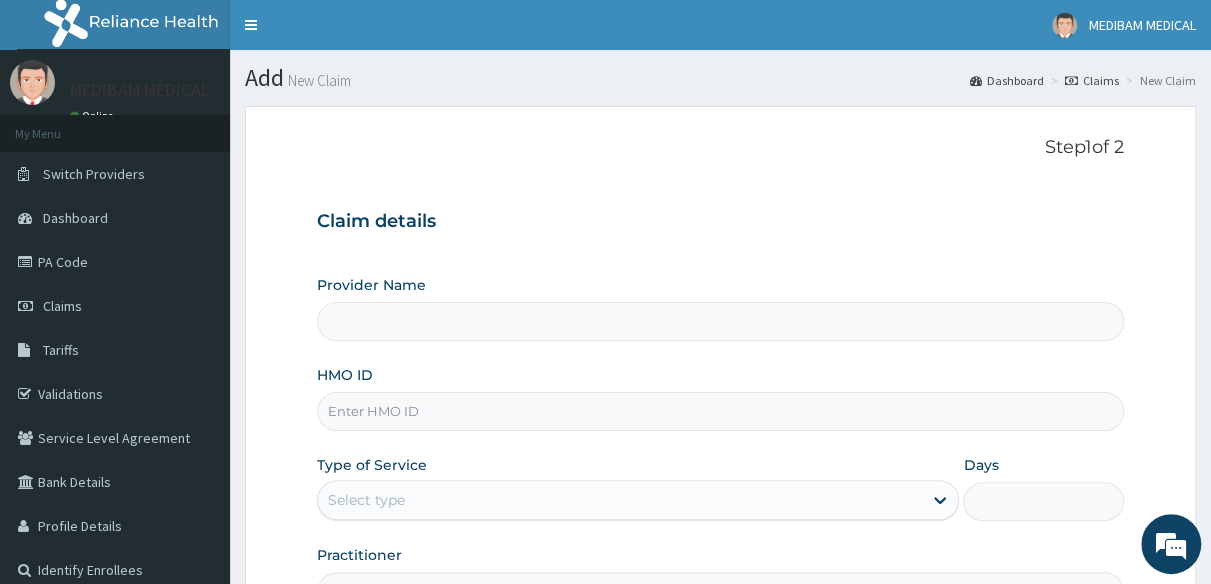 type on "Medibam Specialist Hospital" 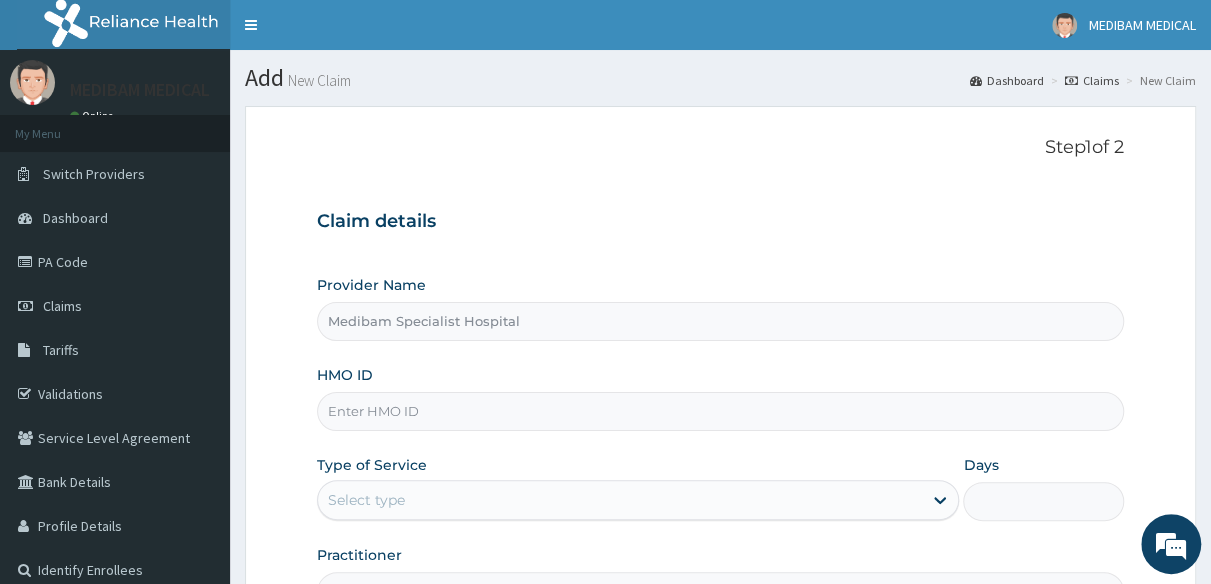 click on "HMO ID" at bounding box center [720, 411] 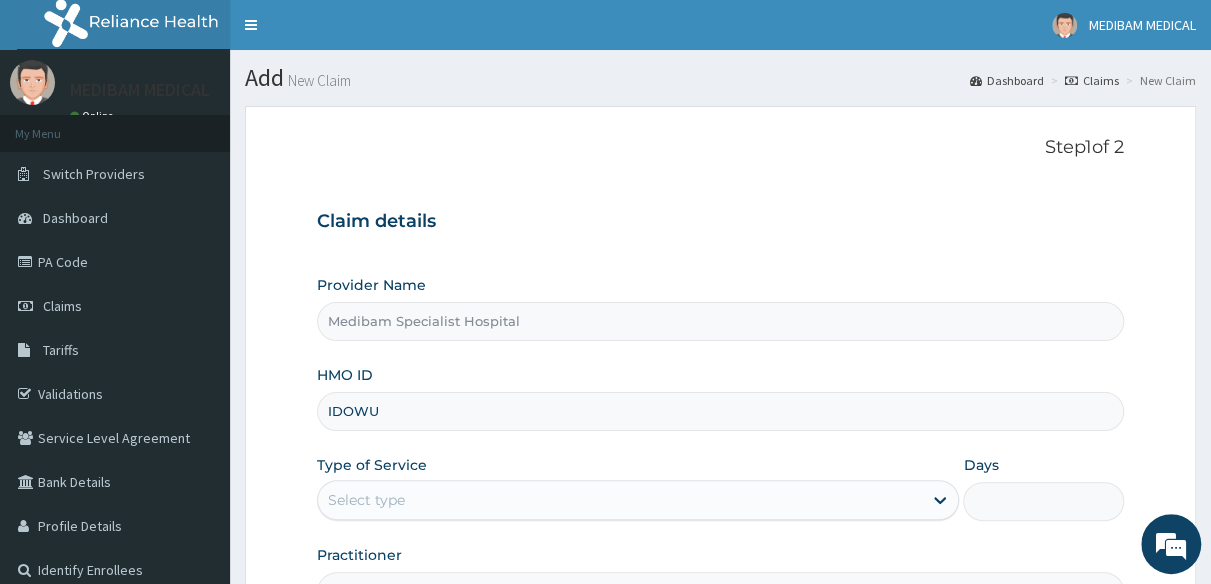 scroll, scrollTop: 0, scrollLeft: 0, axis: both 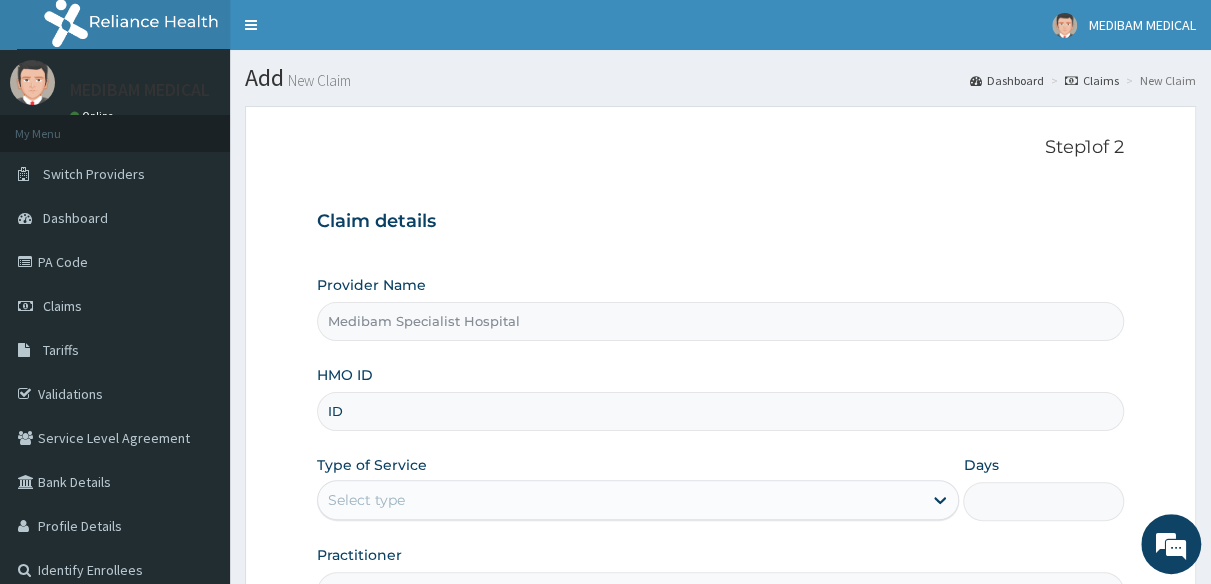 type on "I" 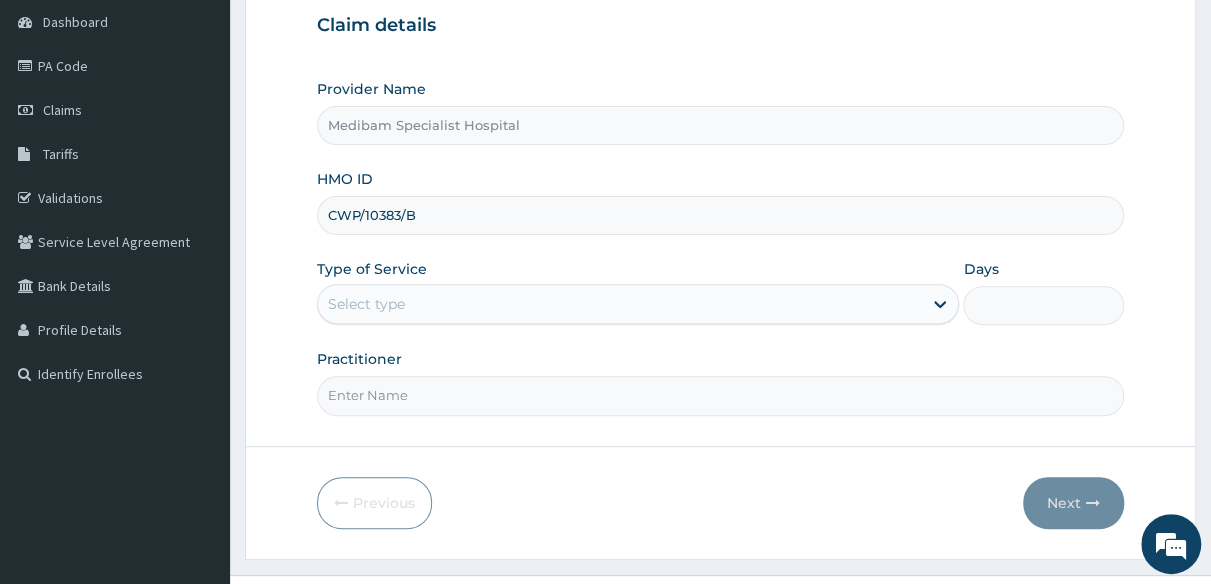 scroll, scrollTop: 200, scrollLeft: 0, axis: vertical 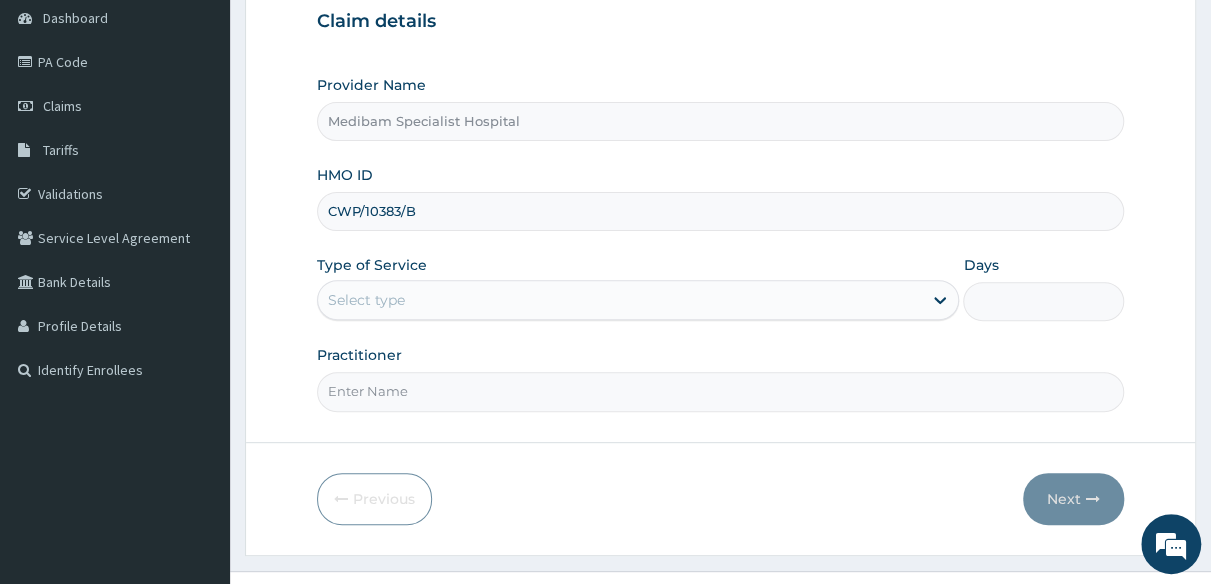 type on "CWP/10383/B" 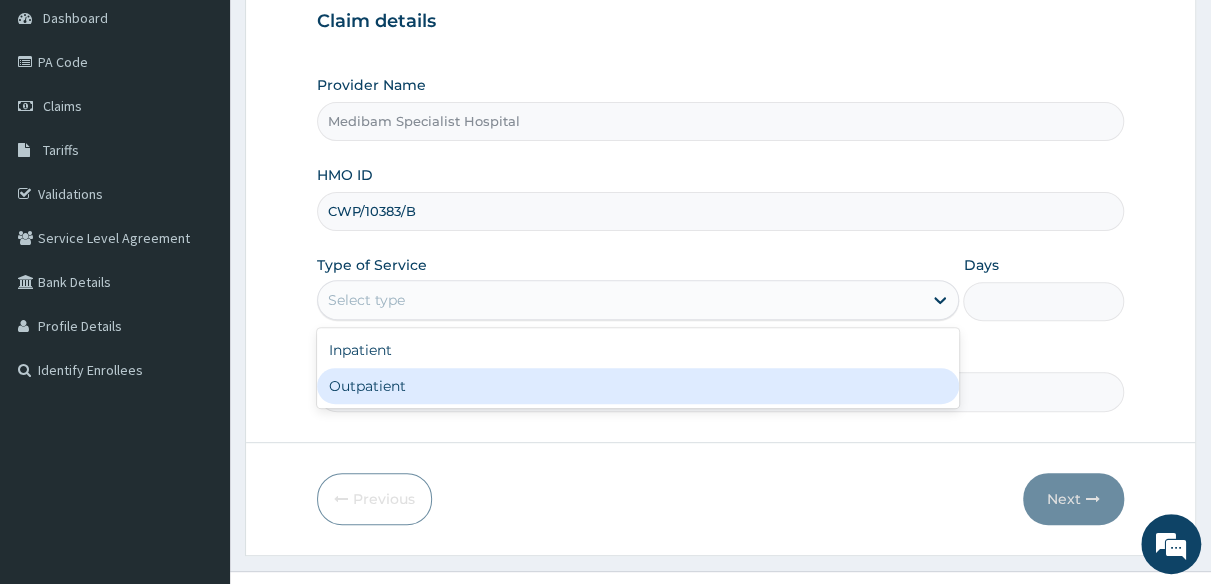 drag, startPoint x: 400, startPoint y: 377, endPoint x: 416, endPoint y: 383, distance: 17.088007 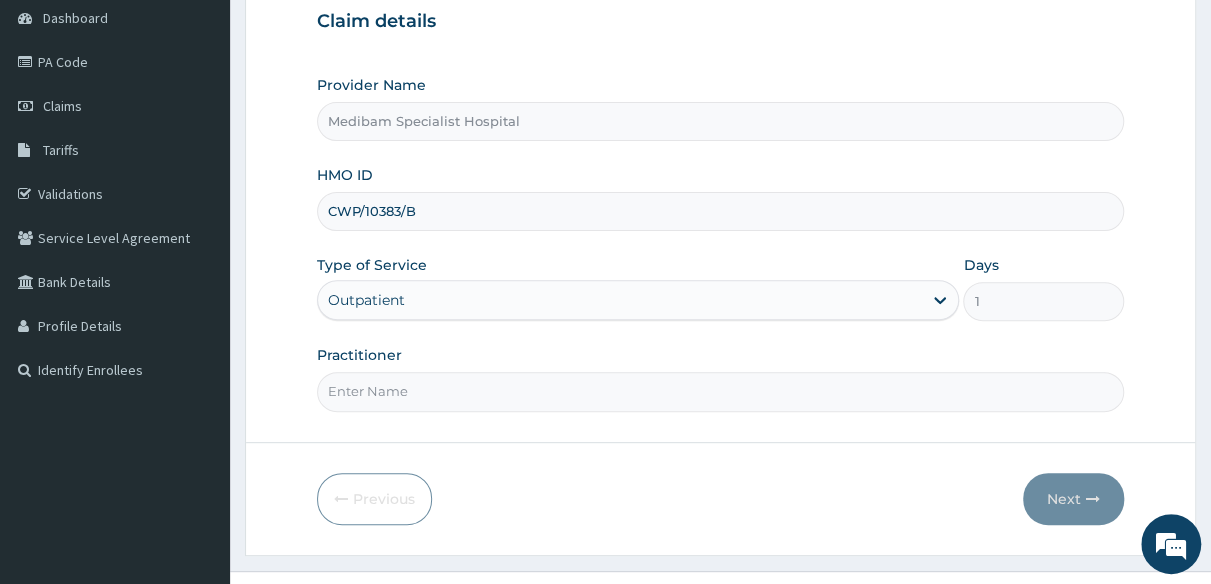 click on "Practitioner" at bounding box center (720, 391) 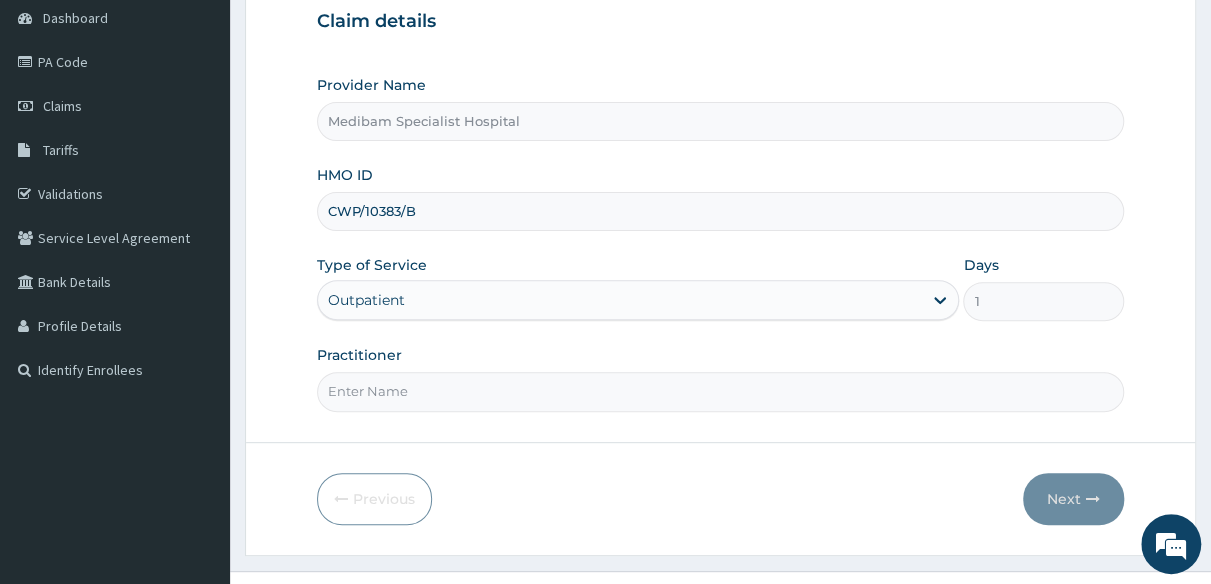 type on "DR [LAST]" 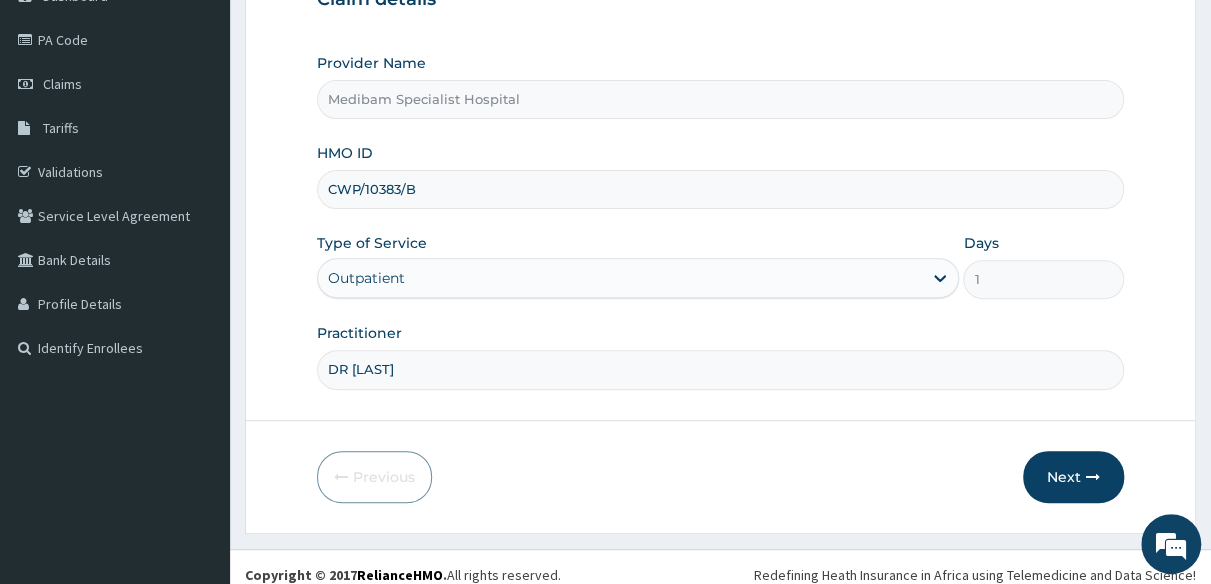 scroll, scrollTop: 234, scrollLeft: 0, axis: vertical 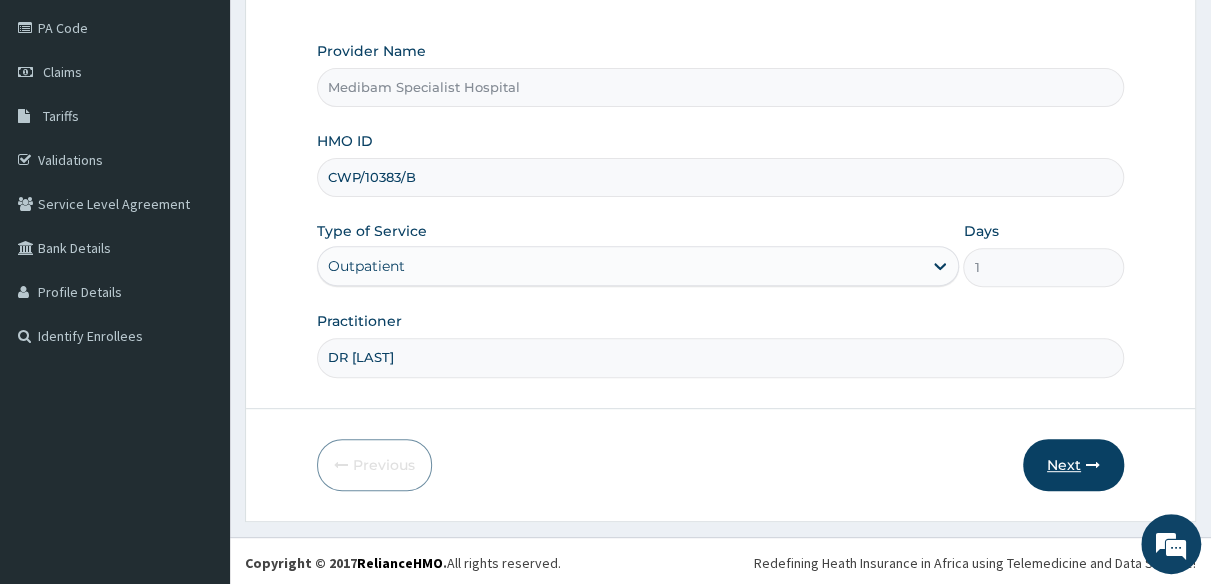 click on "Next" at bounding box center [1073, 465] 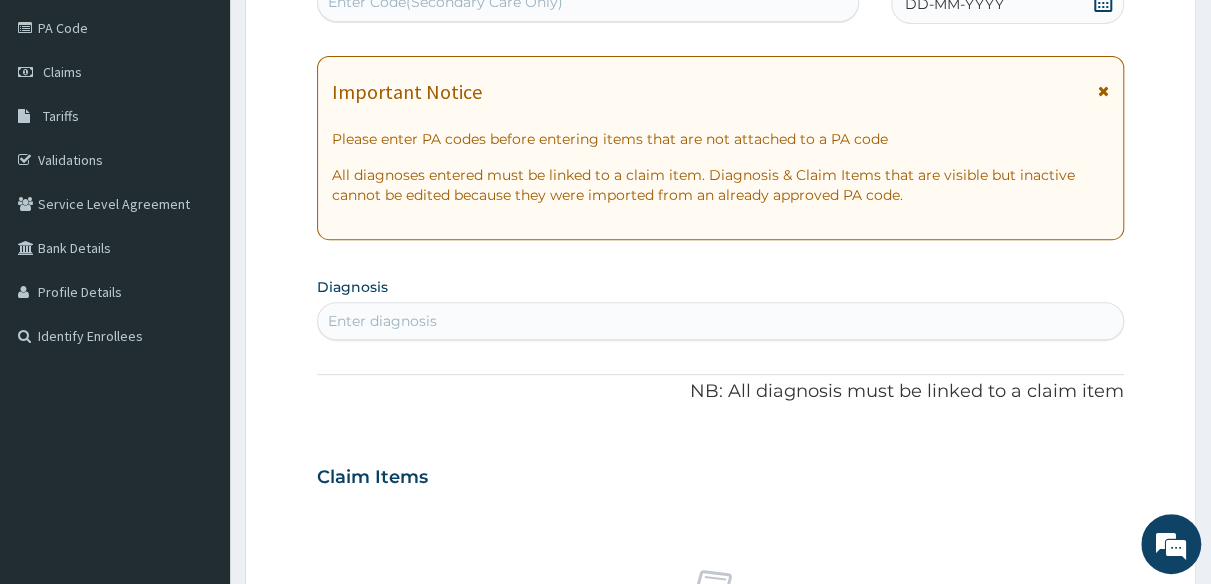 scroll, scrollTop: 134, scrollLeft: 0, axis: vertical 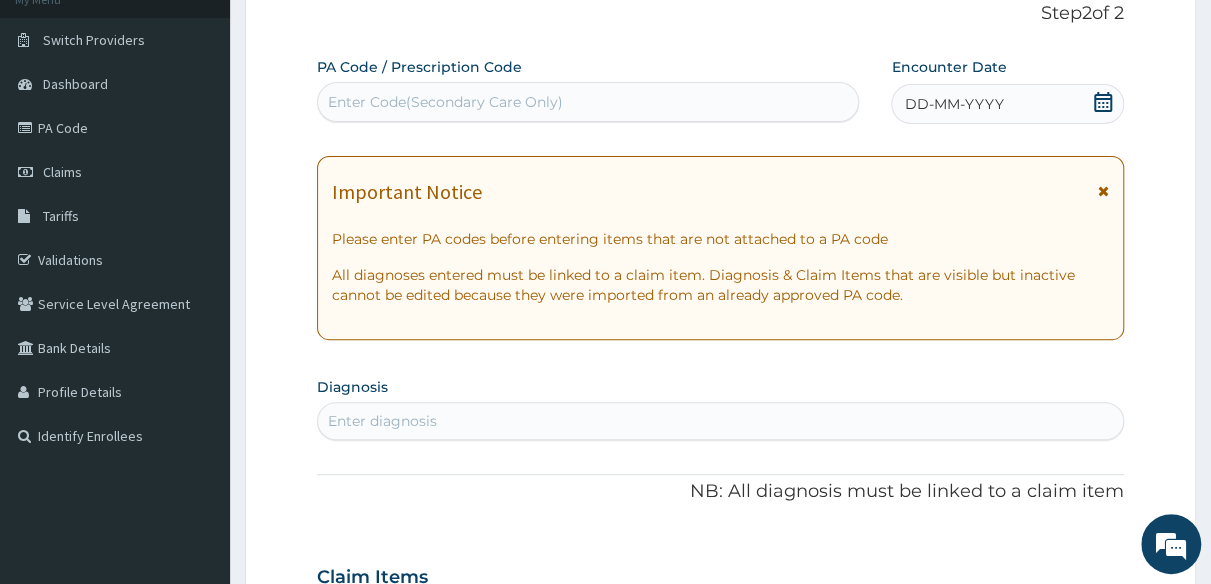 click on "DD-MM-YYYY" at bounding box center (953, 104) 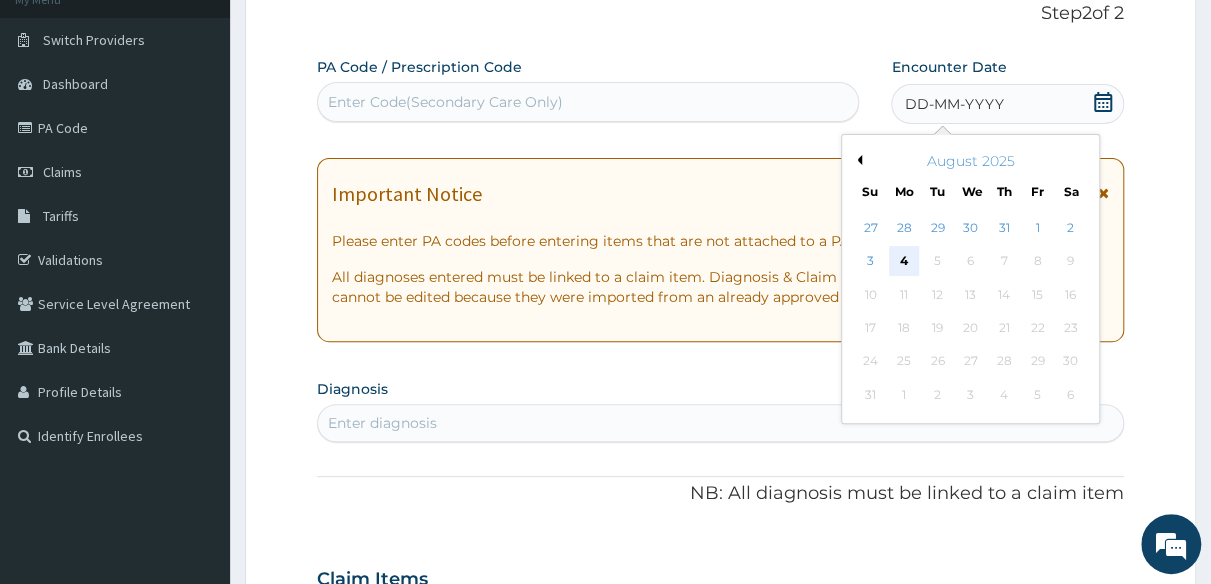 click on "4" at bounding box center [904, 262] 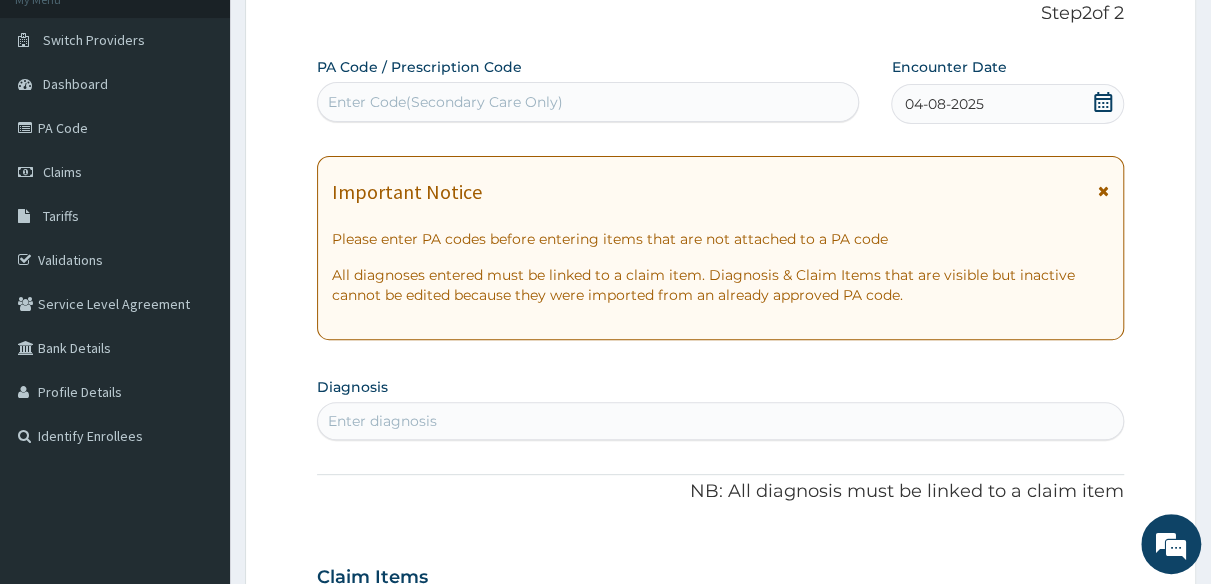 click on "Enter diagnosis" at bounding box center [720, 421] 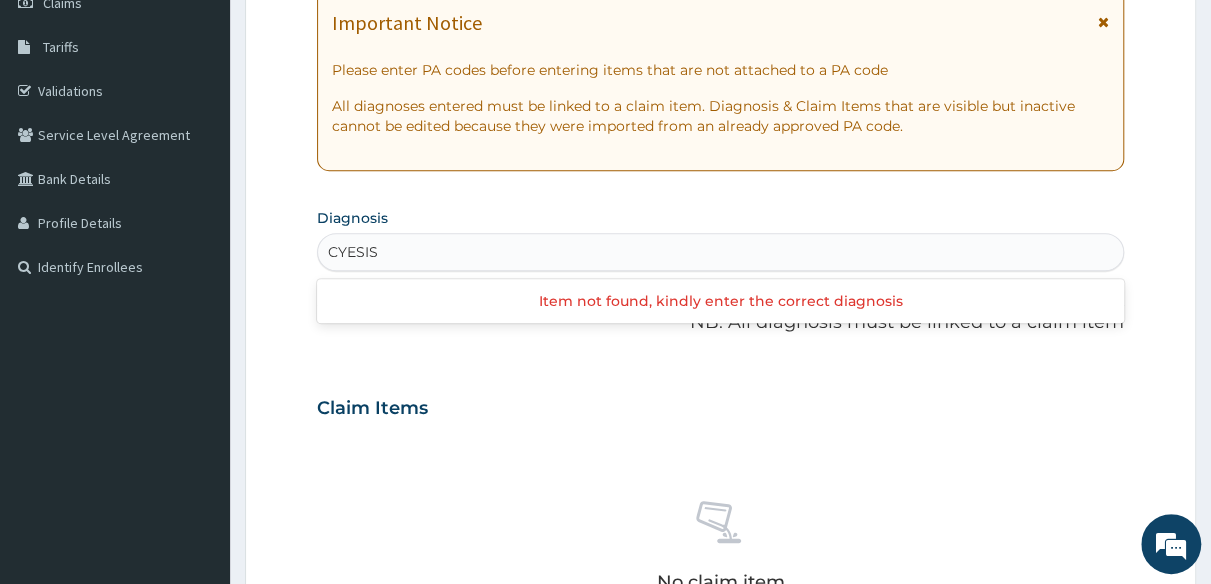 scroll, scrollTop: 334, scrollLeft: 0, axis: vertical 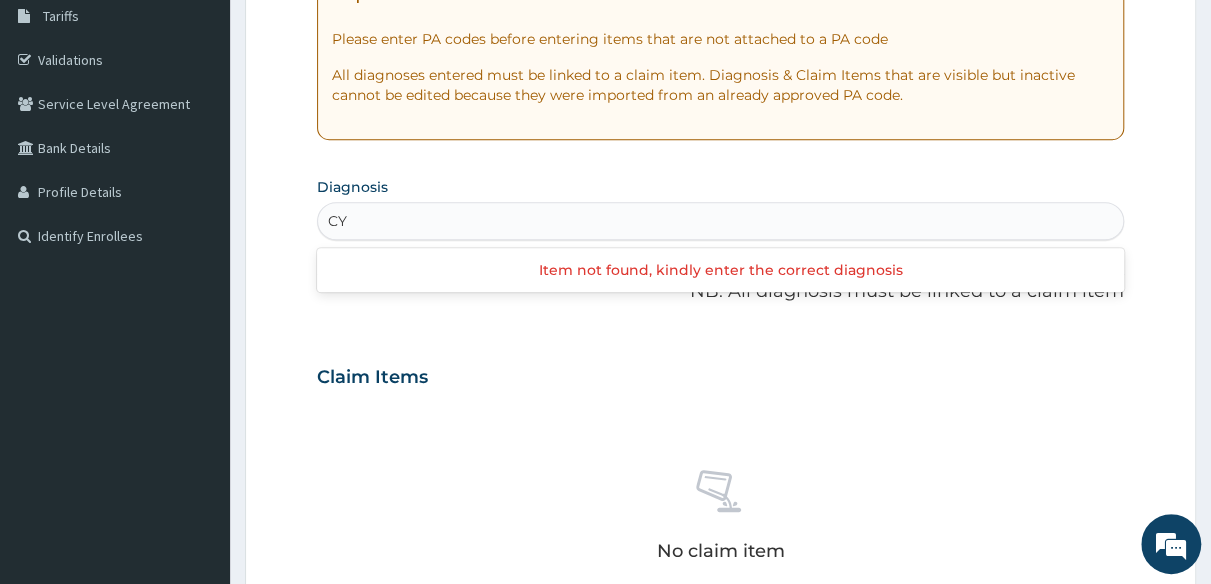 type on "C" 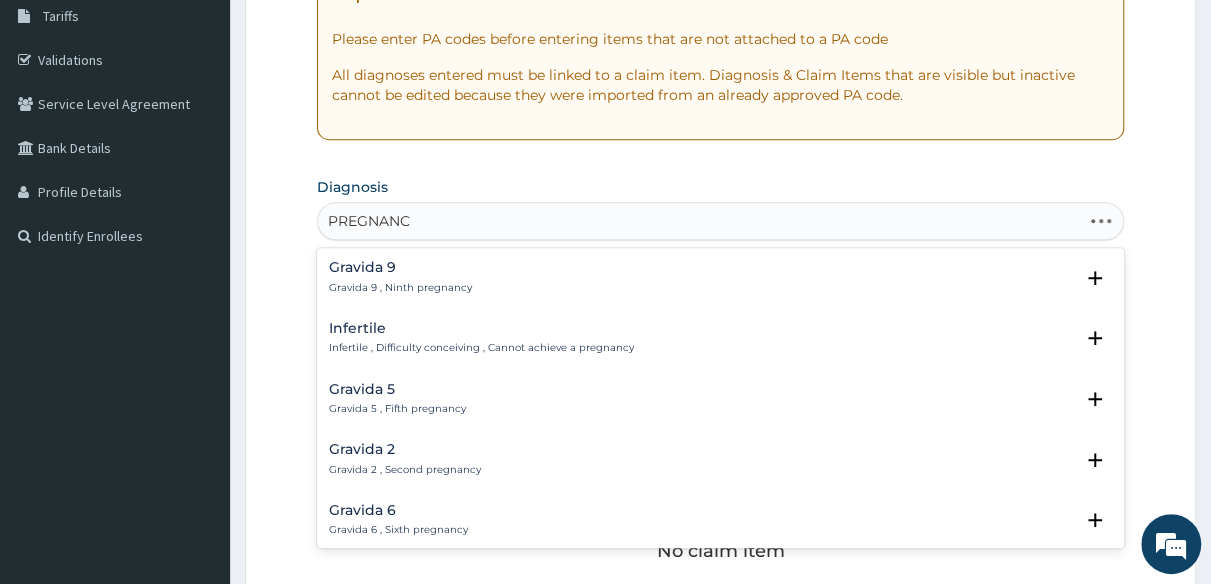 type on "PREGNANCY" 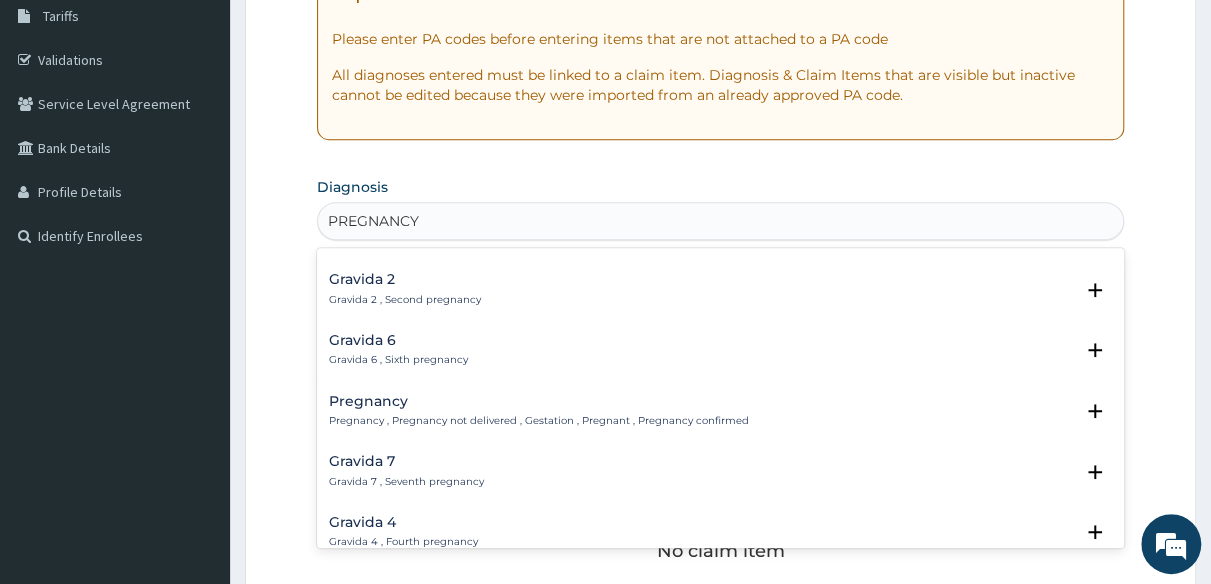 scroll, scrollTop: 200, scrollLeft: 0, axis: vertical 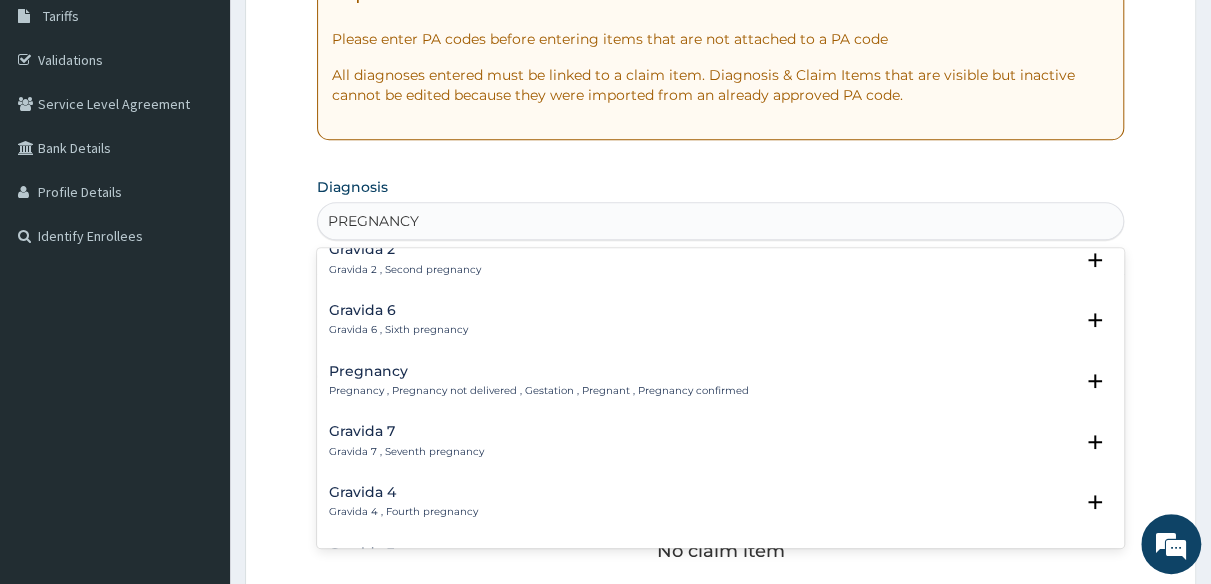 click on "Pregnancy" at bounding box center (539, 371) 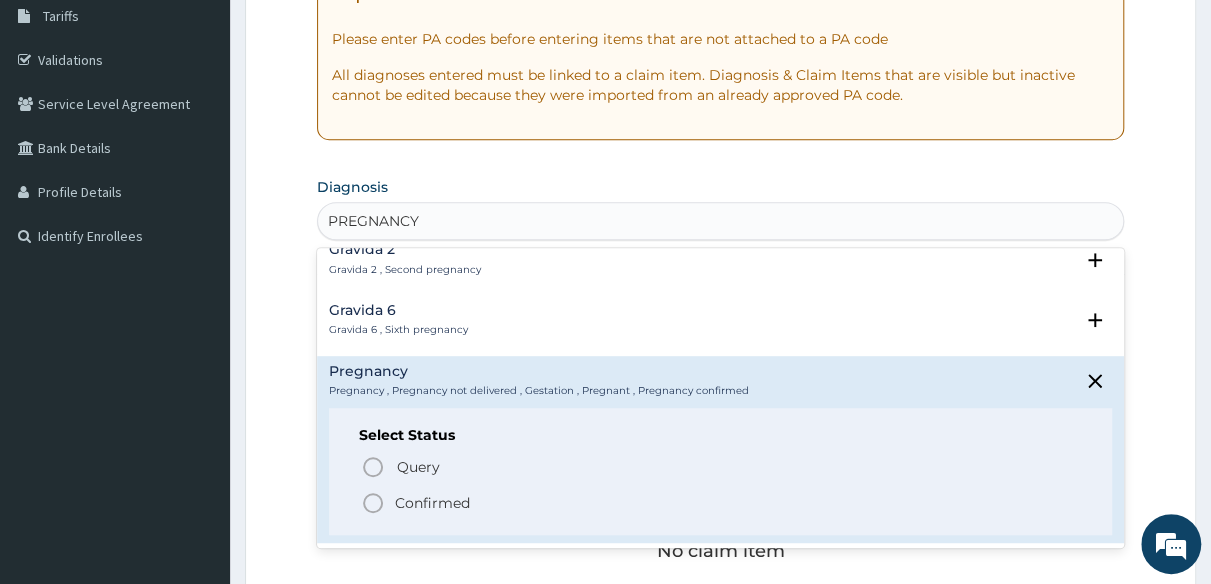 click 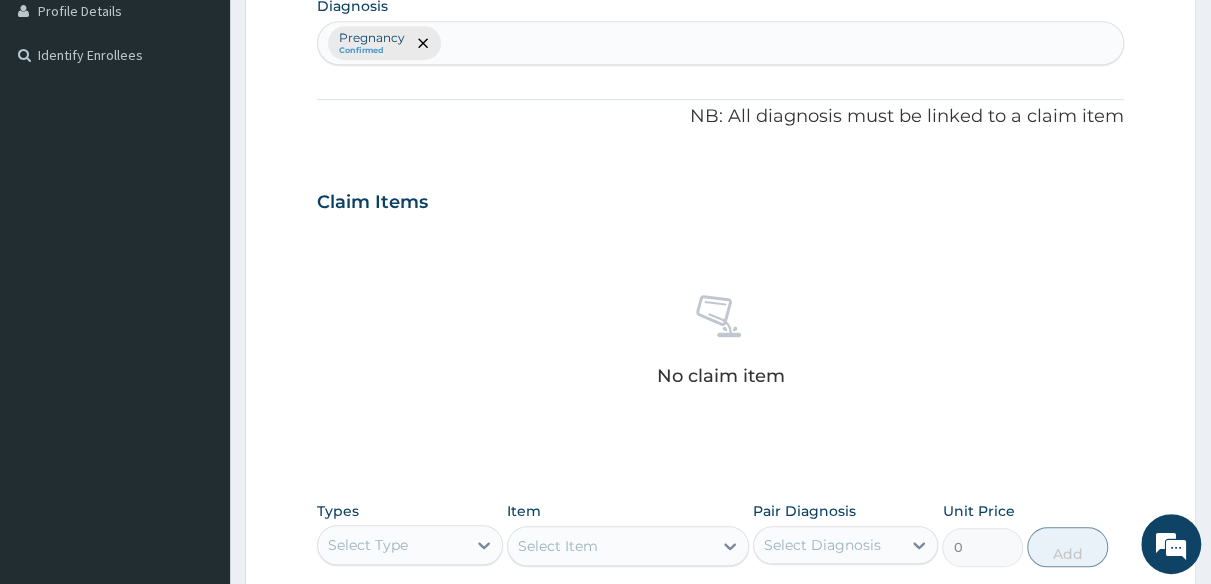 scroll, scrollTop: 734, scrollLeft: 0, axis: vertical 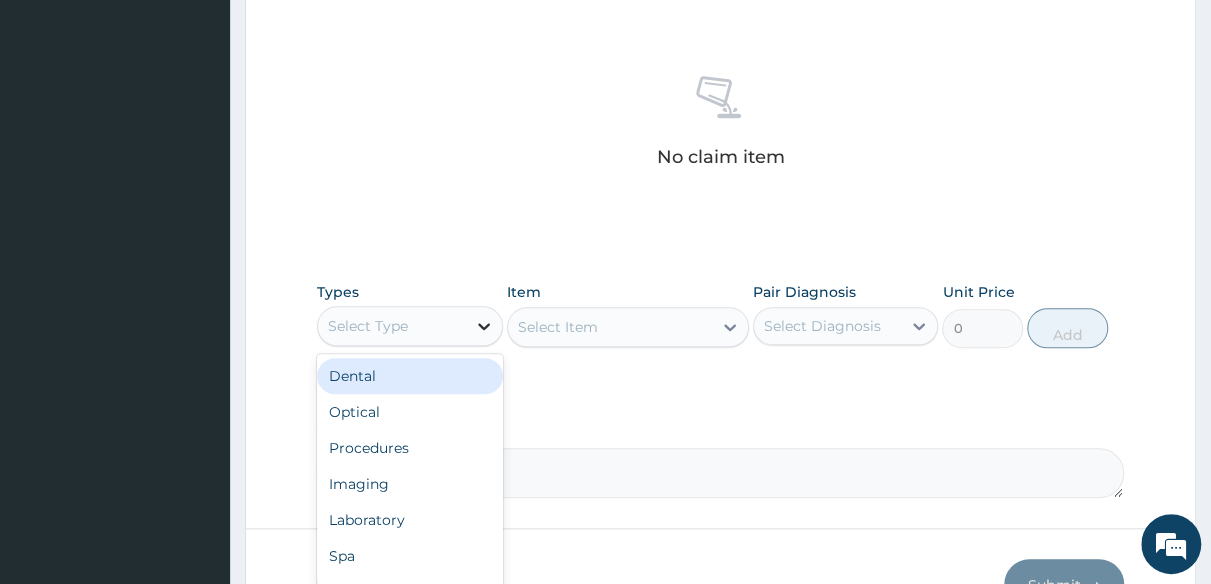 click 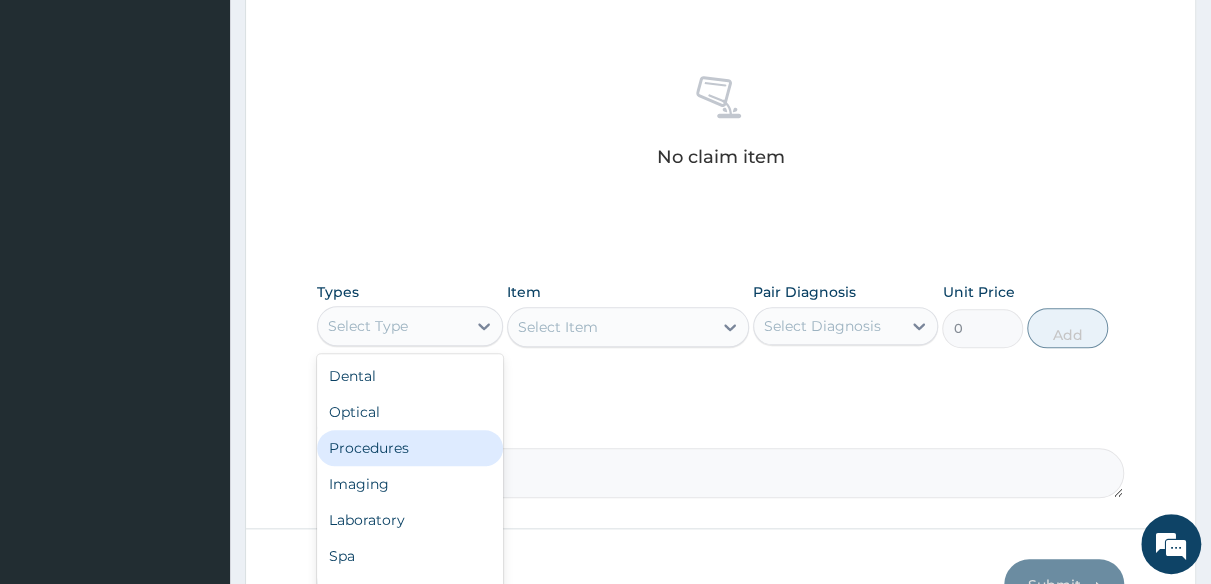 drag, startPoint x: 398, startPoint y: 447, endPoint x: 564, endPoint y: 405, distance: 171.23083 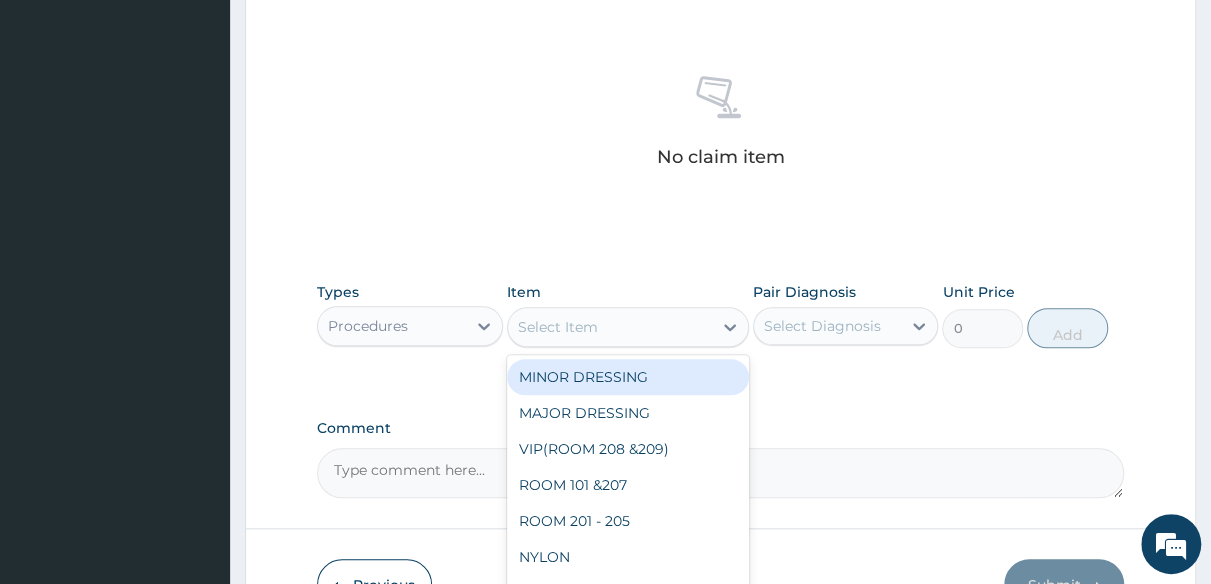 click 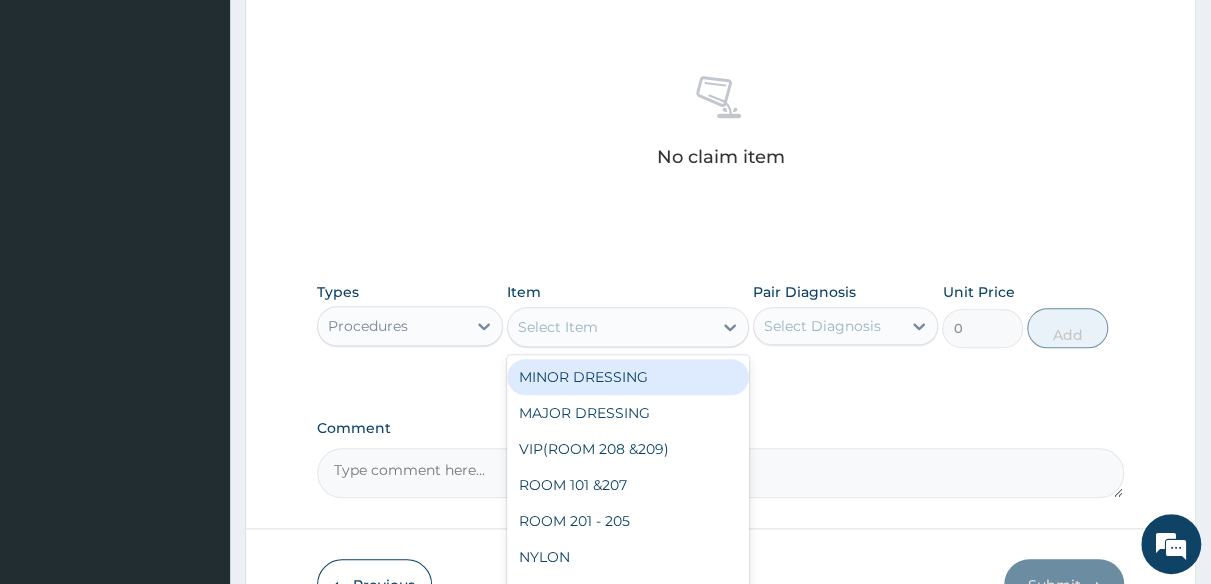 type on "G" 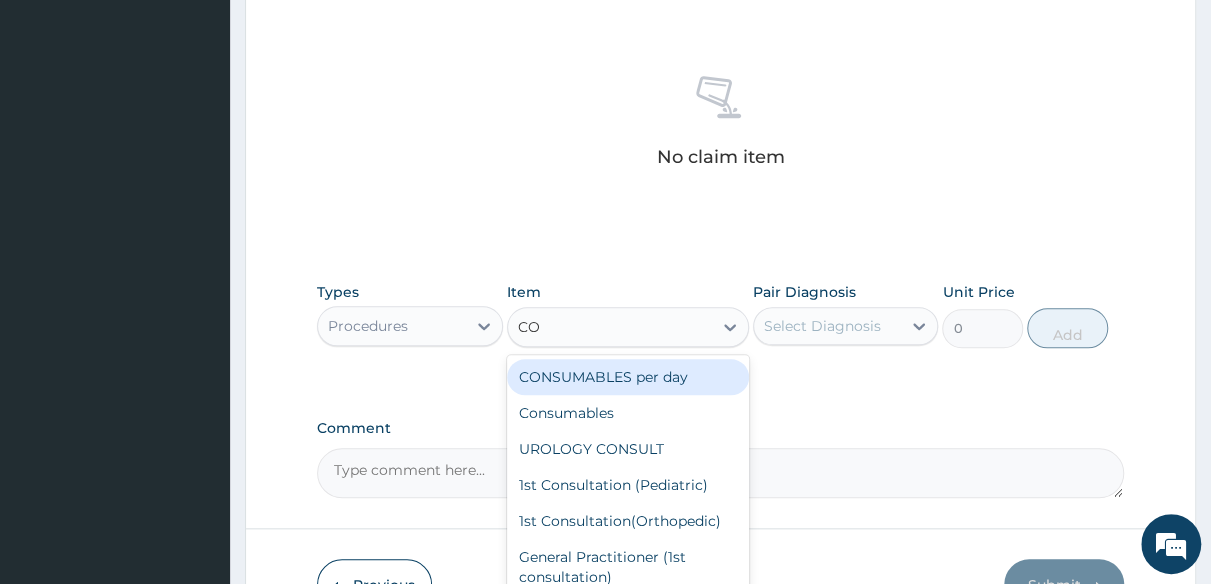 type on "CON" 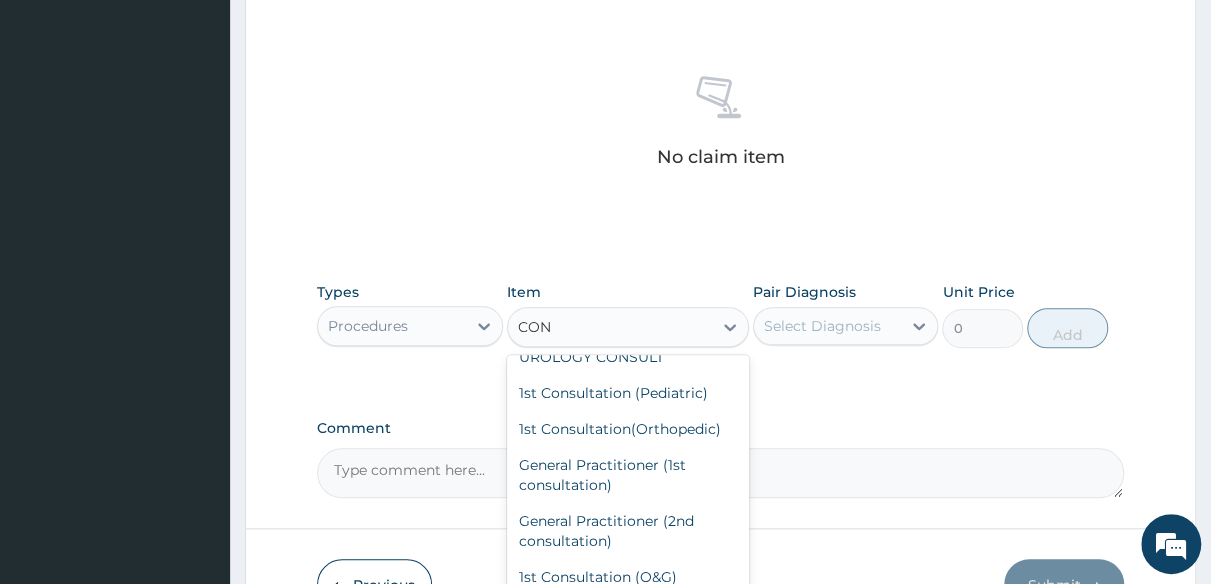 scroll, scrollTop: 200, scrollLeft: 0, axis: vertical 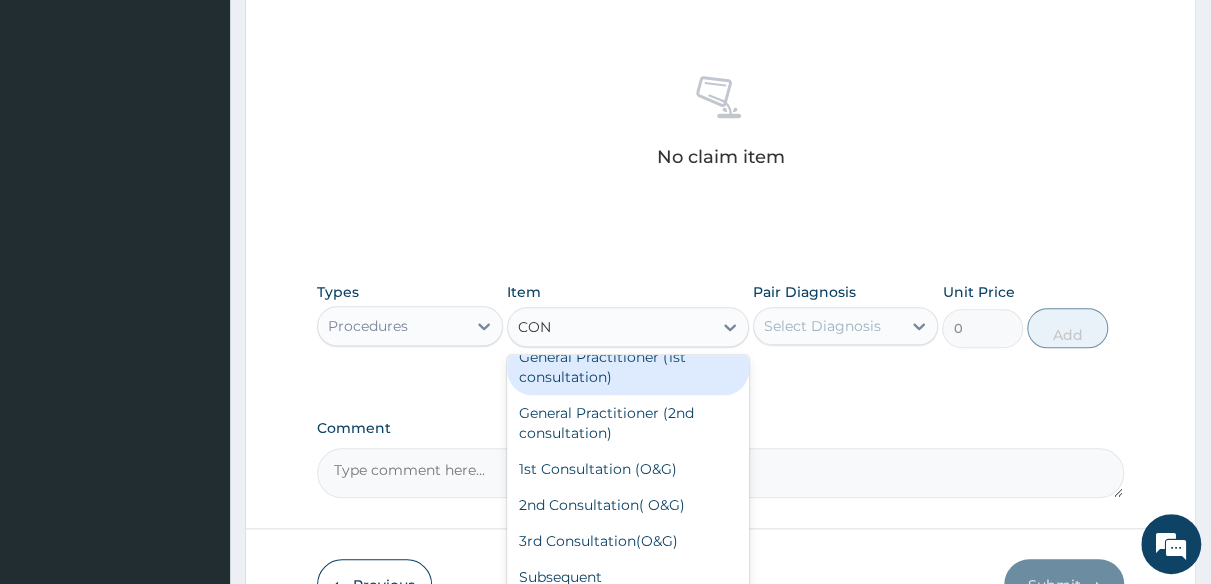 drag, startPoint x: 585, startPoint y: 375, endPoint x: 678, endPoint y: 369, distance: 93.193344 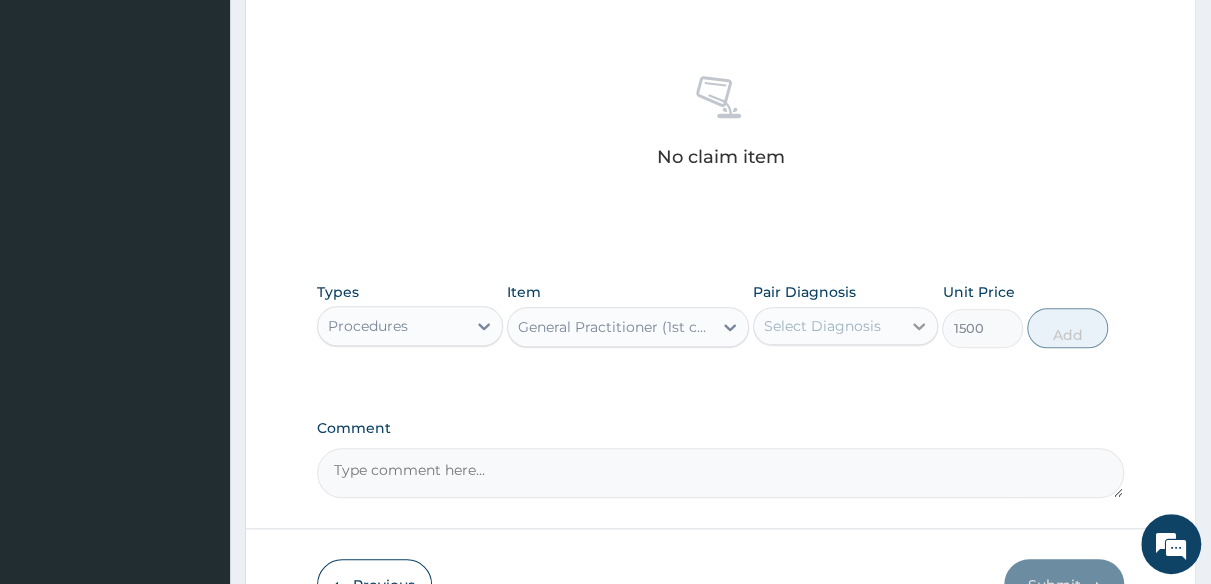 click 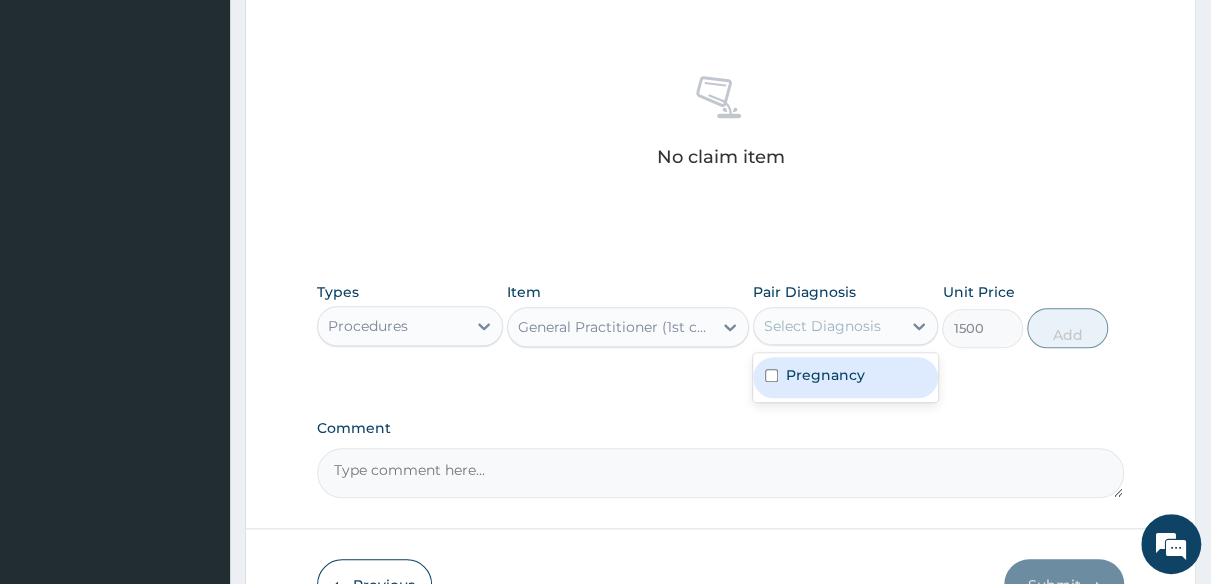 click on "Pregnancy" at bounding box center (846, 377) 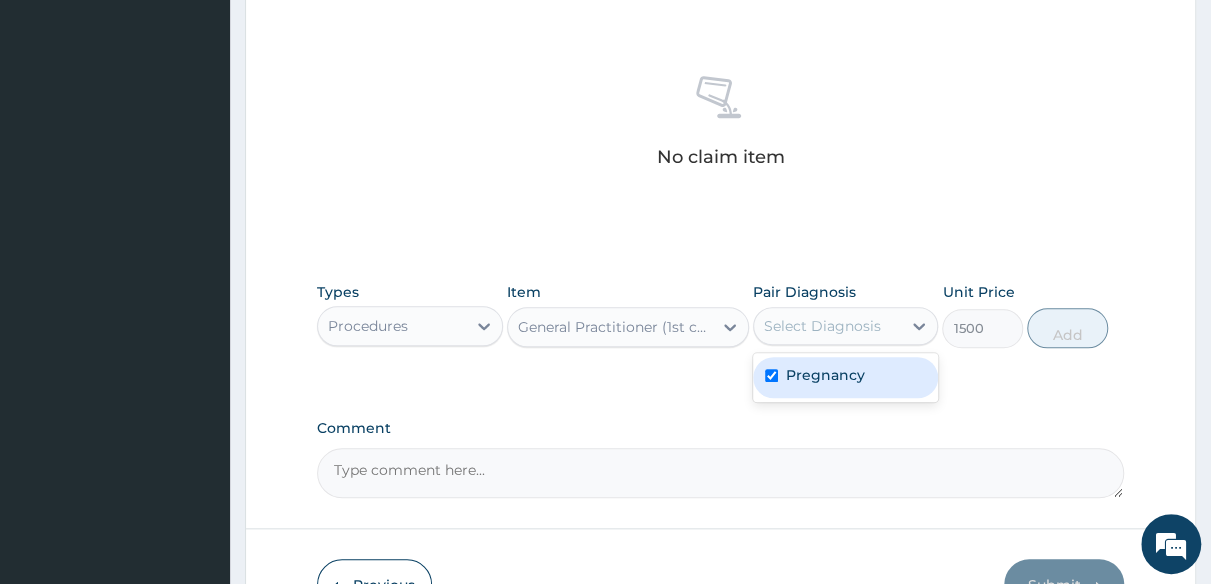 checkbox on "true" 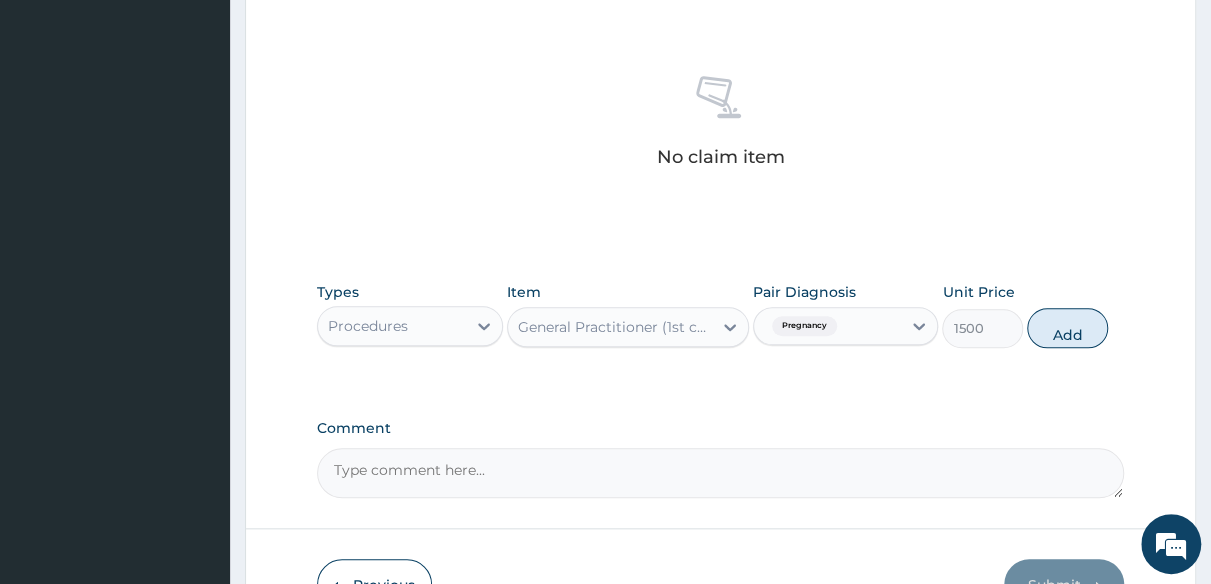 click on "Add" at bounding box center (1067, 328) 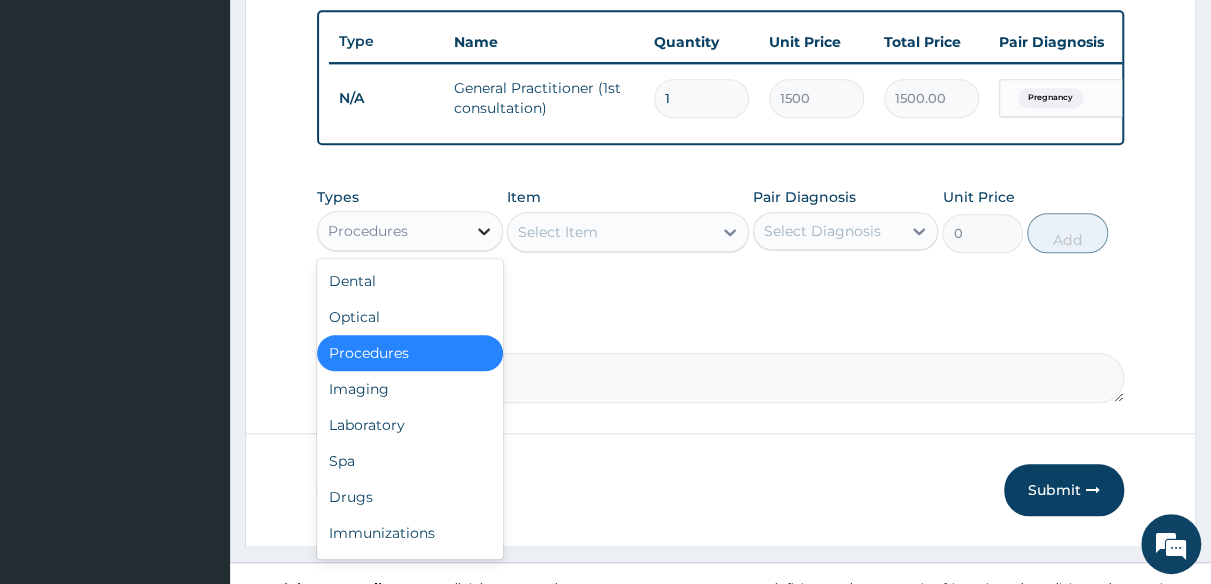 drag, startPoint x: 482, startPoint y: 241, endPoint x: 483, endPoint y: 259, distance: 18.027756 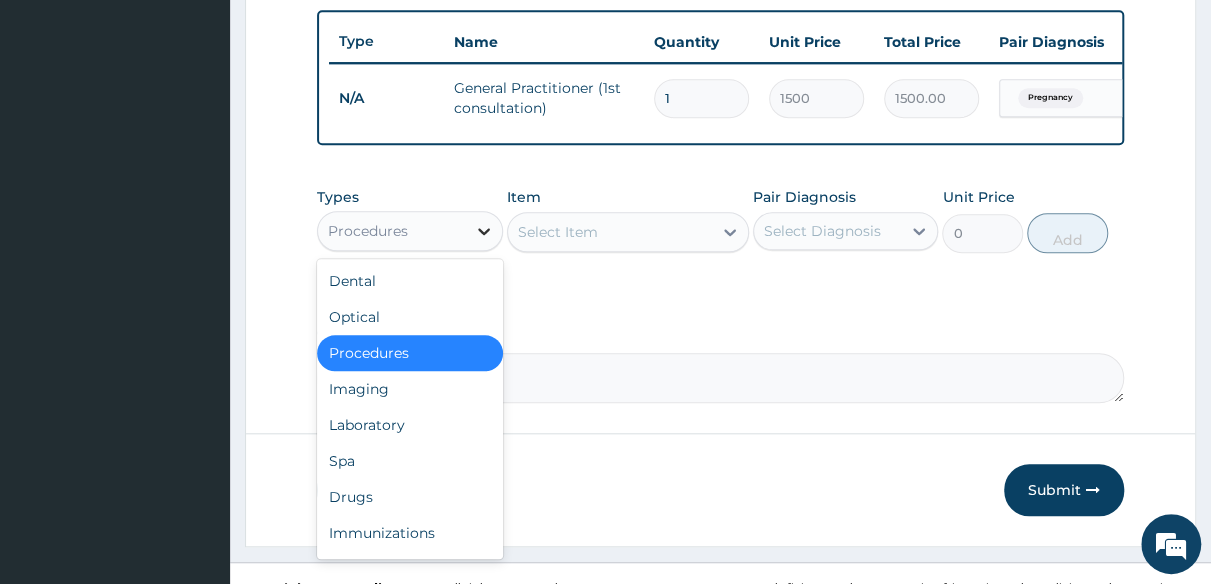 click 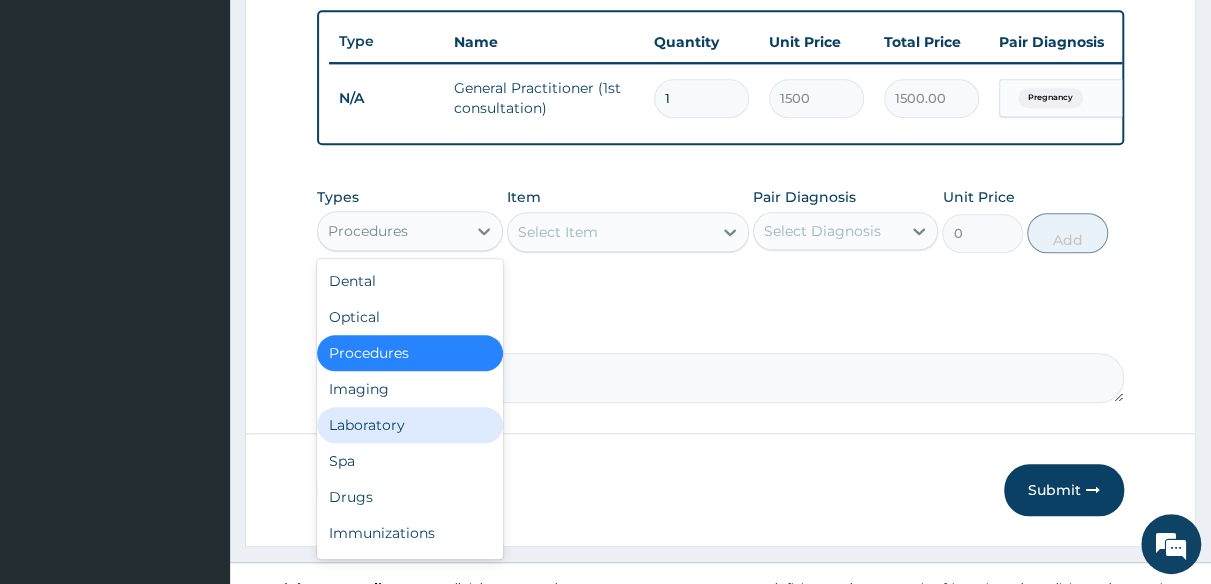 drag, startPoint x: 406, startPoint y: 441, endPoint x: 450, endPoint y: 433, distance: 44.72136 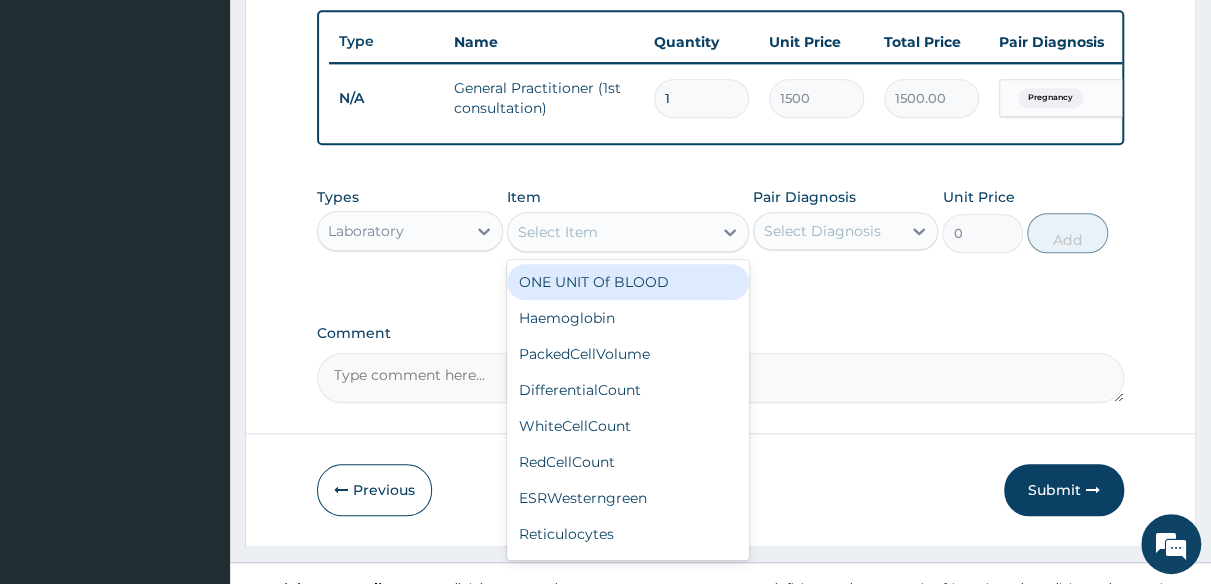 click 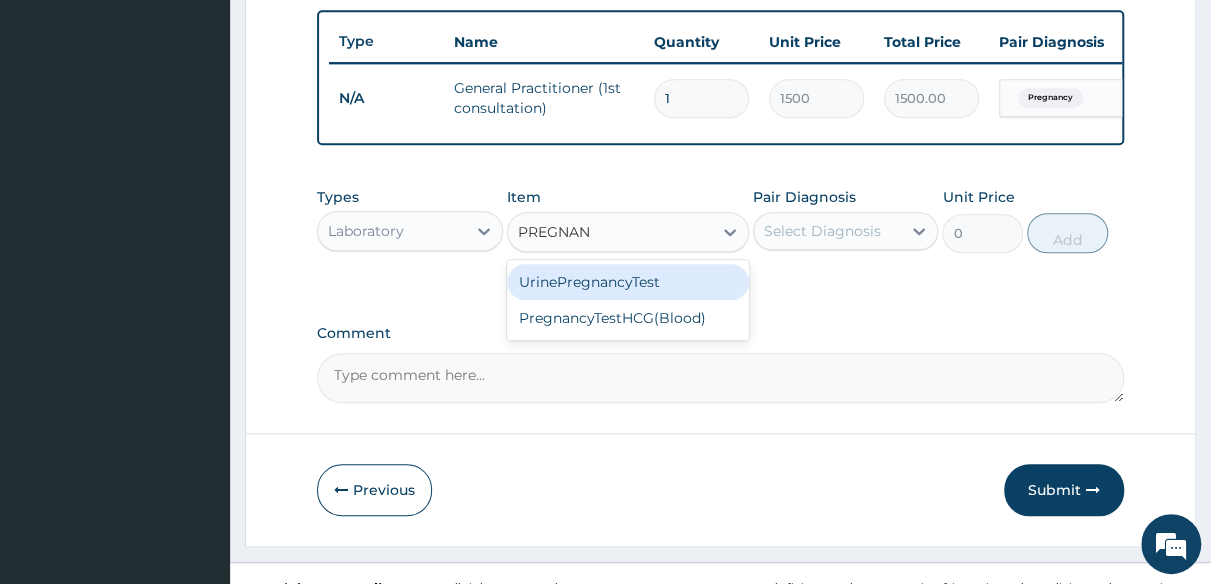 type on "PREGNANC" 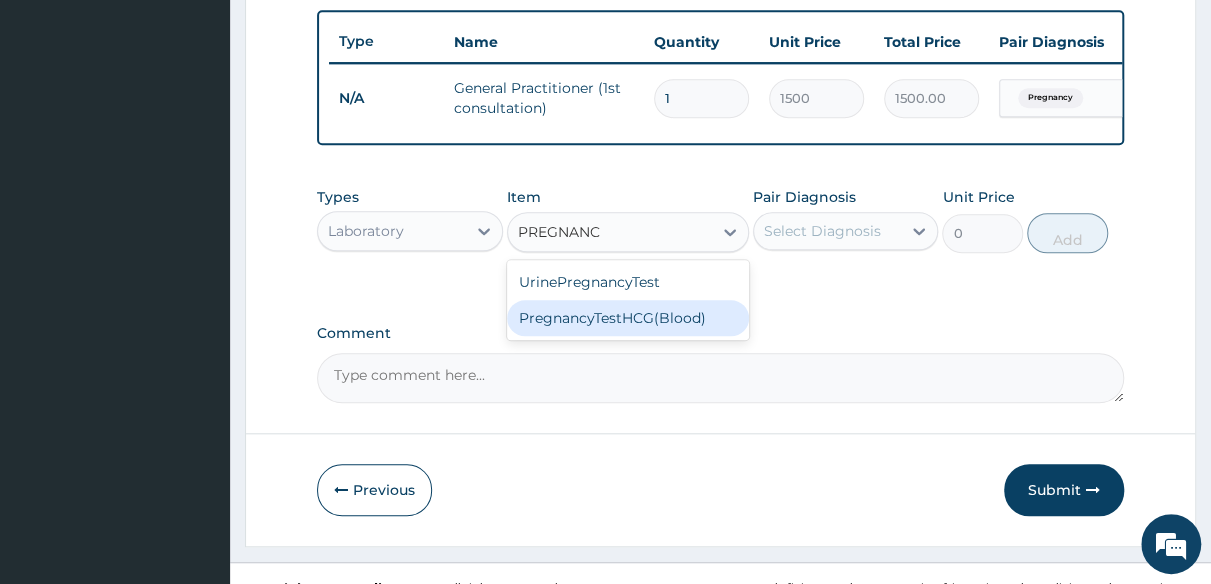 click on "PregnancyTestHCG(Blood)" at bounding box center (628, 318) 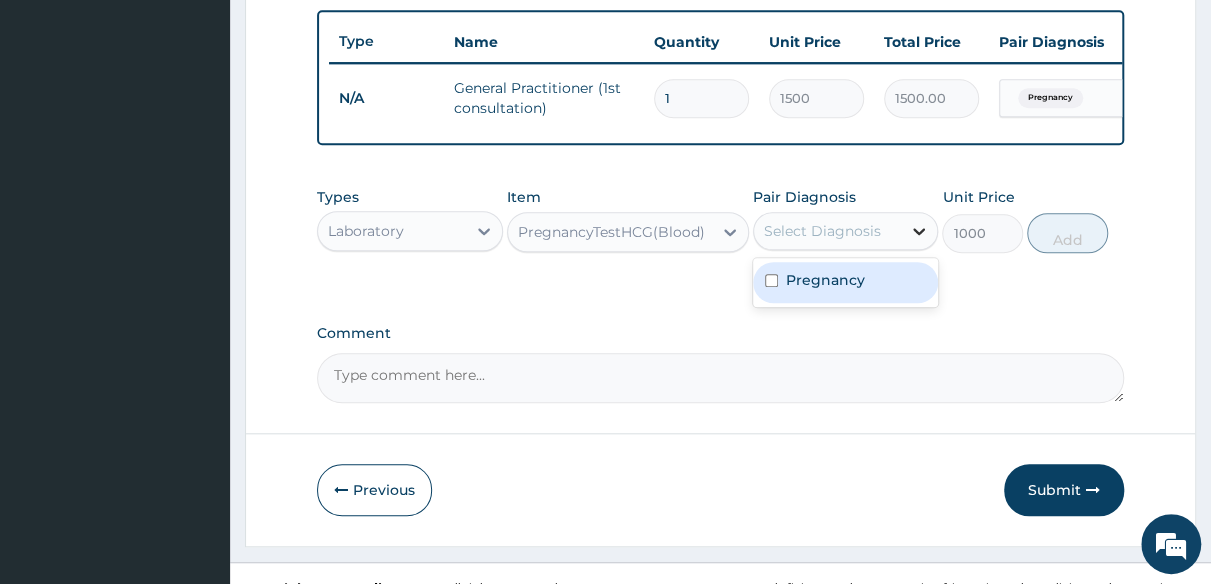 click 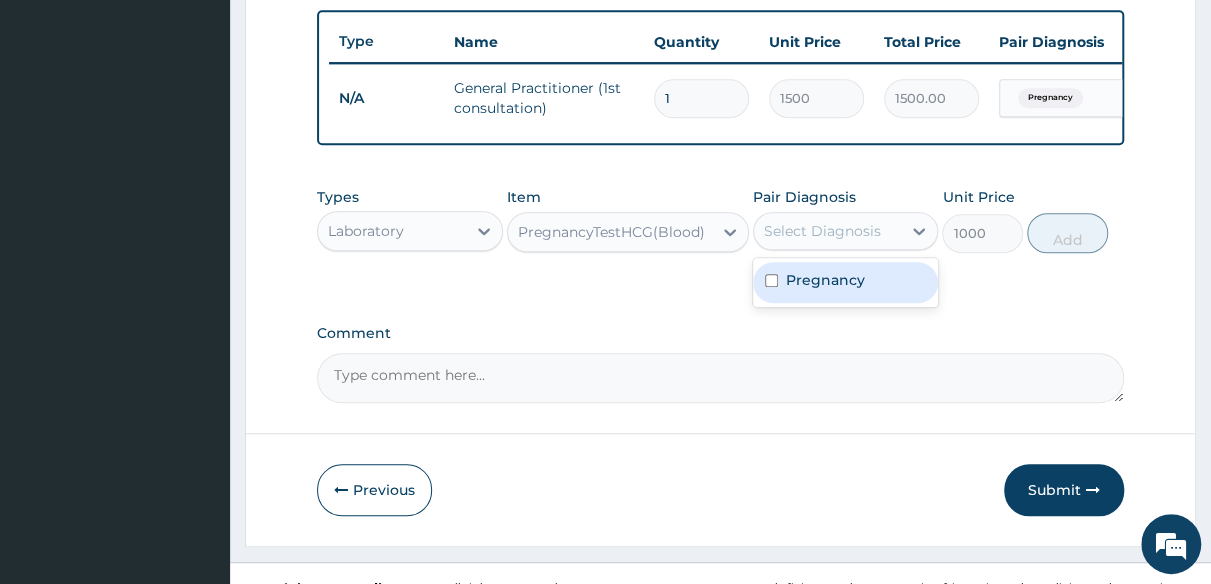 click on "Pregnancy" at bounding box center [846, 282] 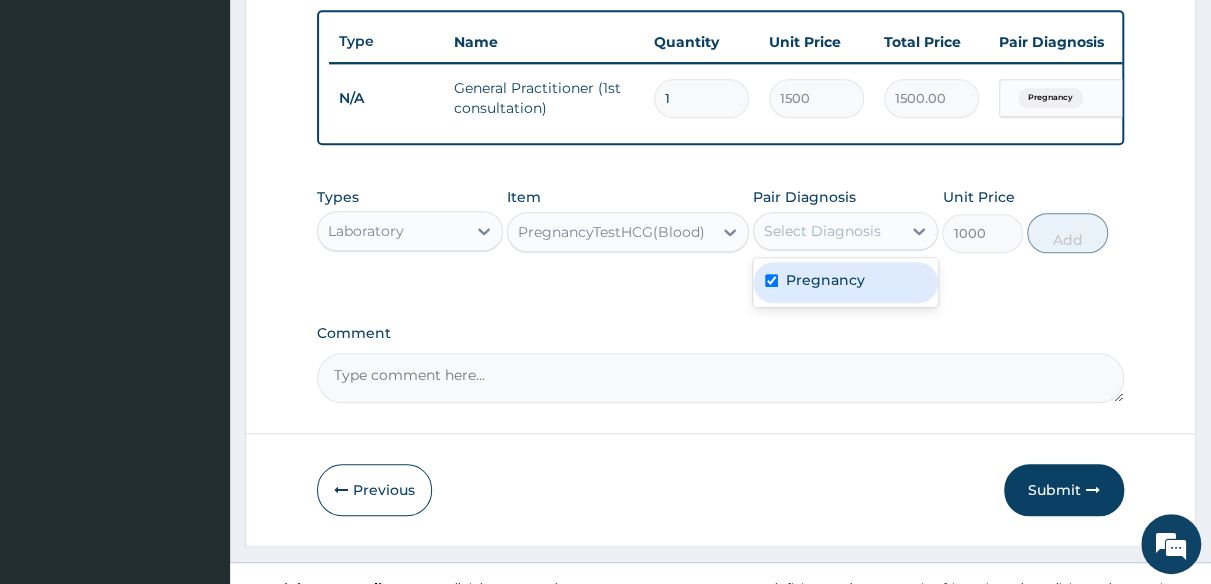 checkbox on "true" 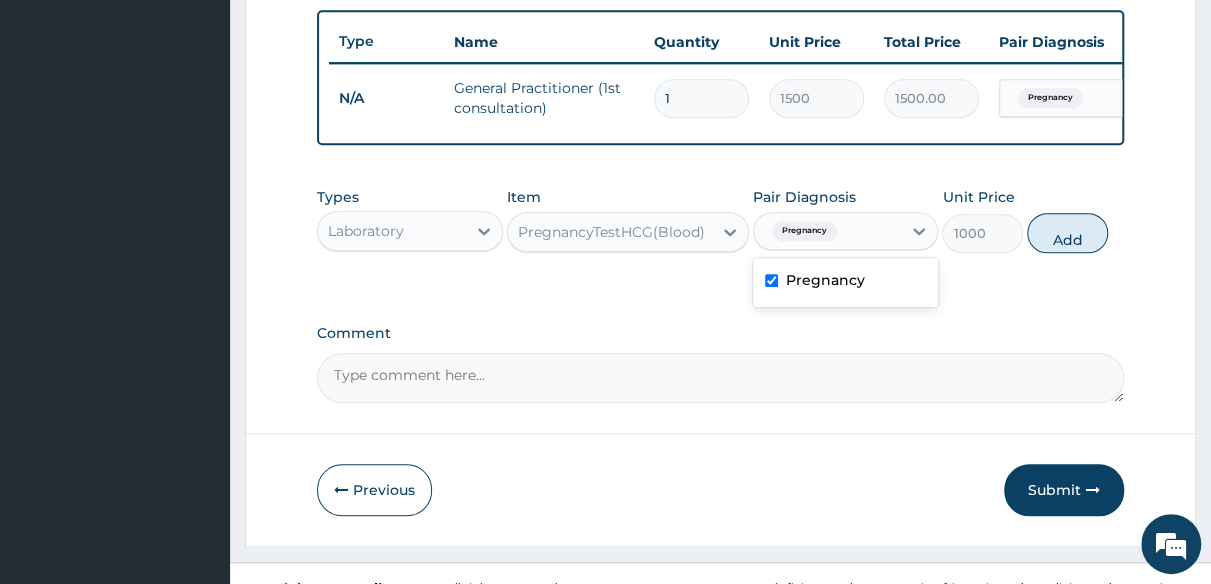 click on "Add" at bounding box center (1067, 233) 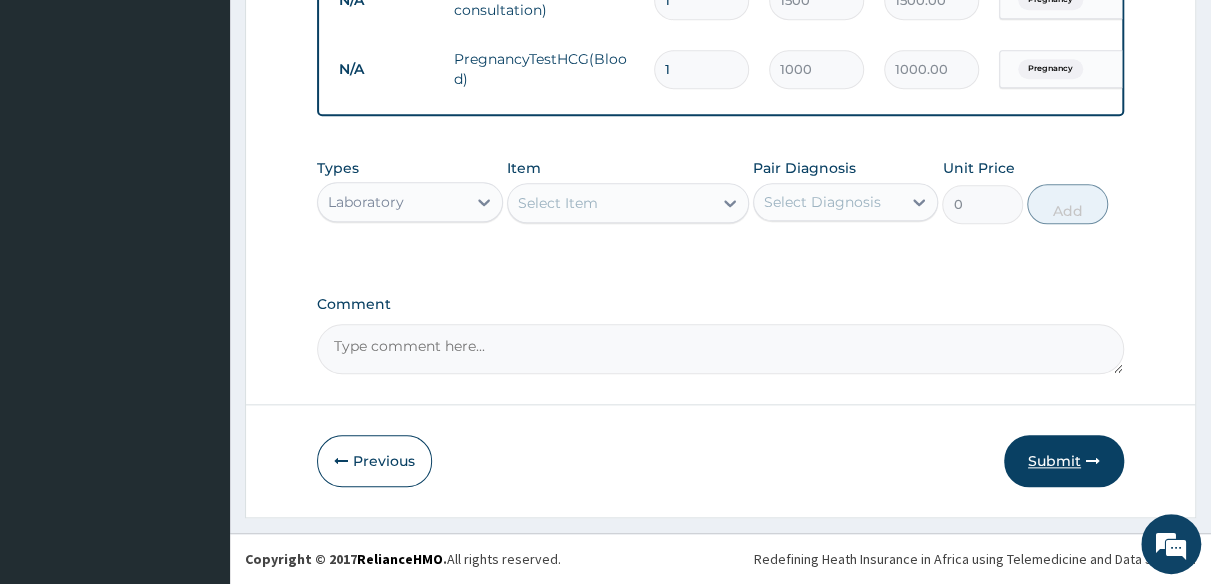 click on "Submit" at bounding box center (1064, 461) 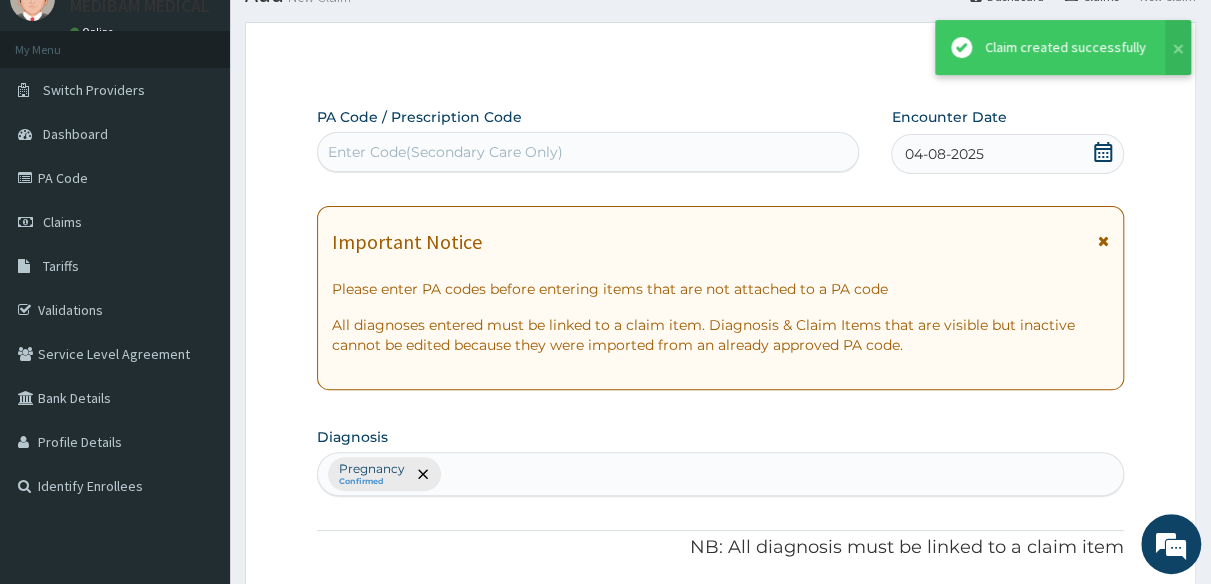 scroll, scrollTop: 844, scrollLeft: 0, axis: vertical 